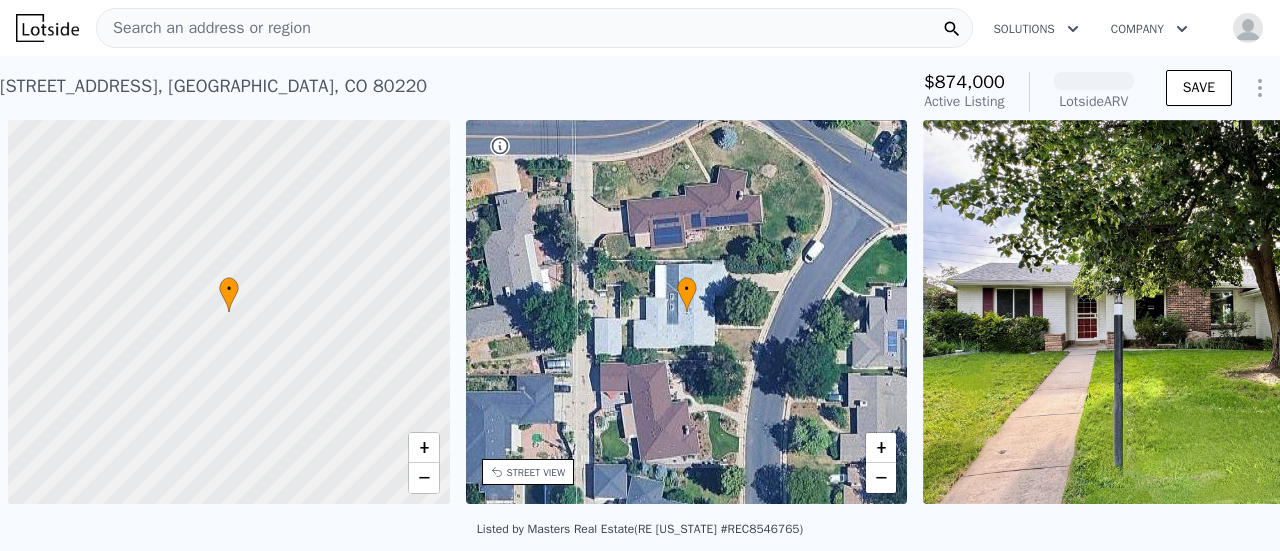 scroll, scrollTop: 0, scrollLeft: 0, axis: both 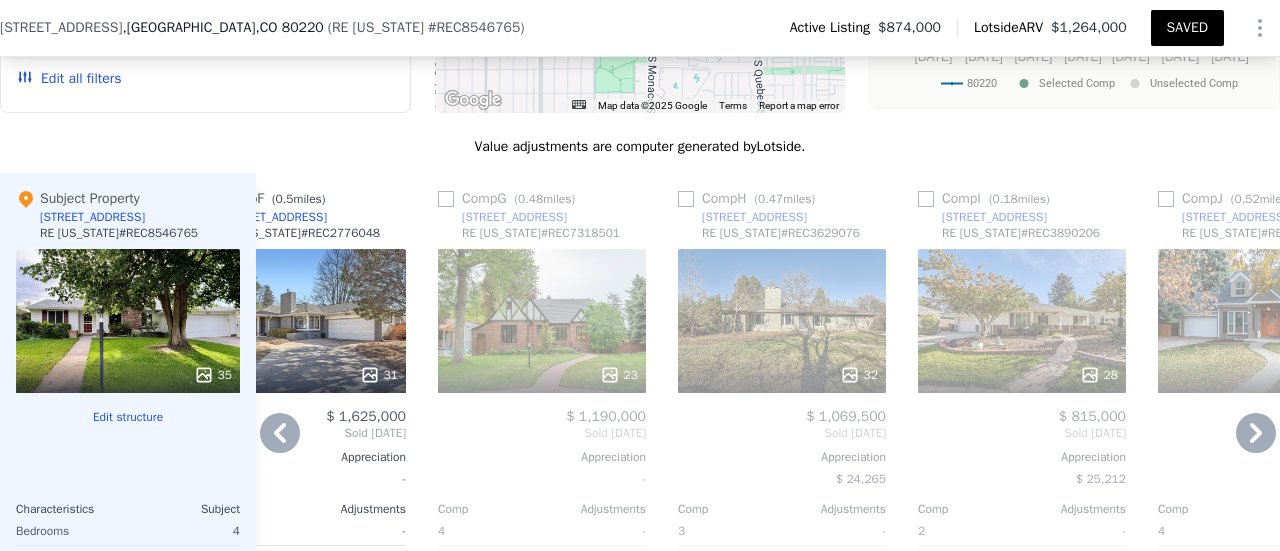 click at bounding box center [926, 199] 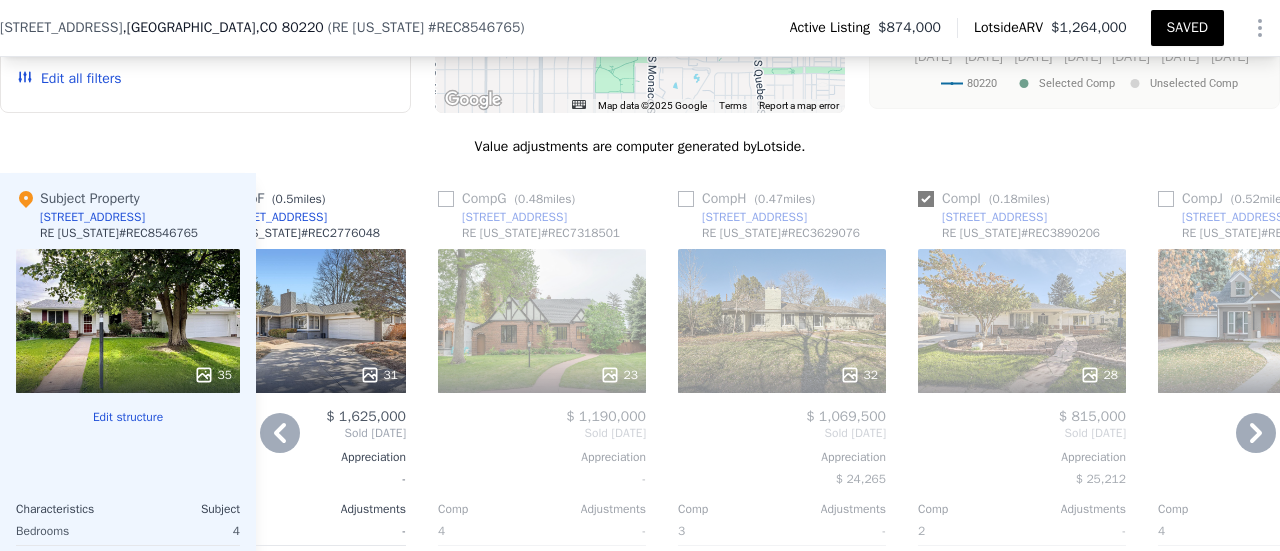 checkbox on "true" 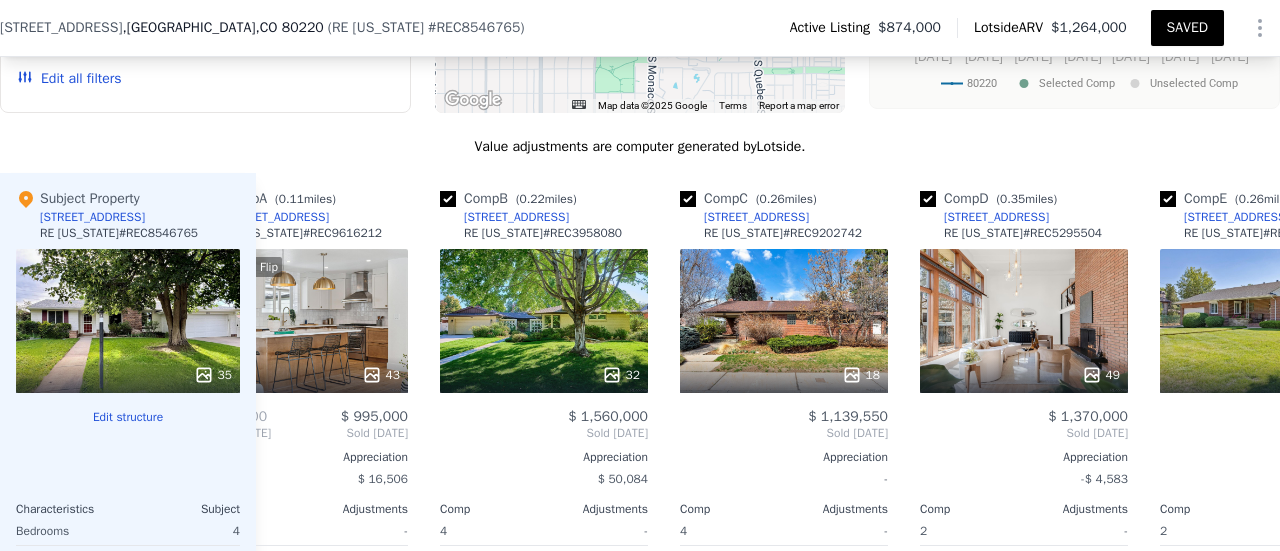 scroll, scrollTop: 0, scrollLeft: 0, axis: both 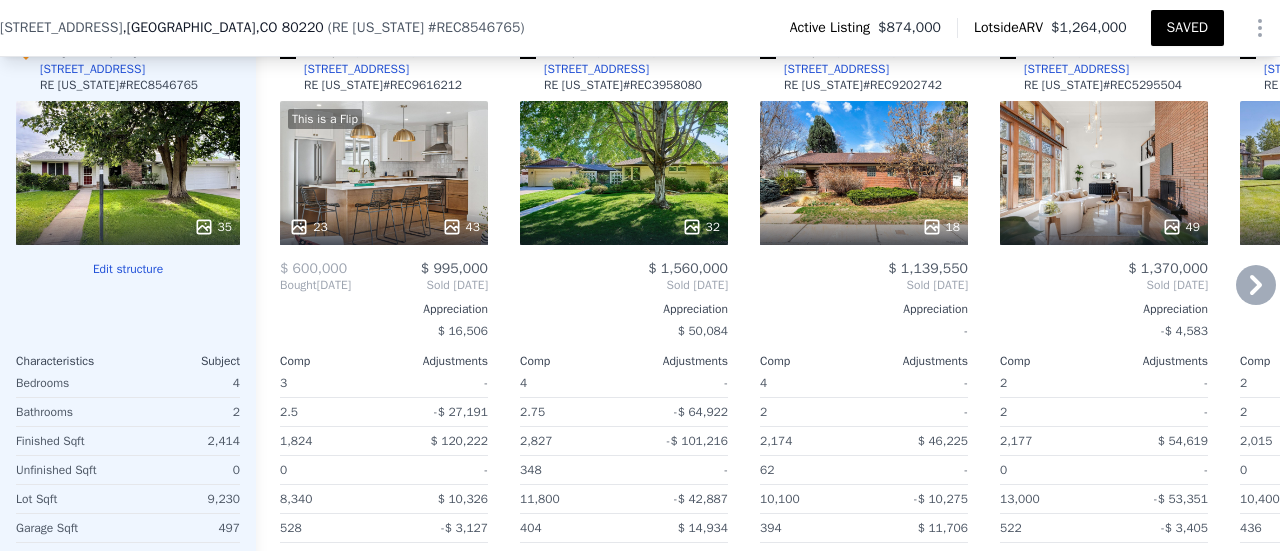 click on "This is a Flip 23 43" at bounding box center [384, 173] 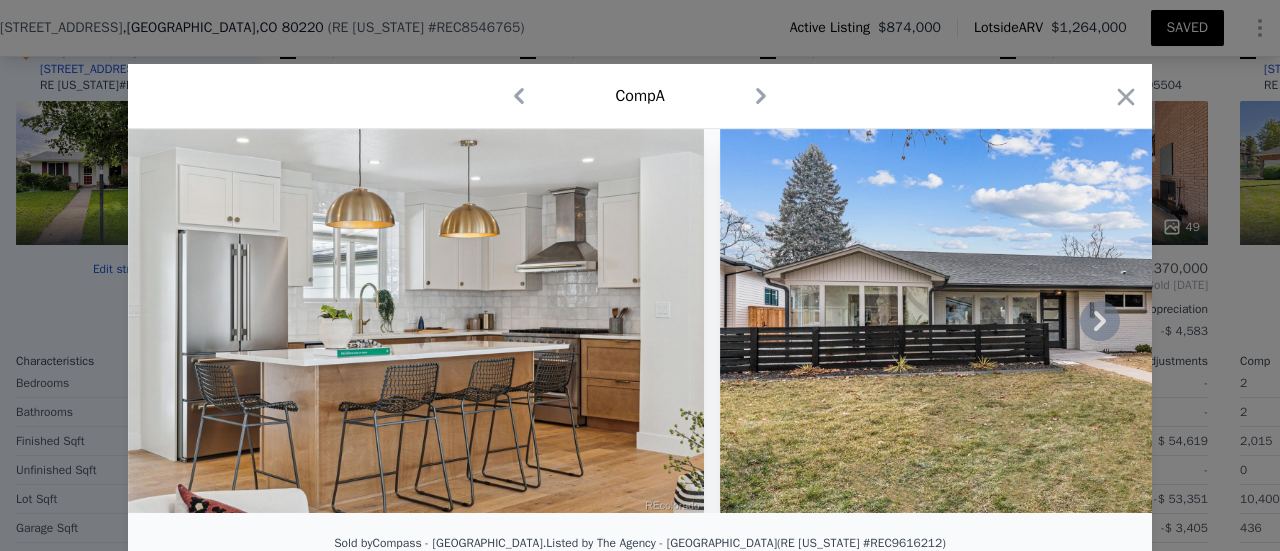 click 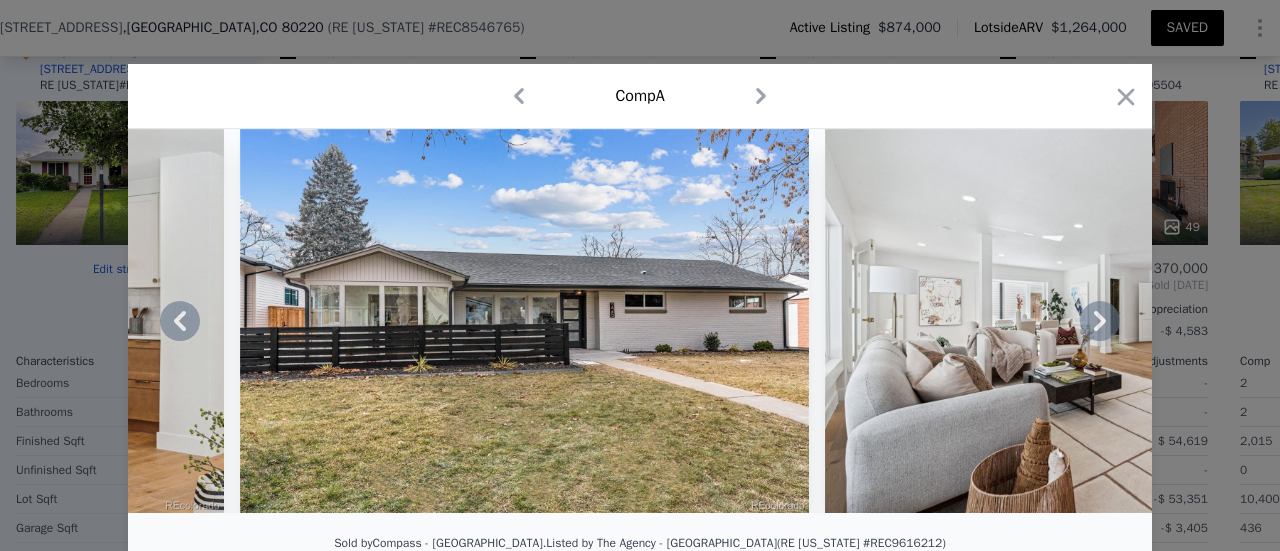 click 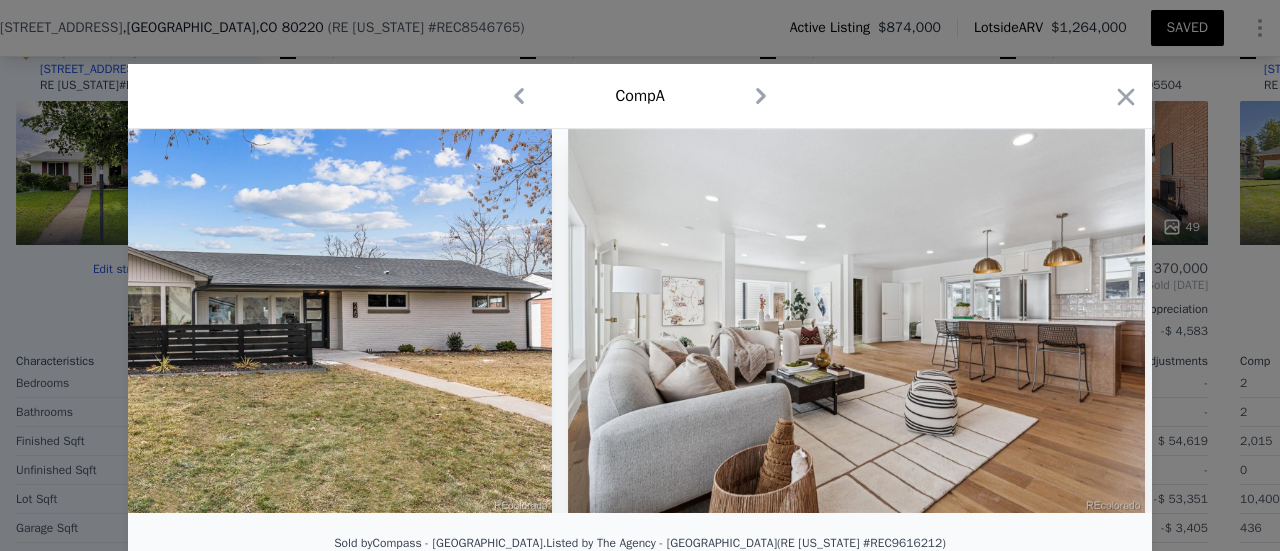 scroll, scrollTop: 0, scrollLeft: 960, axis: horizontal 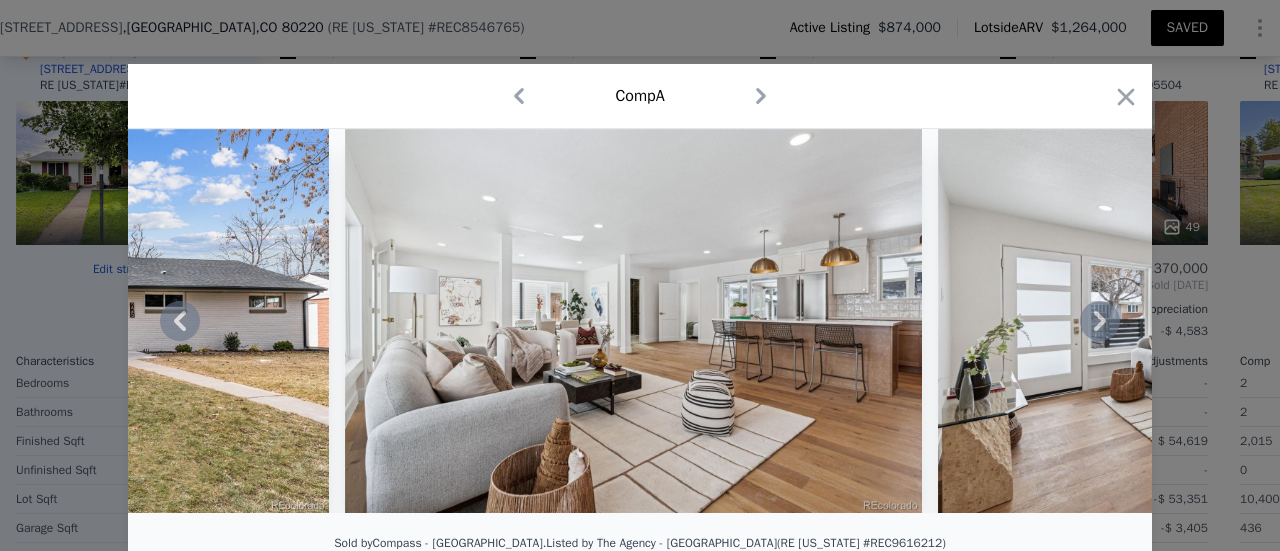 click 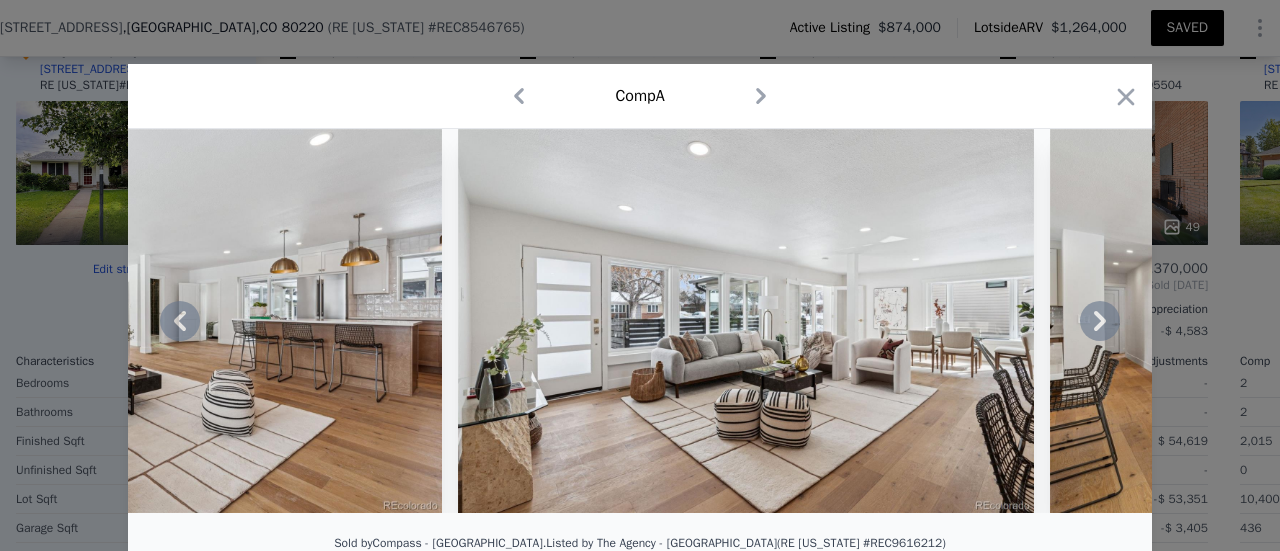 click 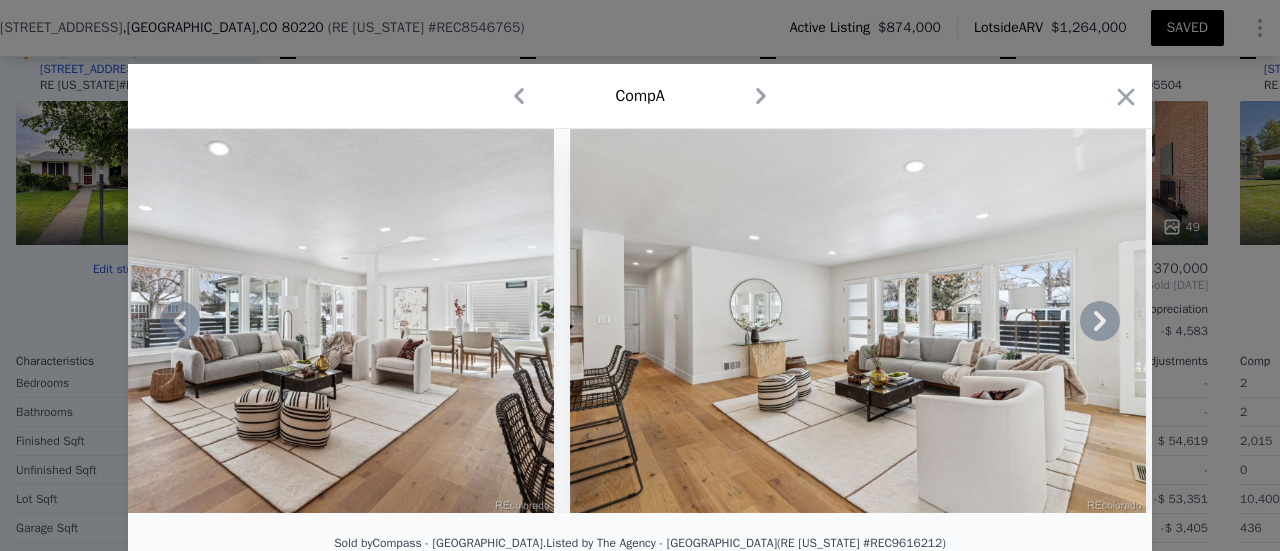 click 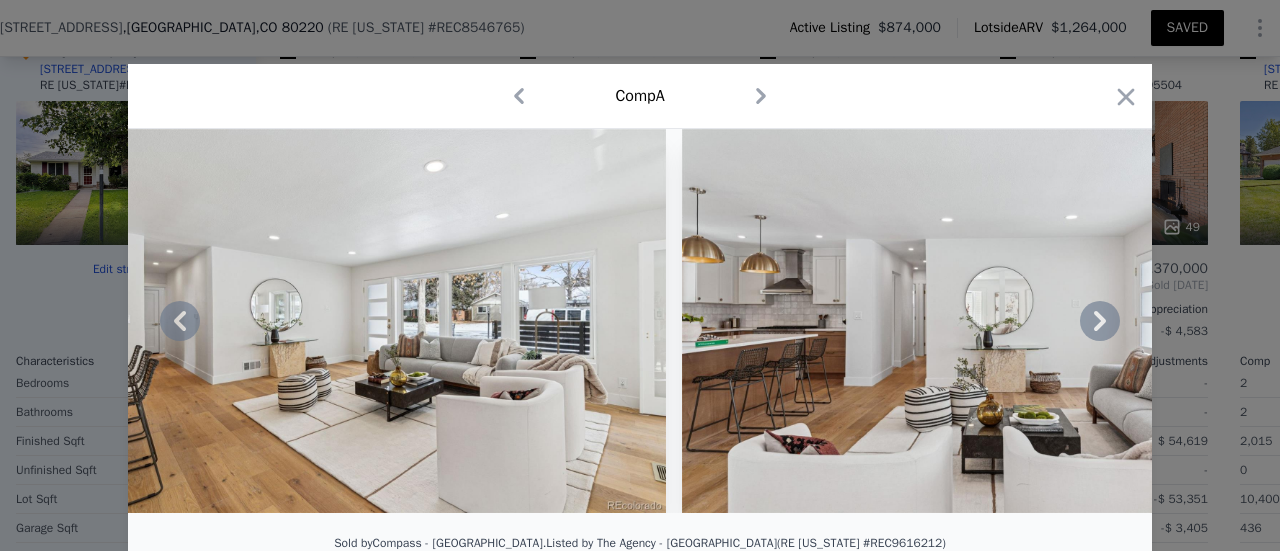 click 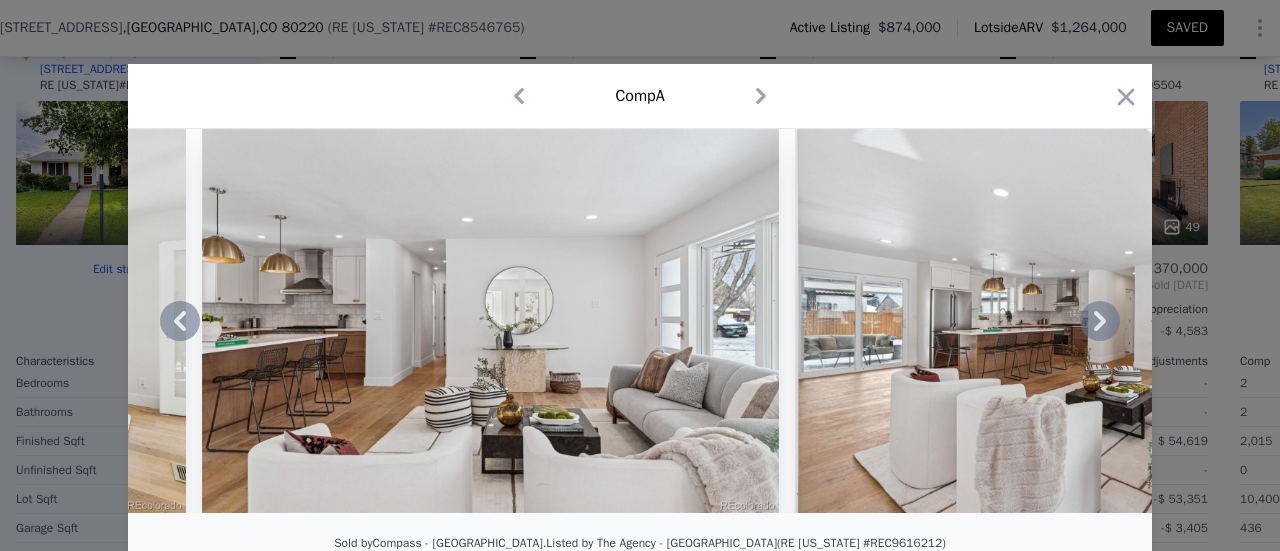 click 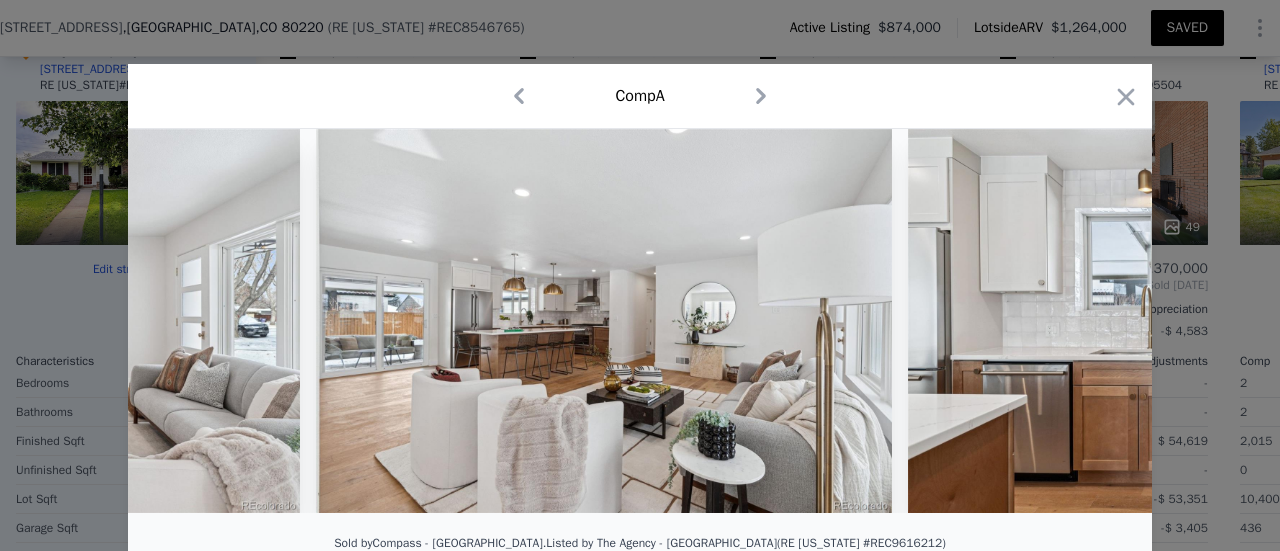 scroll, scrollTop: 0, scrollLeft: 3360, axis: horizontal 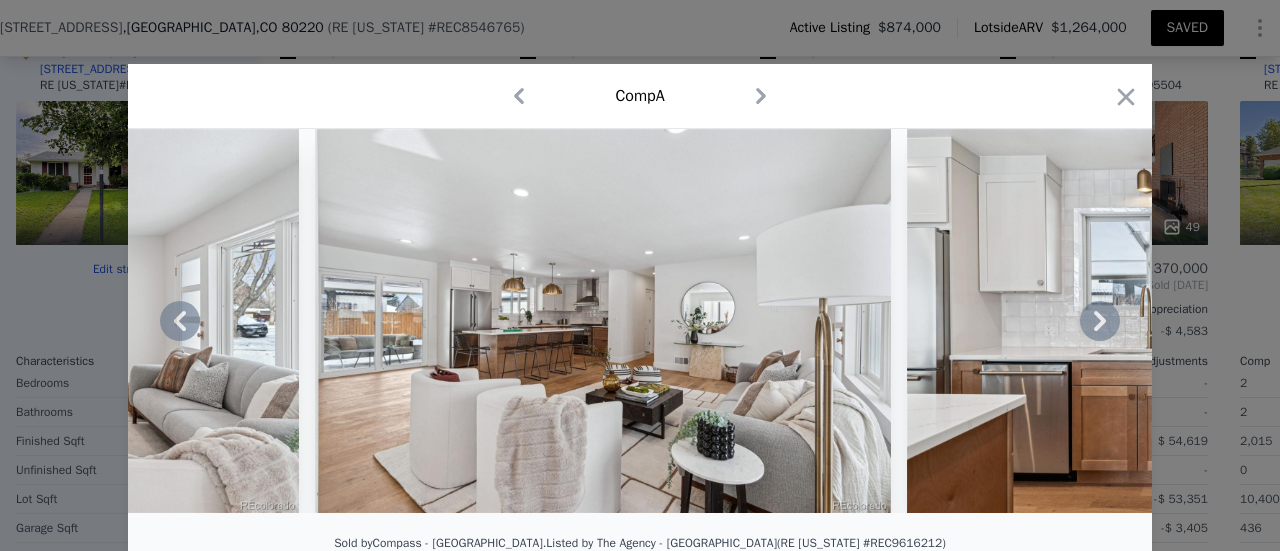 click 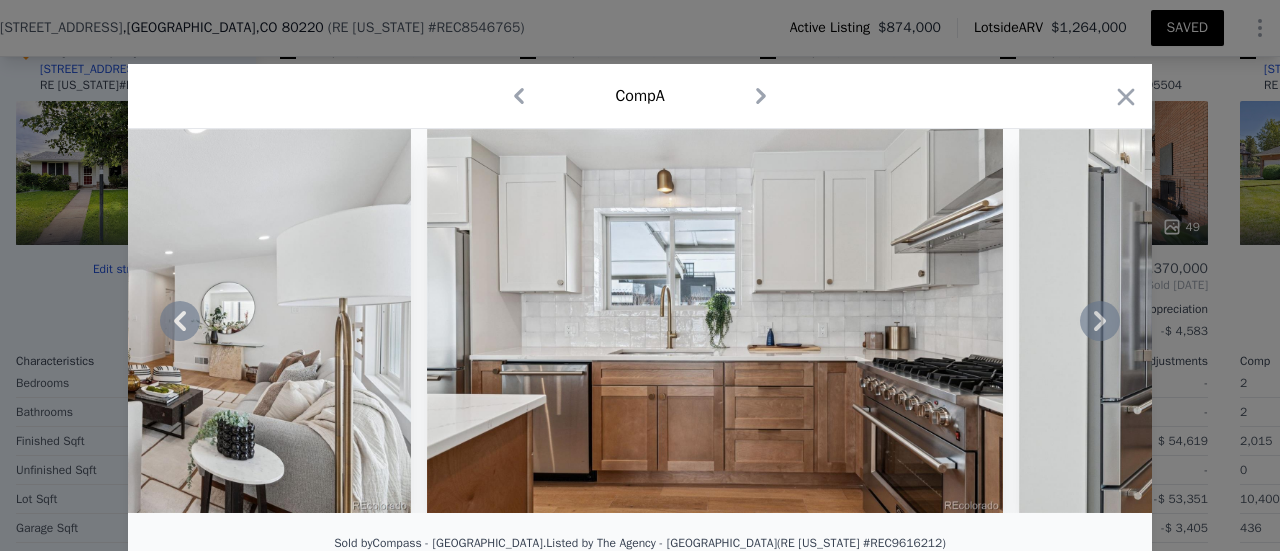 click 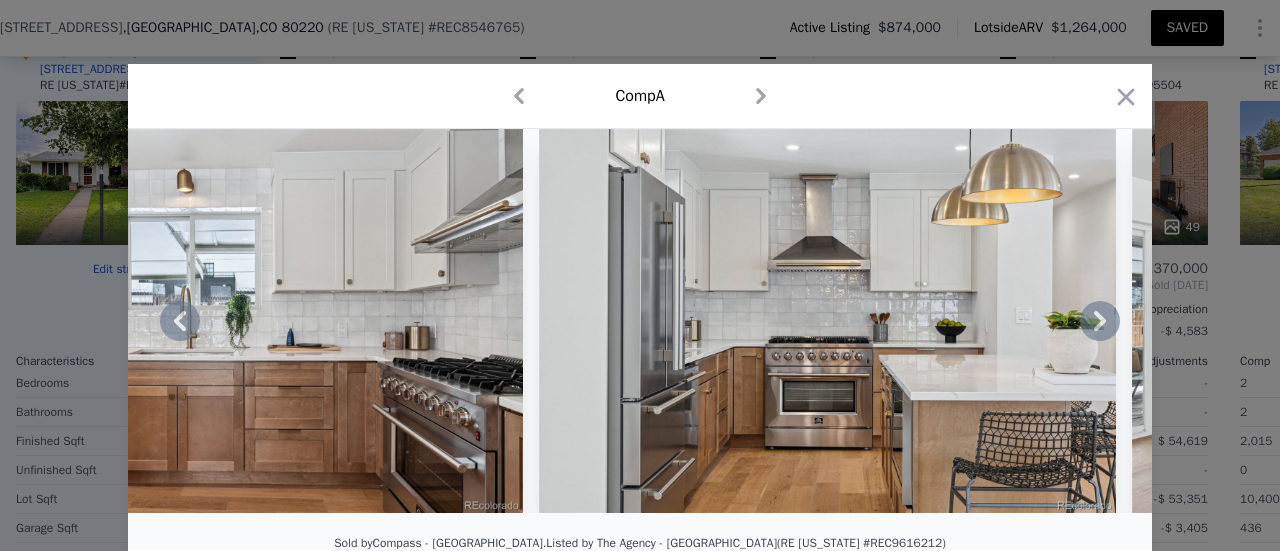 click 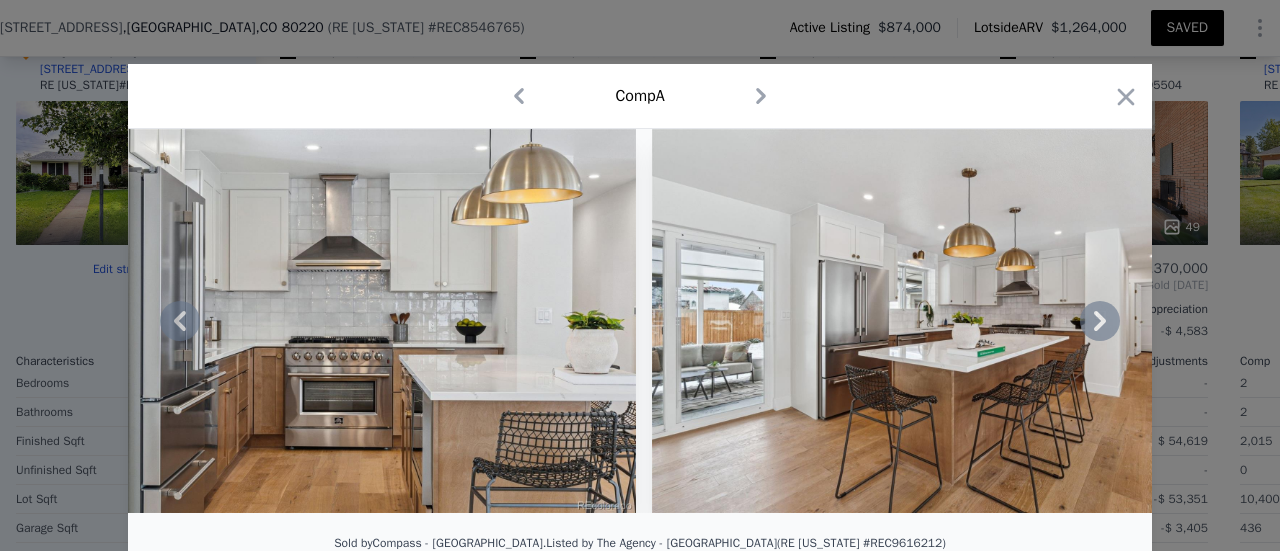 click 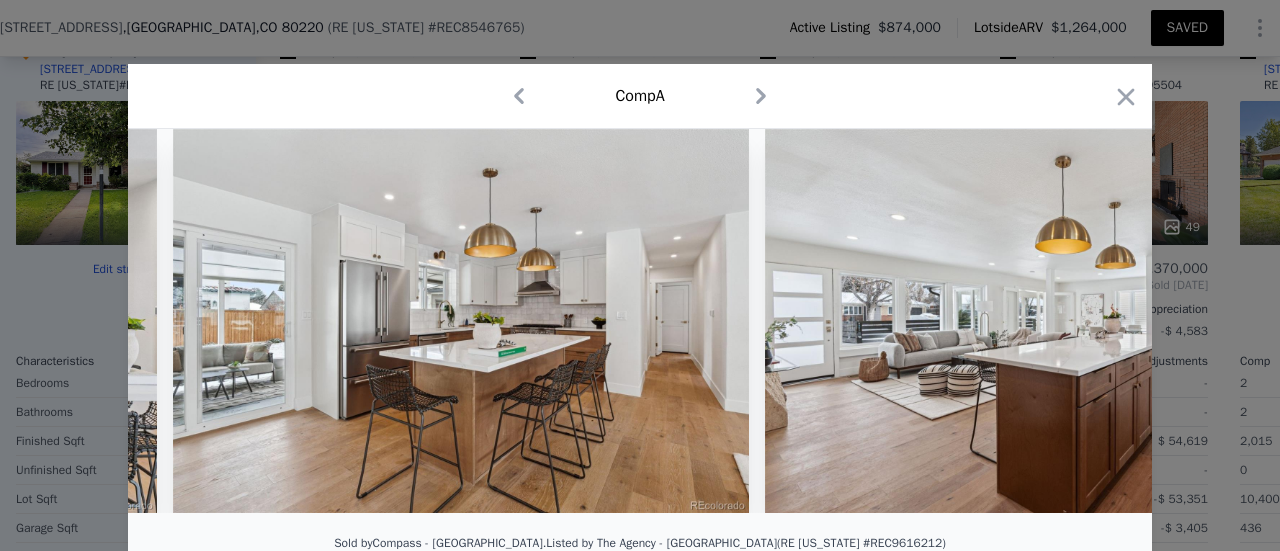 scroll, scrollTop: 0, scrollLeft: 5280, axis: horizontal 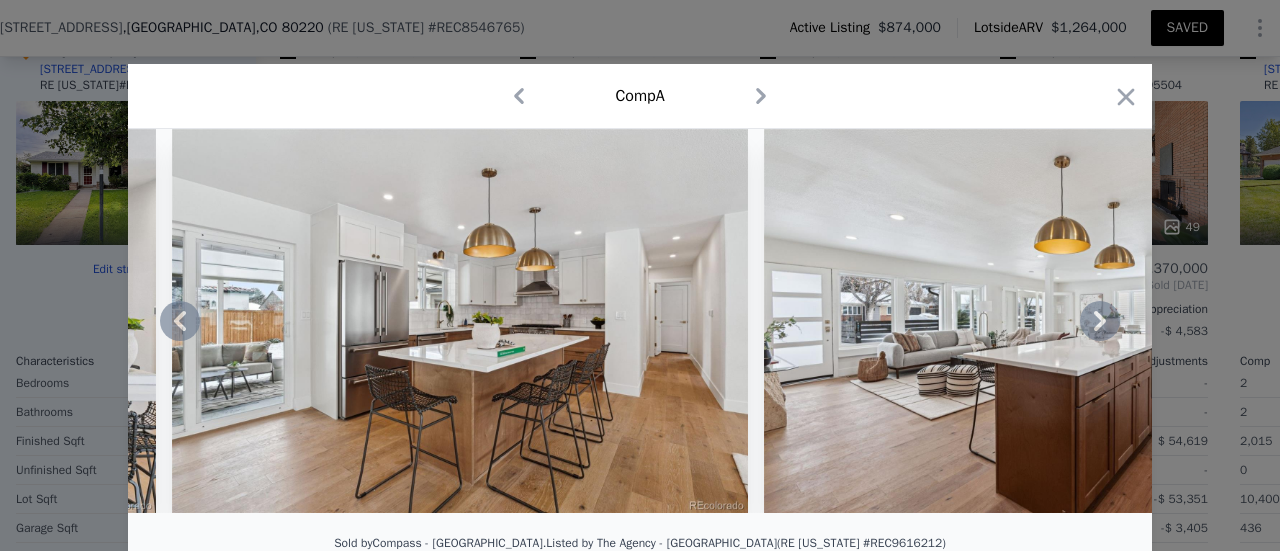 click 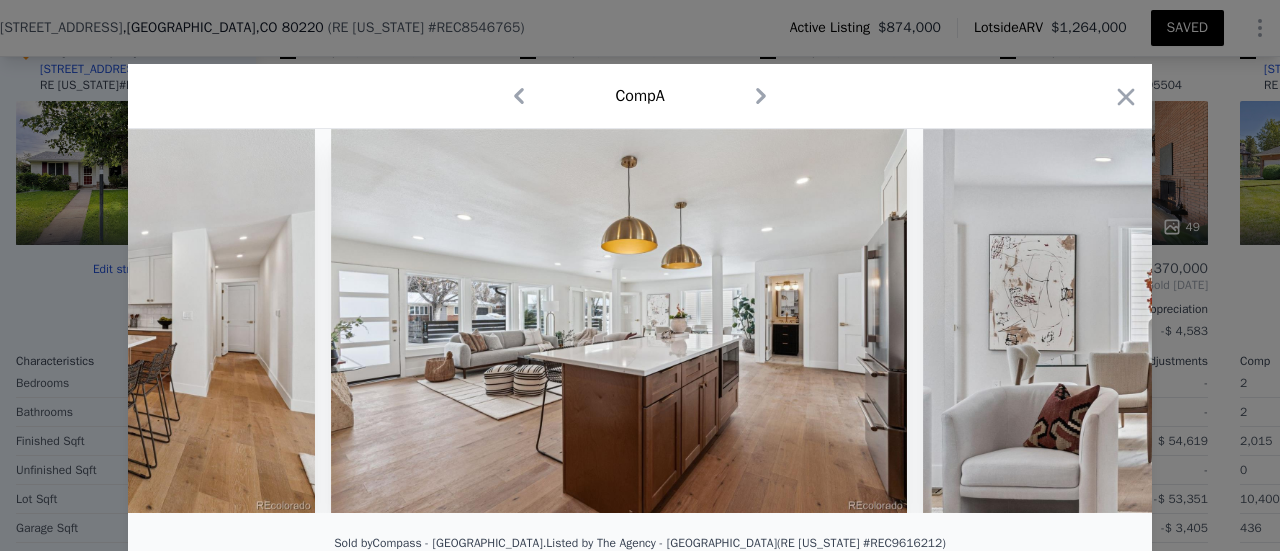scroll, scrollTop: 0, scrollLeft: 5760, axis: horizontal 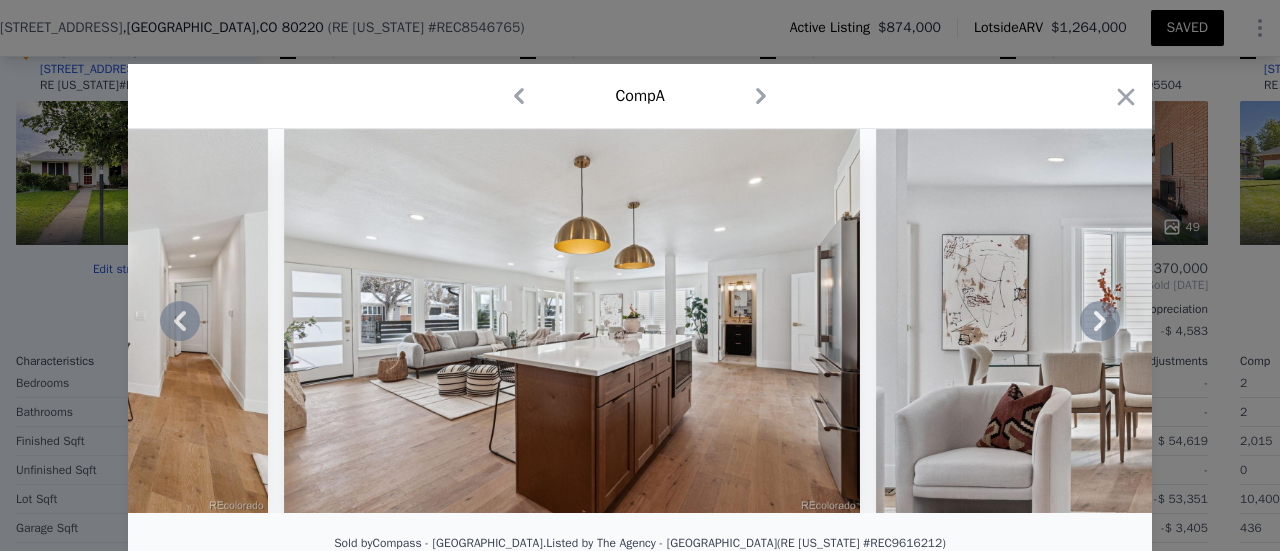 click 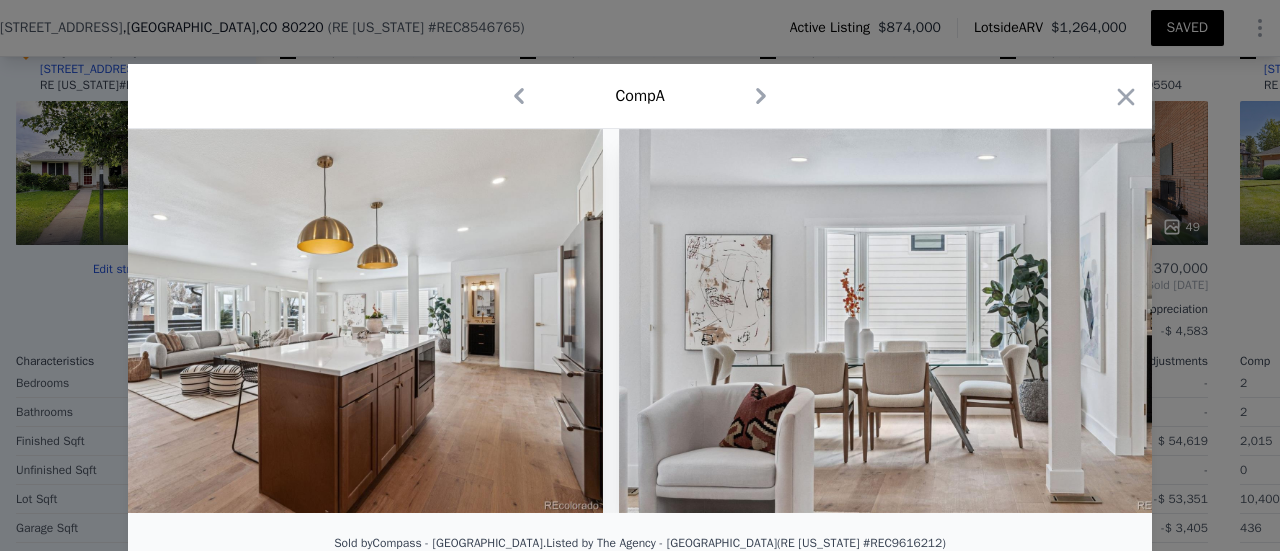 scroll, scrollTop: 0, scrollLeft: 6240, axis: horizontal 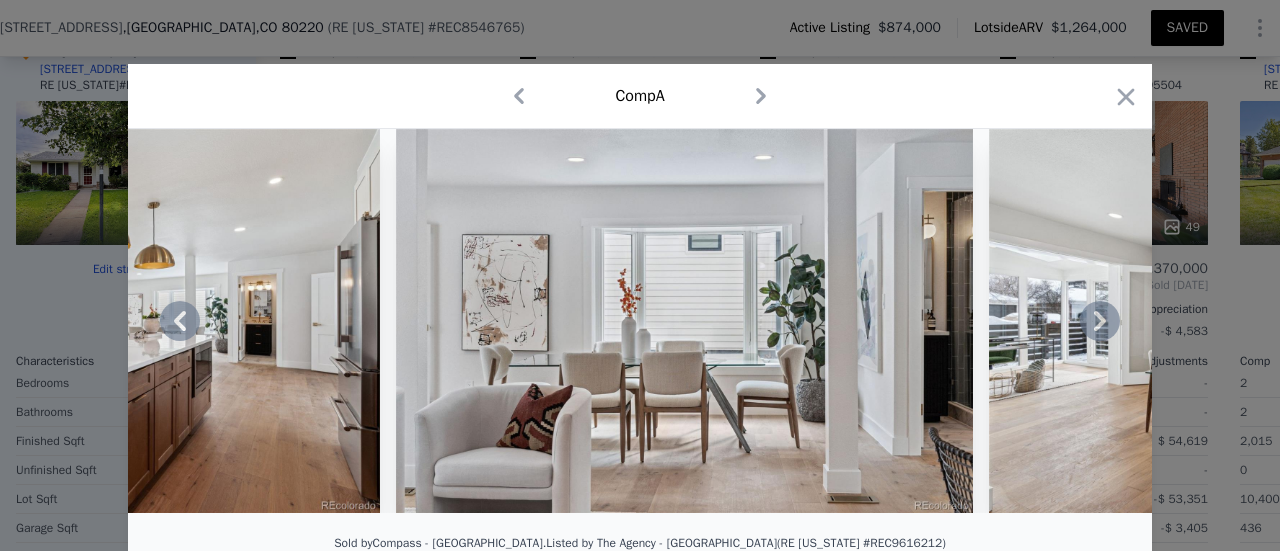click 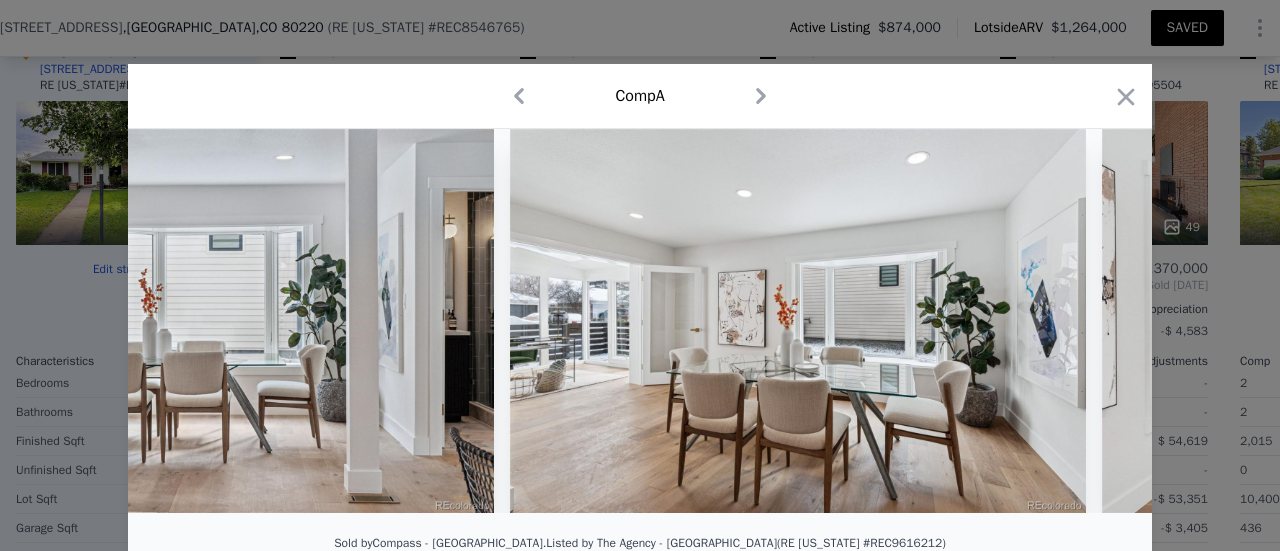 scroll, scrollTop: 0, scrollLeft: 6720, axis: horizontal 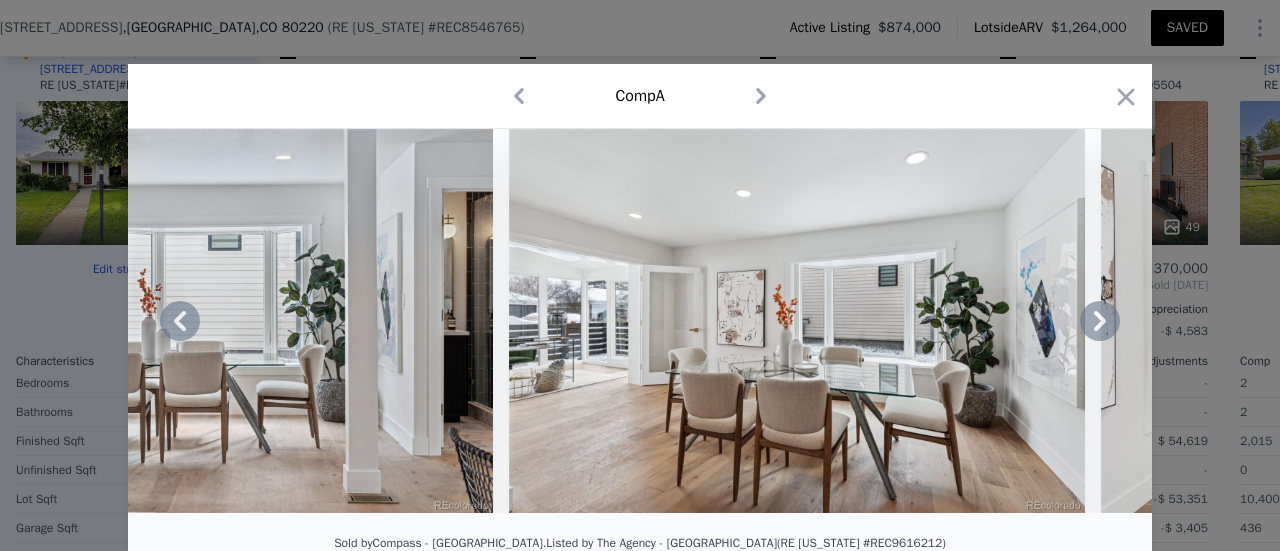 click 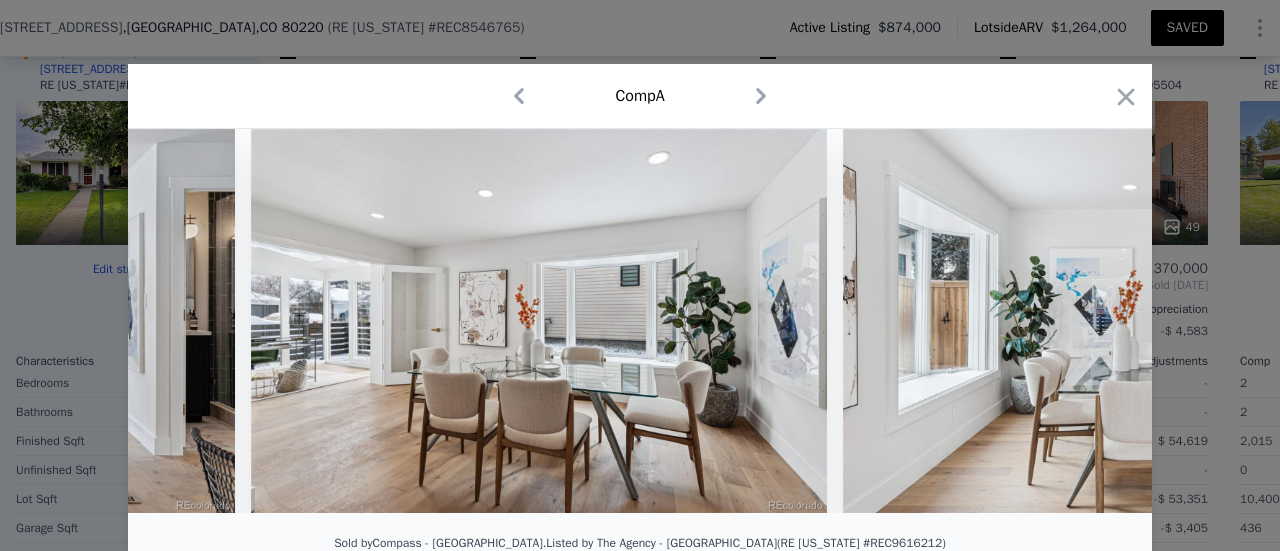 scroll, scrollTop: 0, scrollLeft: 7200, axis: horizontal 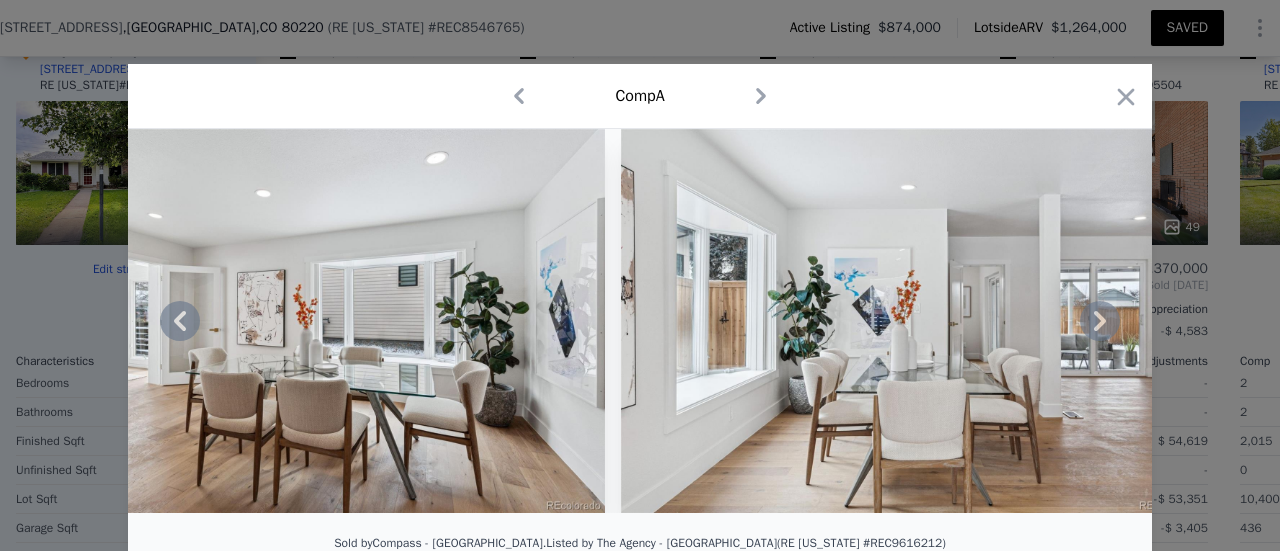 click 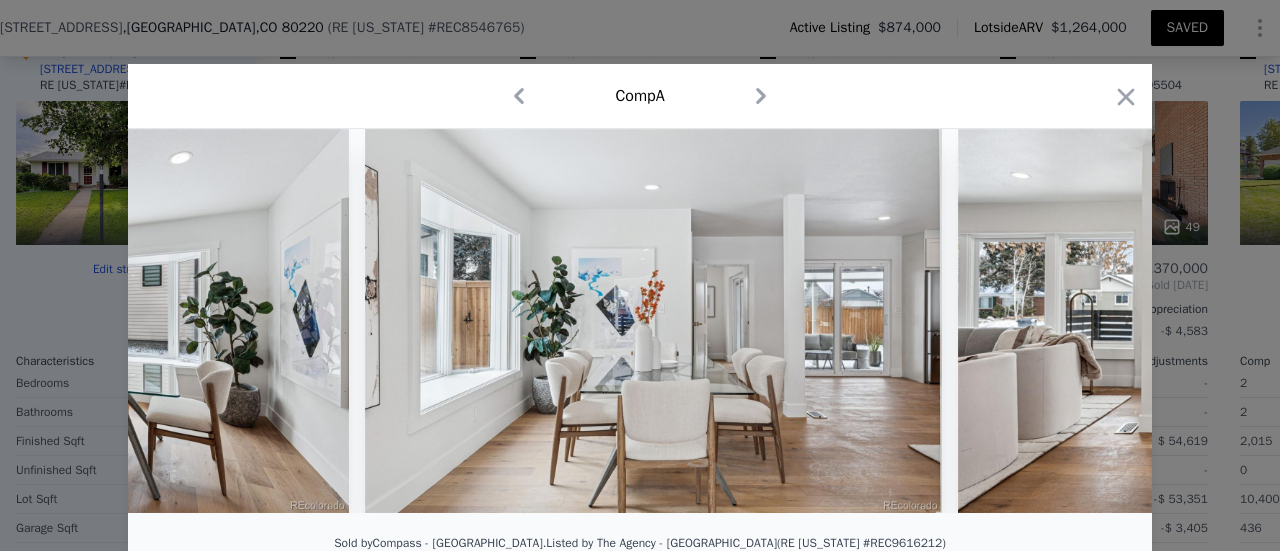 scroll, scrollTop: 0, scrollLeft: 7680, axis: horizontal 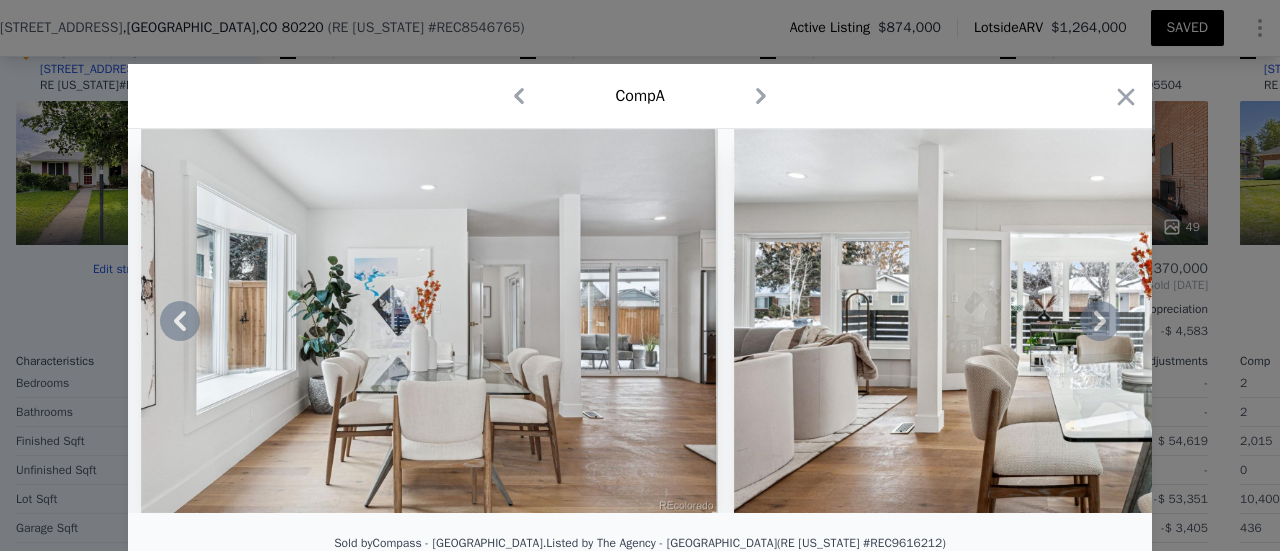 click 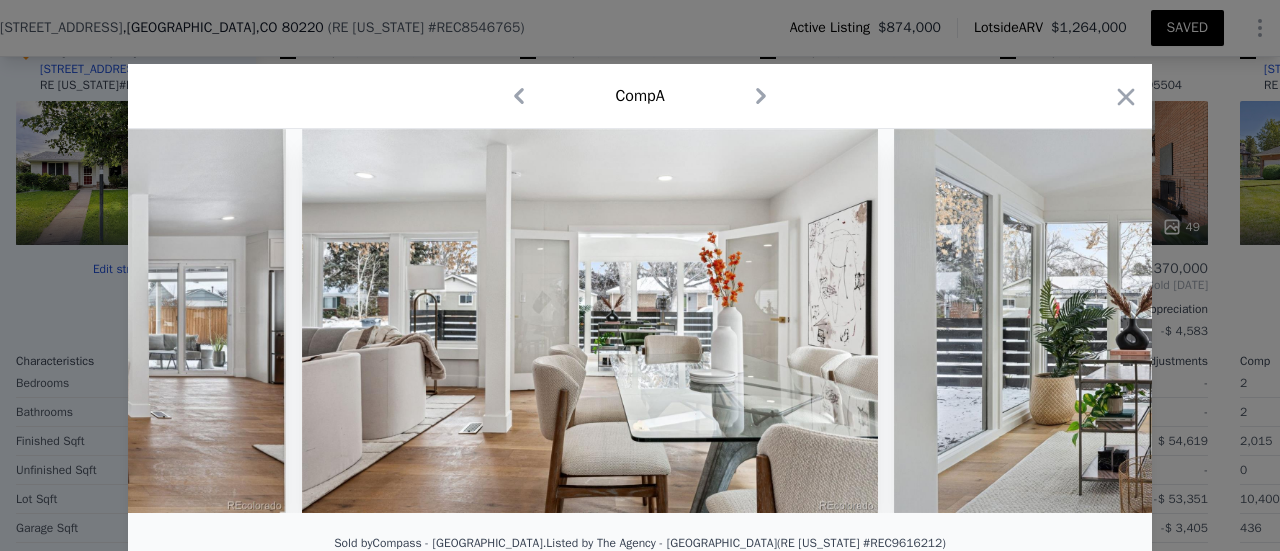 scroll, scrollTop: 0, scrollLeft: 8160, axis: horizontal 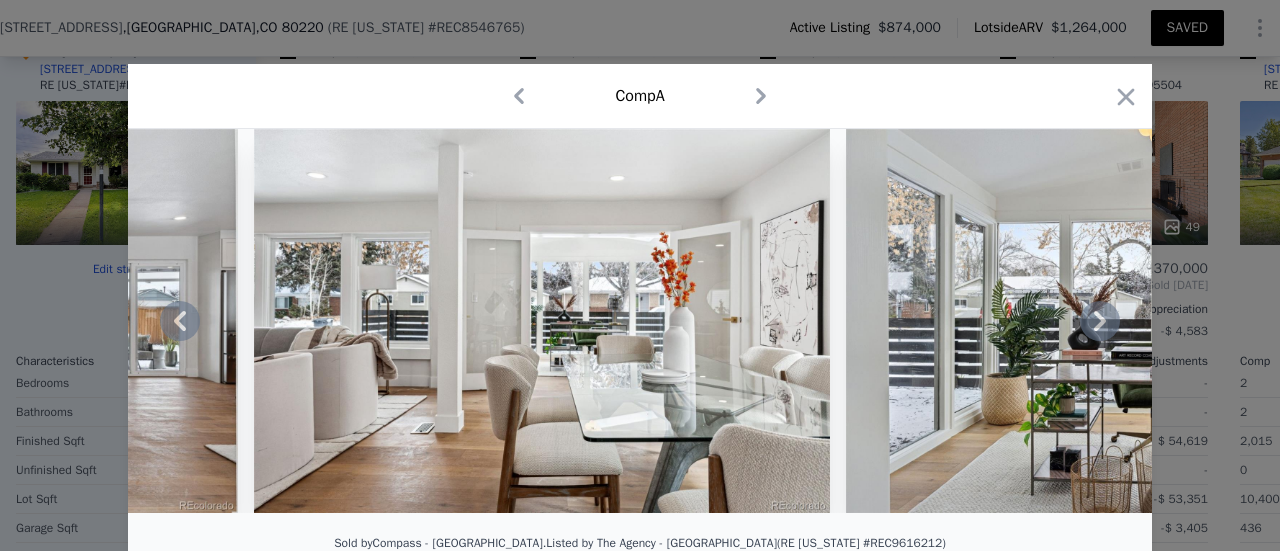 click 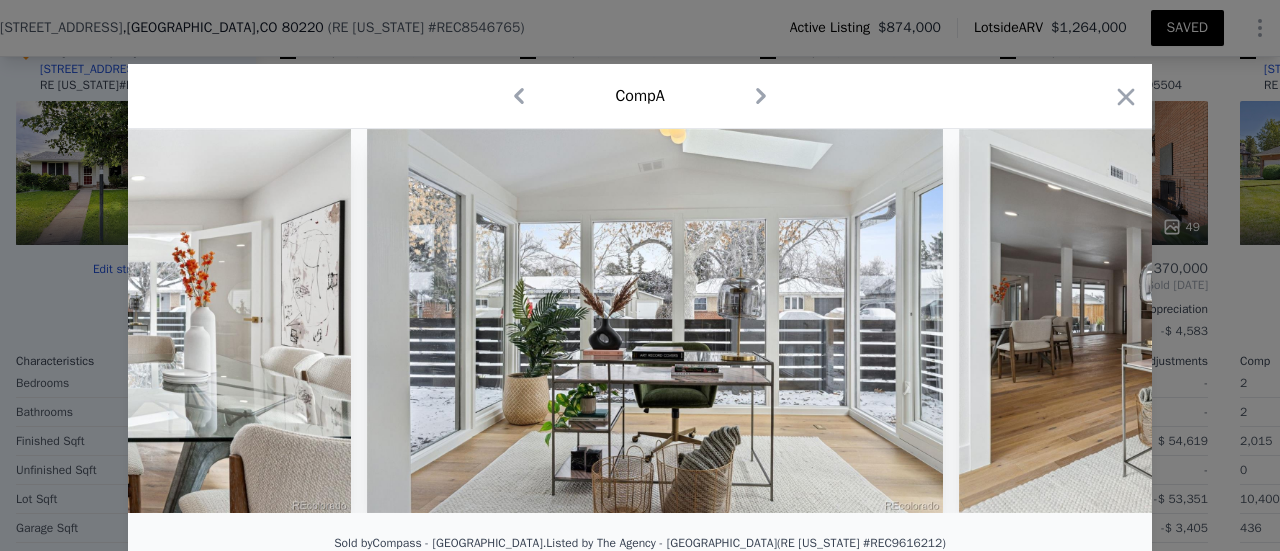 scroll, scrollTop: 0, scrollLeft: 8640, axis: horizontal 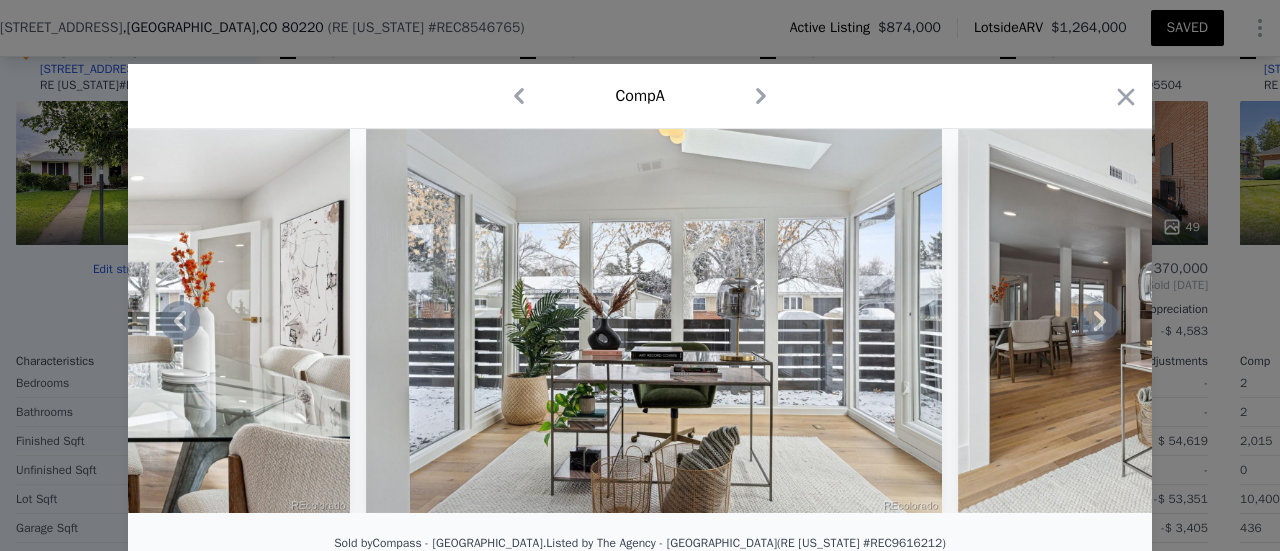click 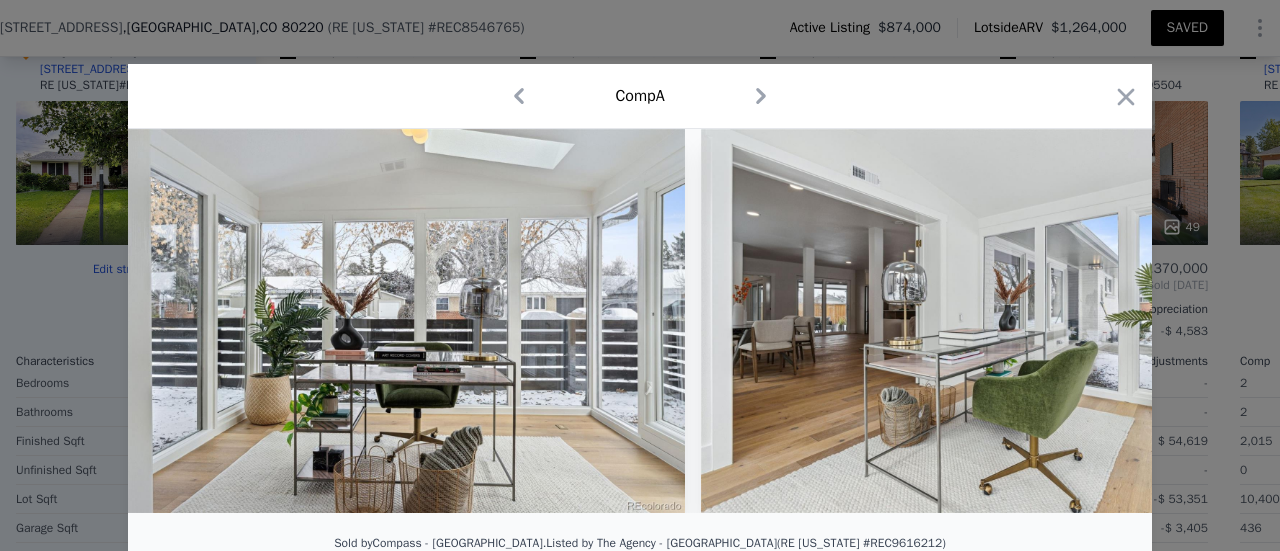 scroll, scrollTop: 0, scrollLeft: 9120, axis: horizontal 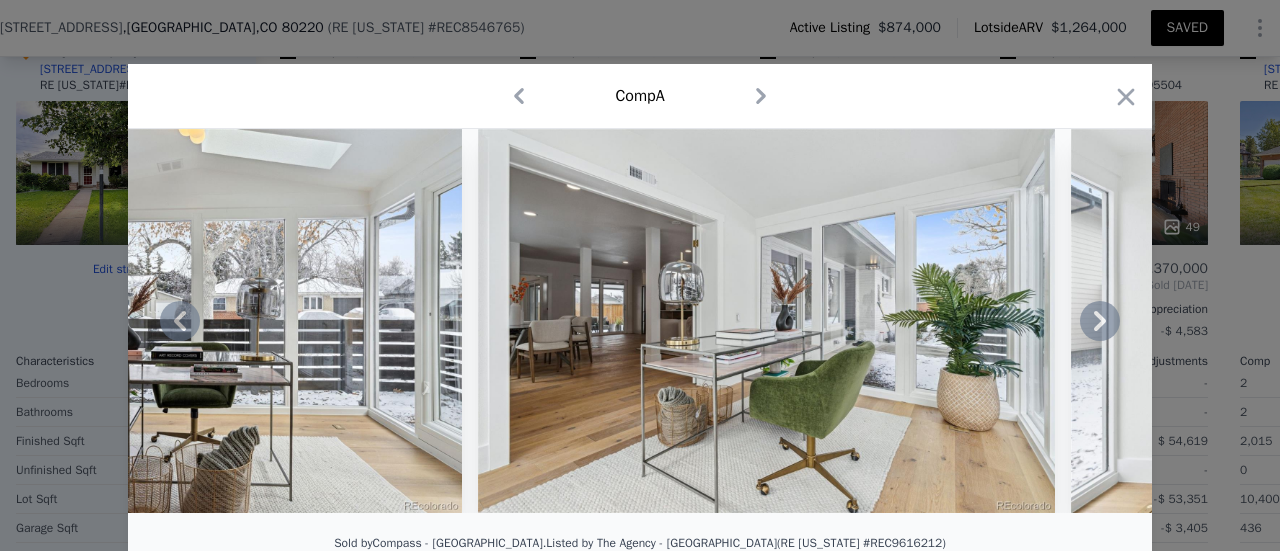 click 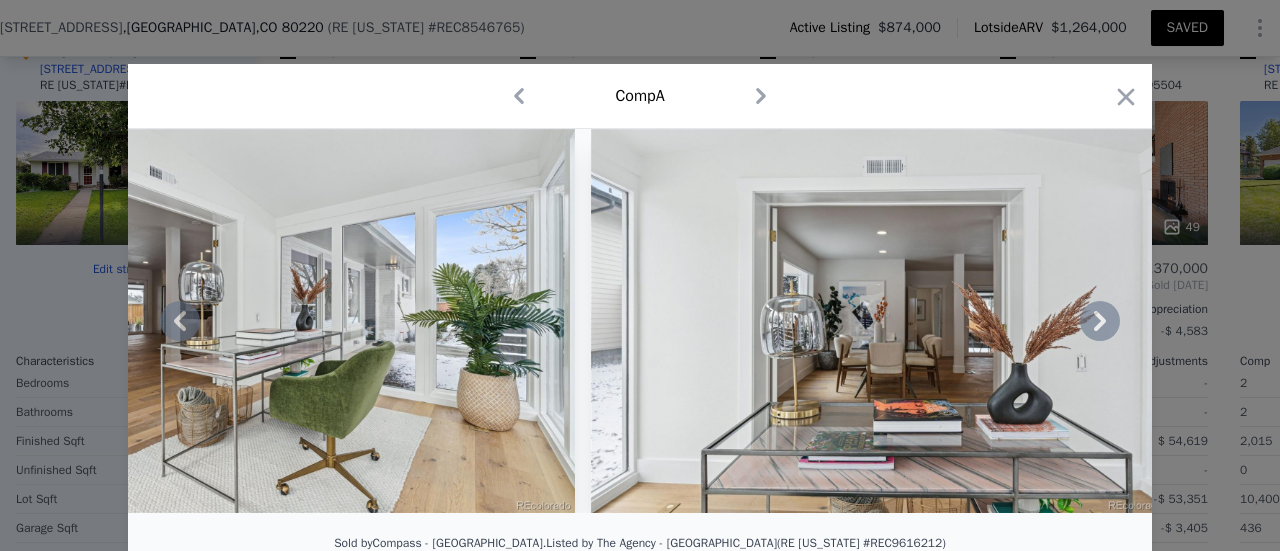 click 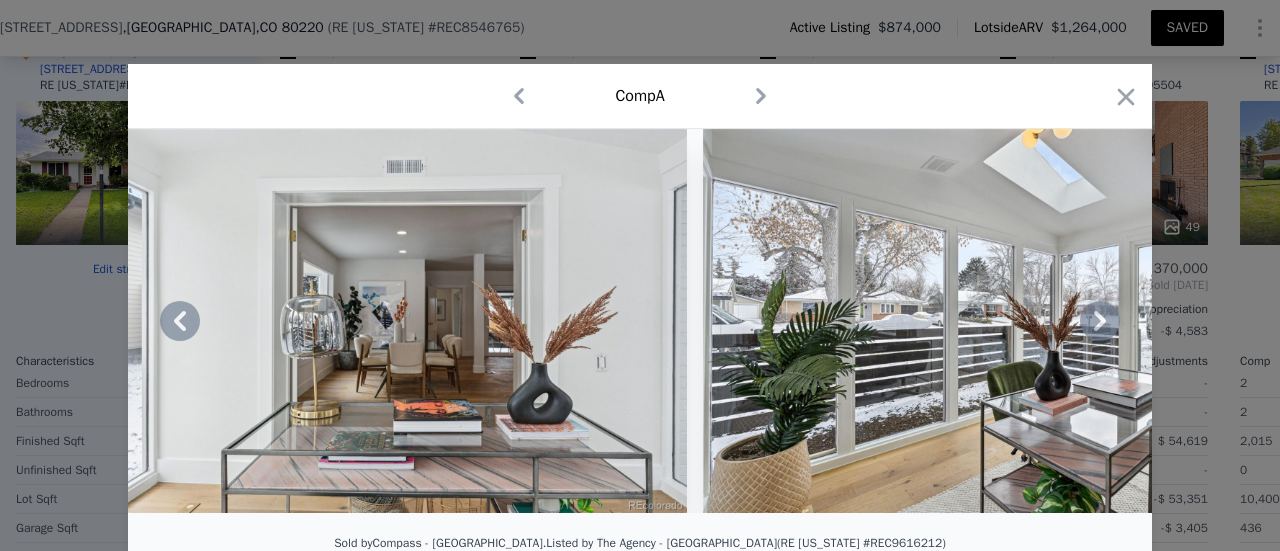 click 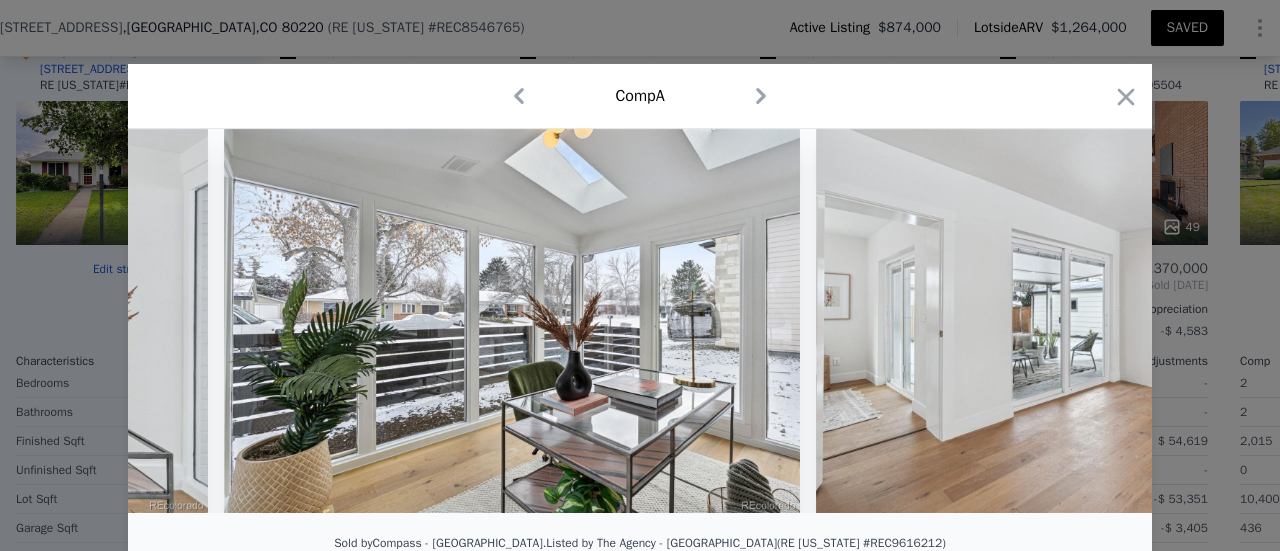 scroll, scrollTop: 0, scrollLeft: 10560, axis: horizontal 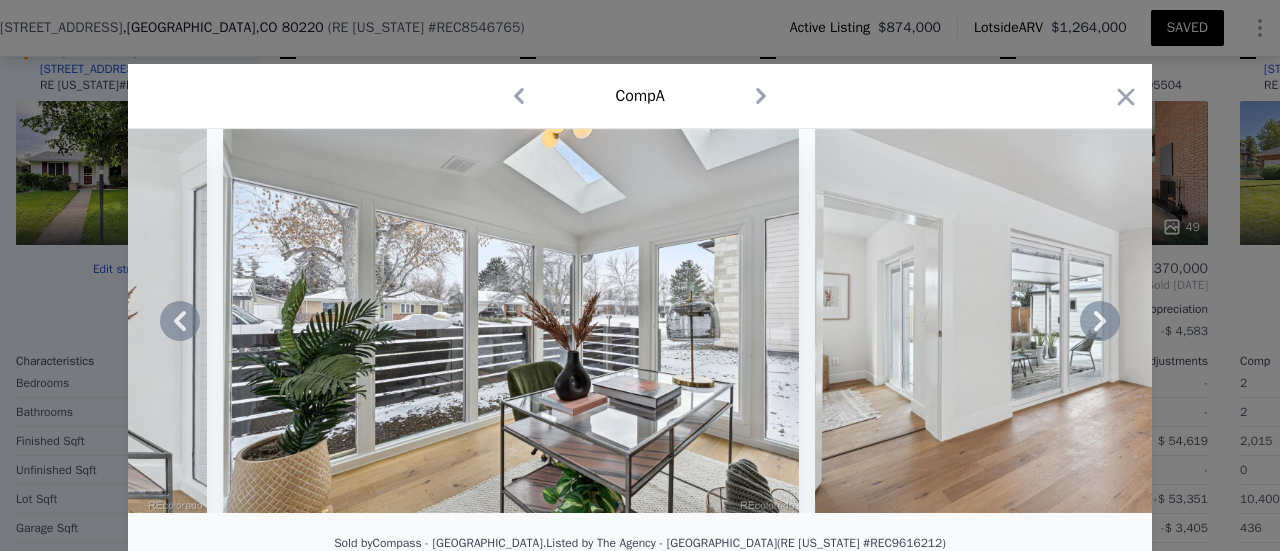 click 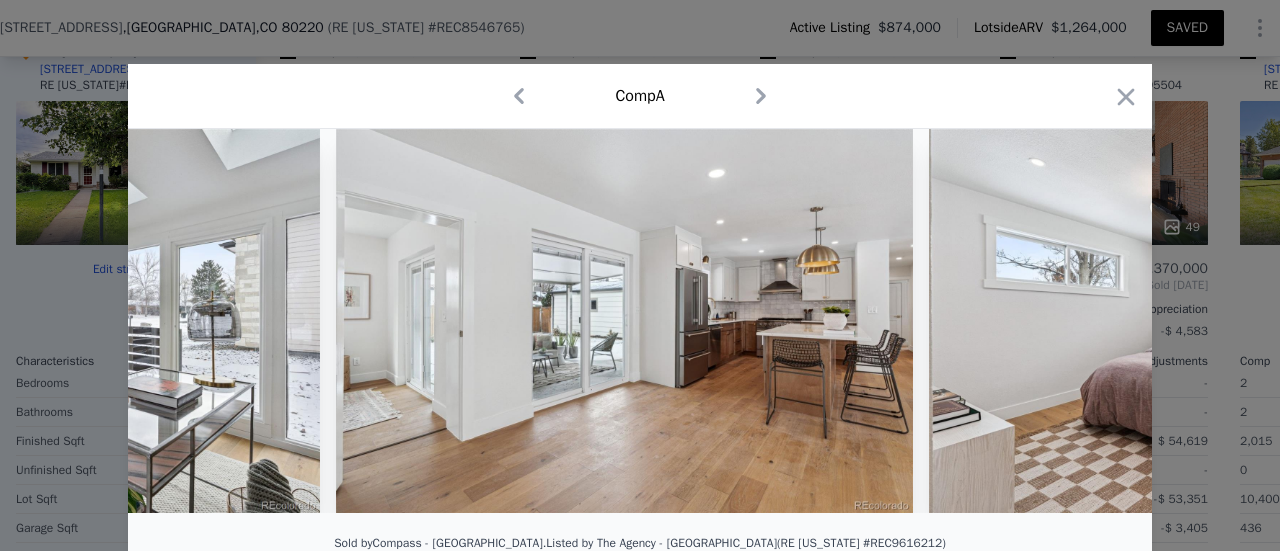 scroll, scrollTop: 0, scrollLeft: 11040, axis: horizontal 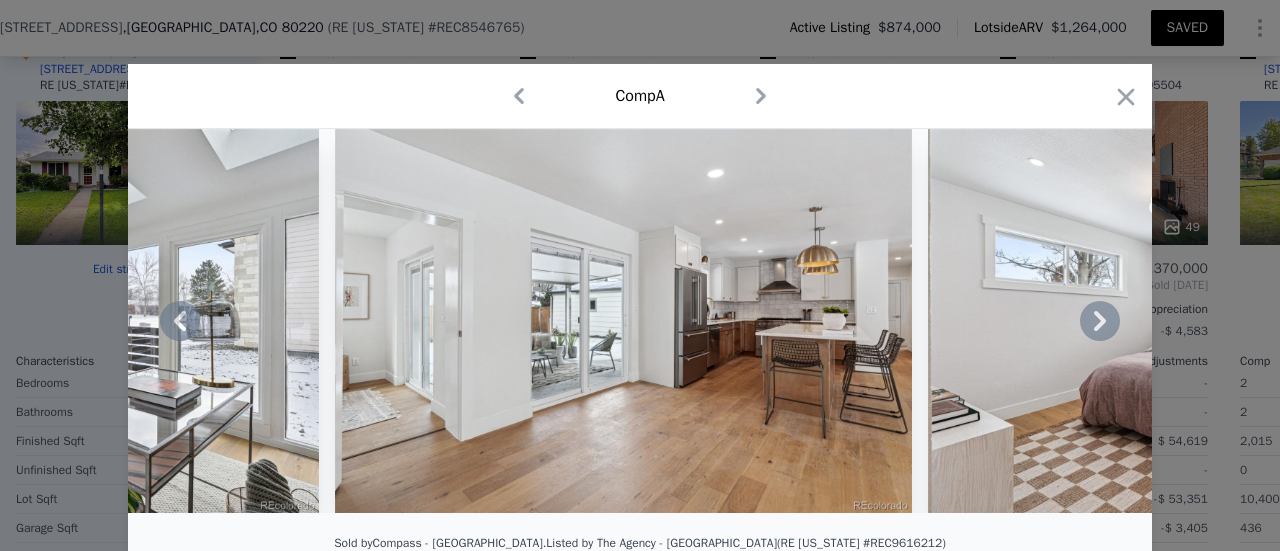 click 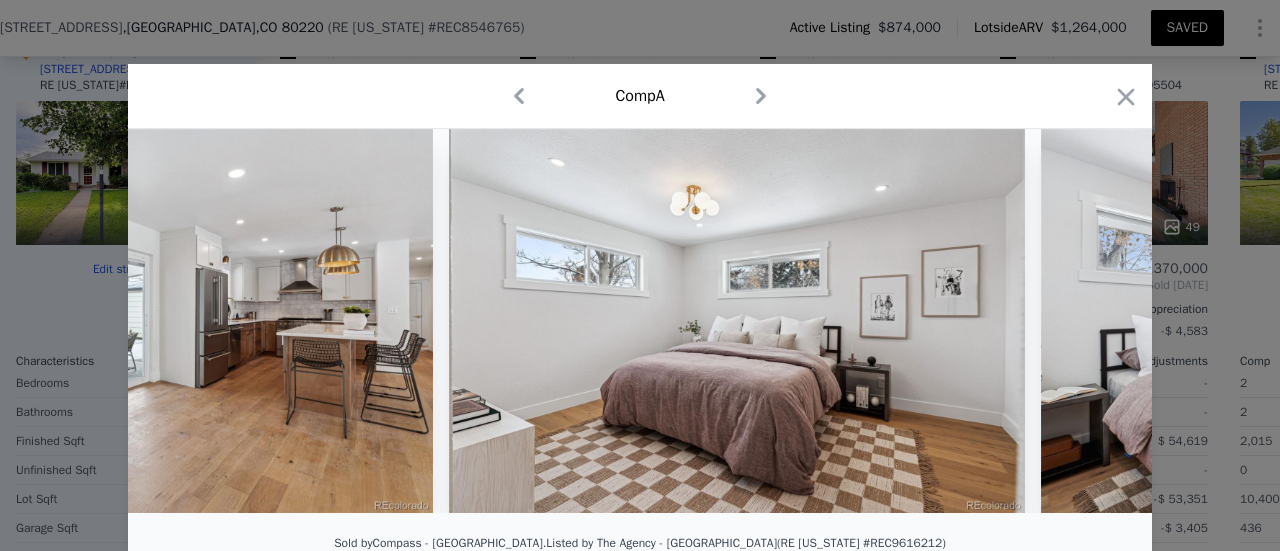 scroll, scrollTop: 0, scrollLeft: 11520, axis: horizontal 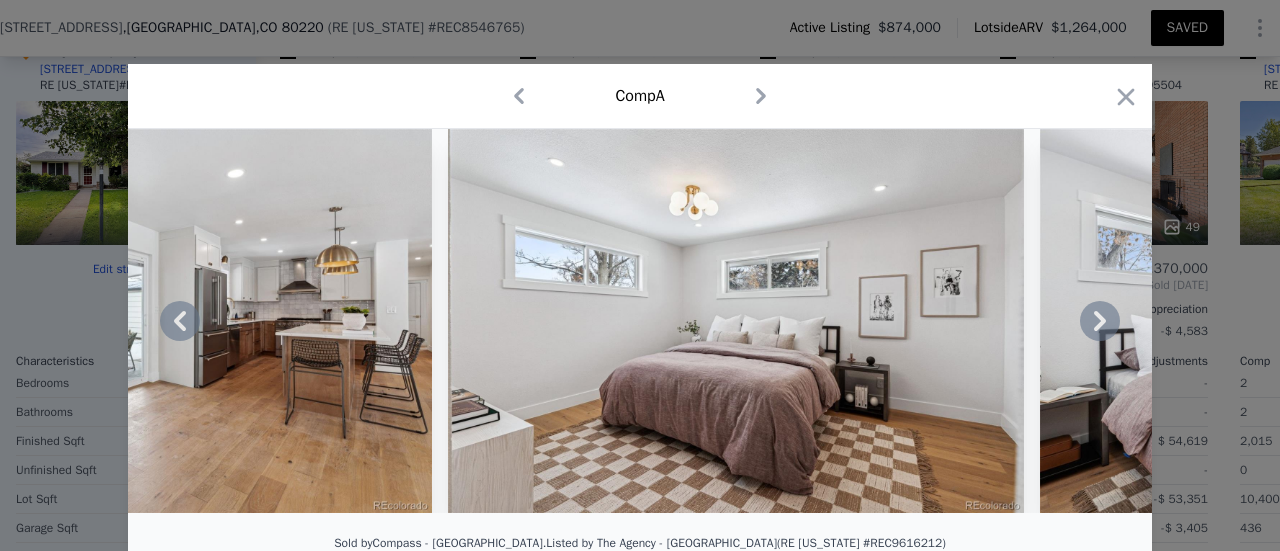 click 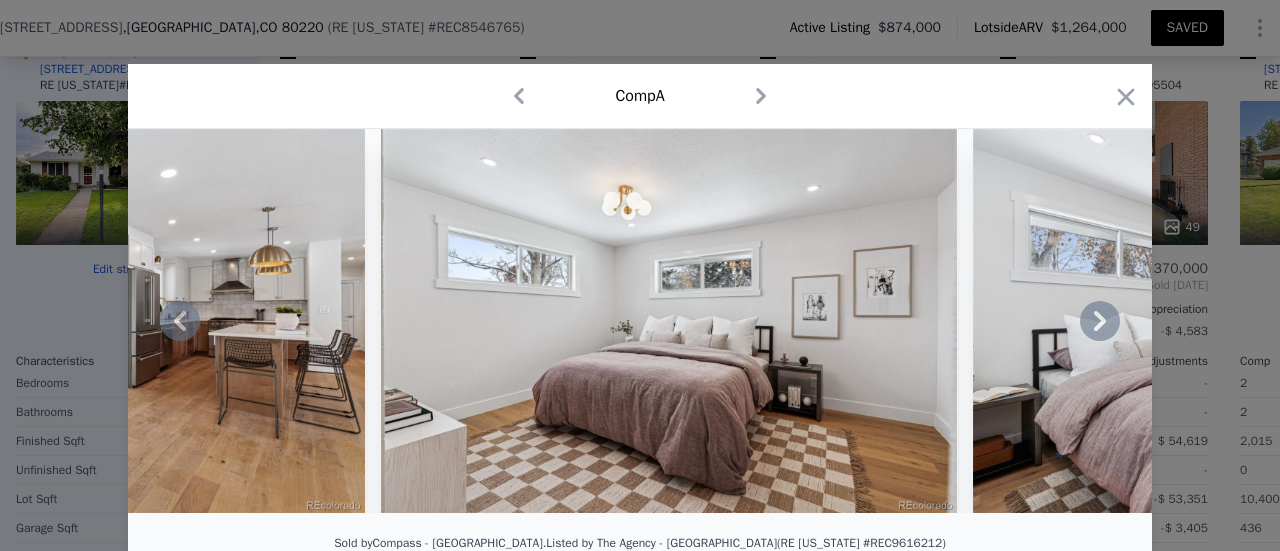 click at bounding box center (1261, 321) 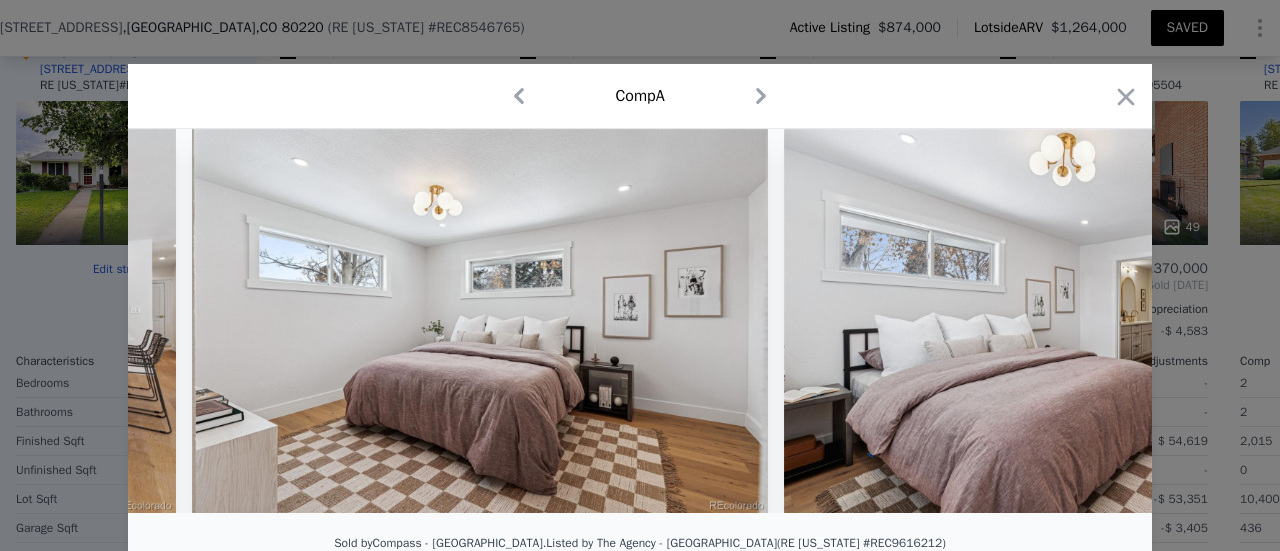 scroll, scrollTop: 0, scrollLeft: 12000, axis: horizontal 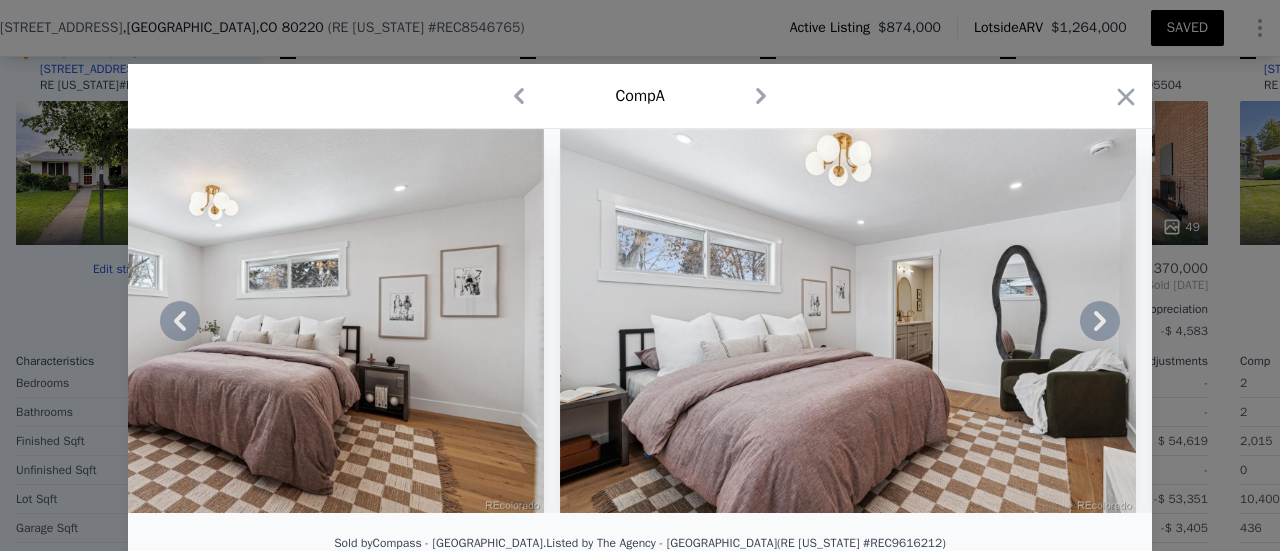 click 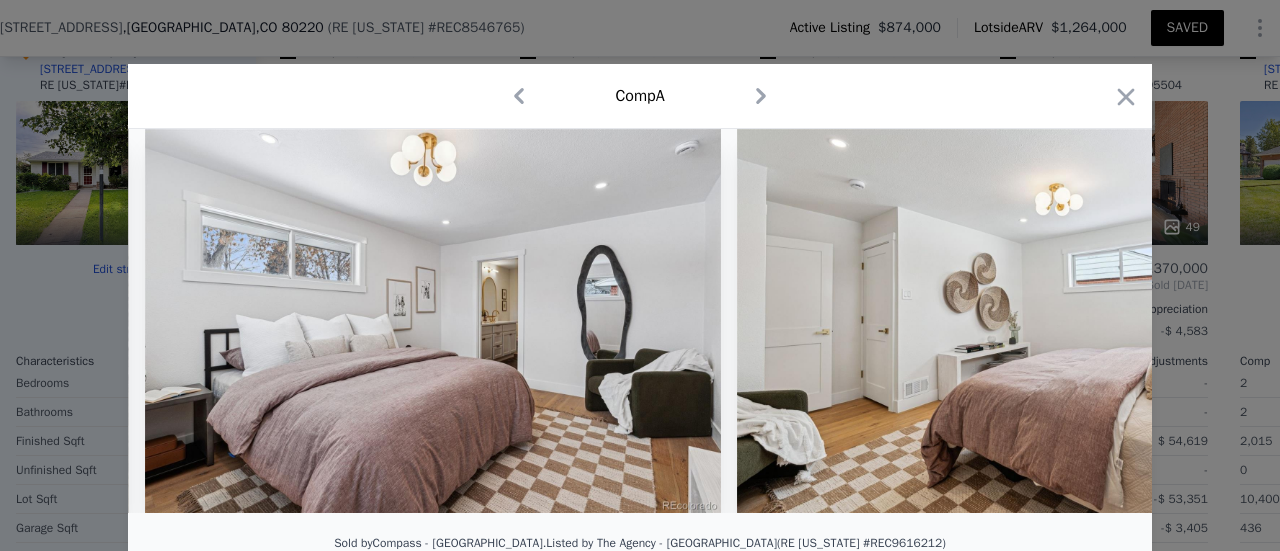 scroll, scrollTop: 0, scrollLeft: 12480, axis: horizontal 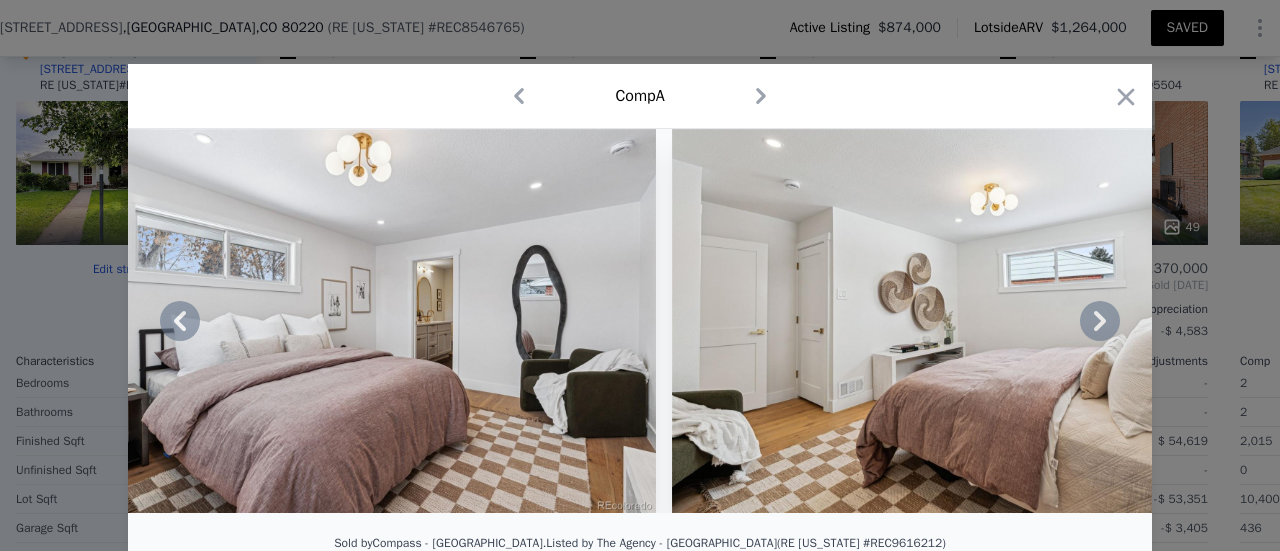 click 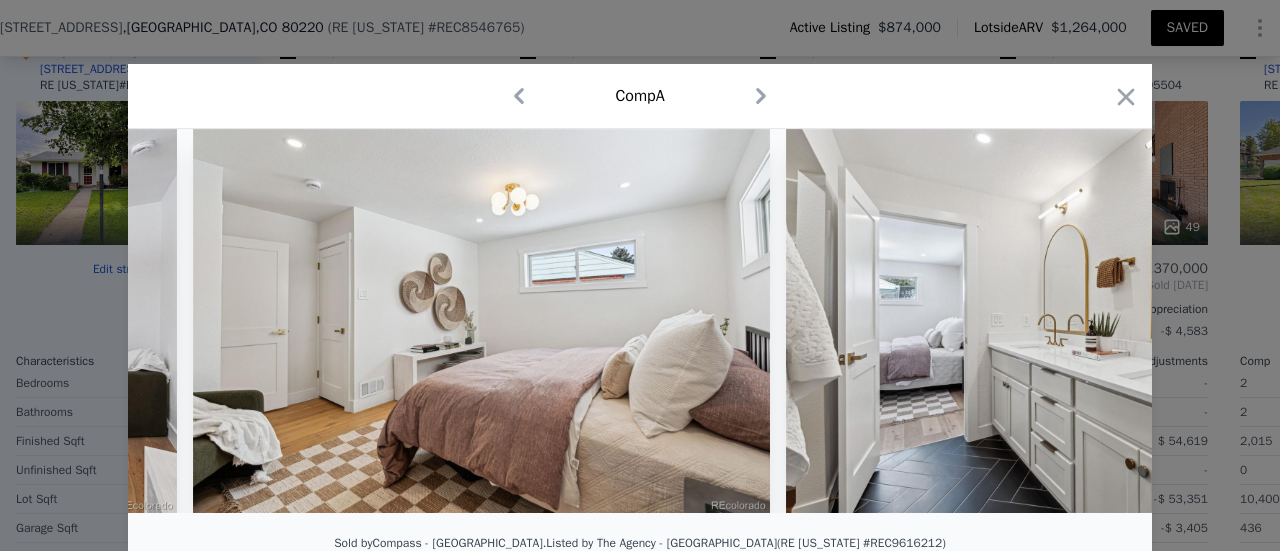 scroll, scrollTop: 0, scrollLeft: 12960, axis: horizontal 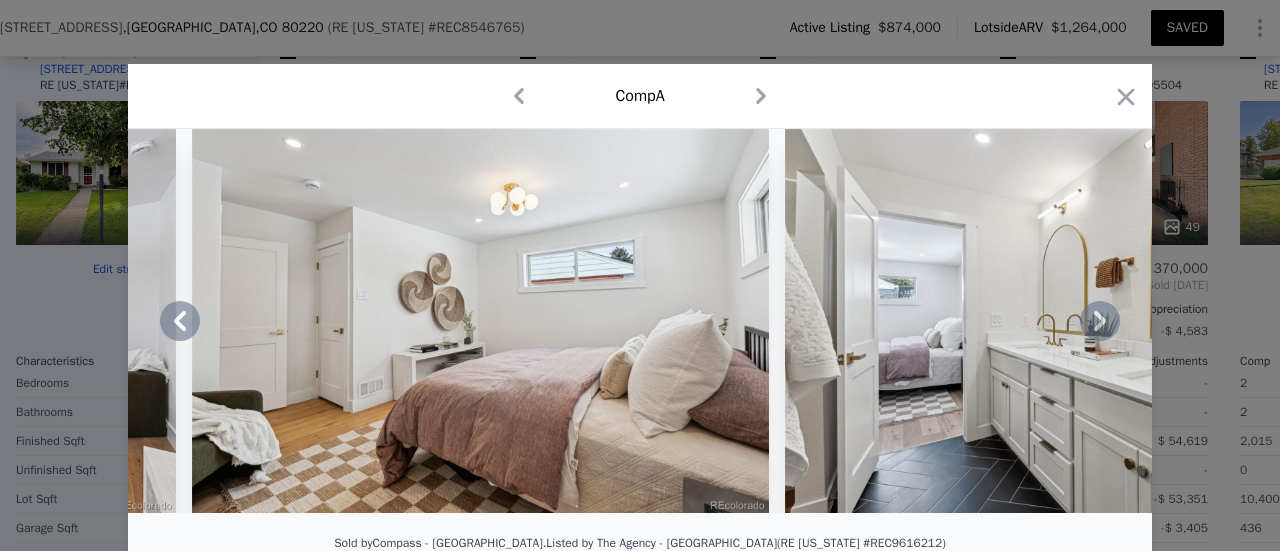 click at bounding box center [640, 321] 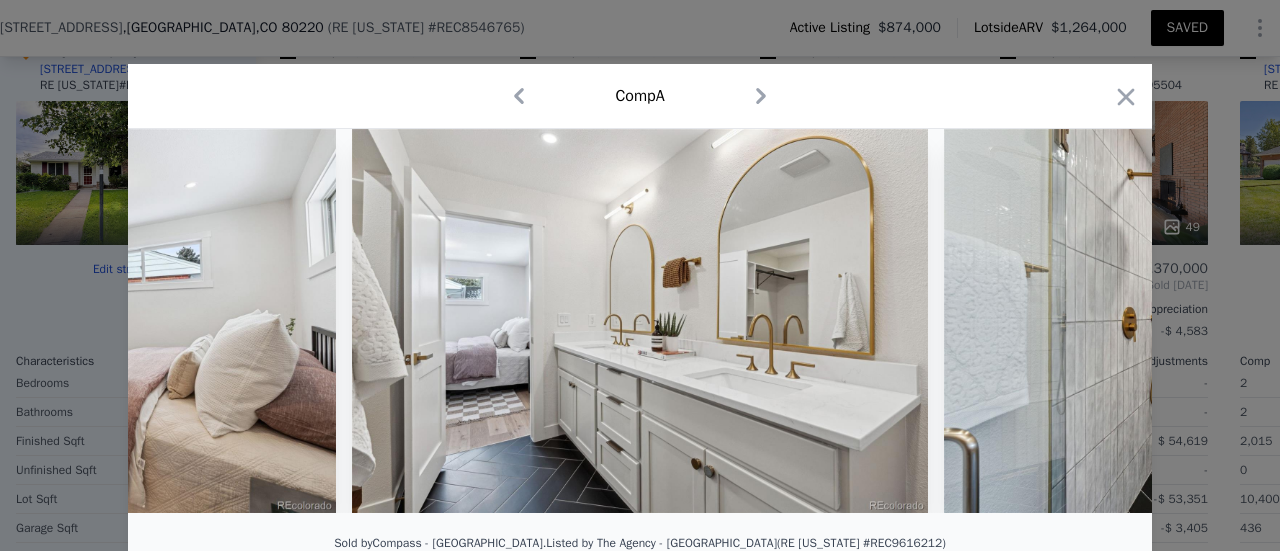 scroll, scrollTop: 0, scrollLeft: 13440, axis: horizontal 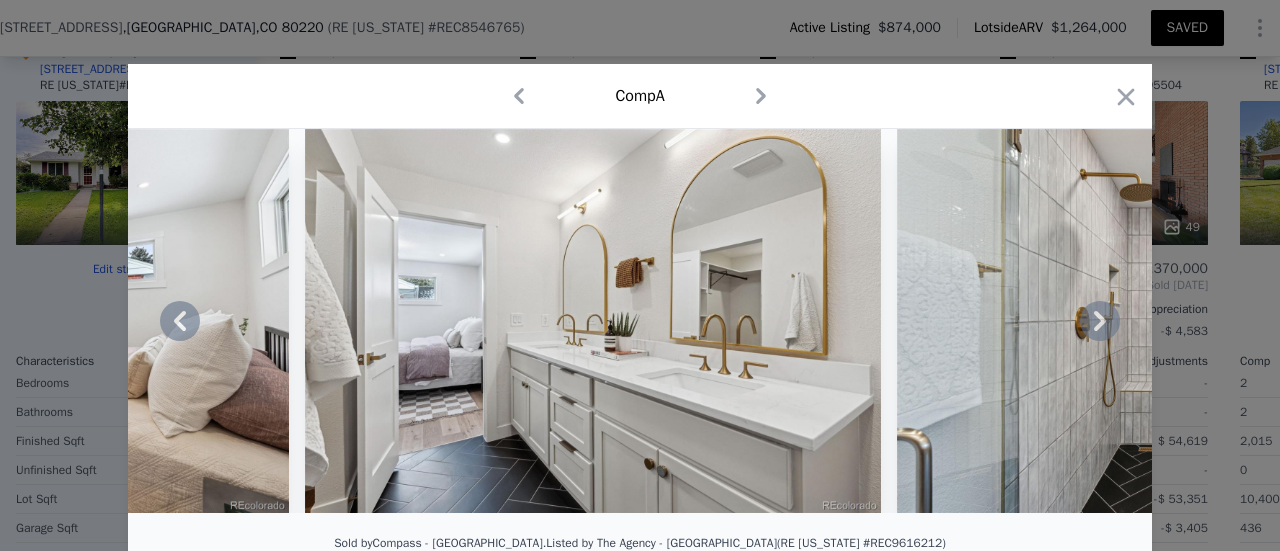 click 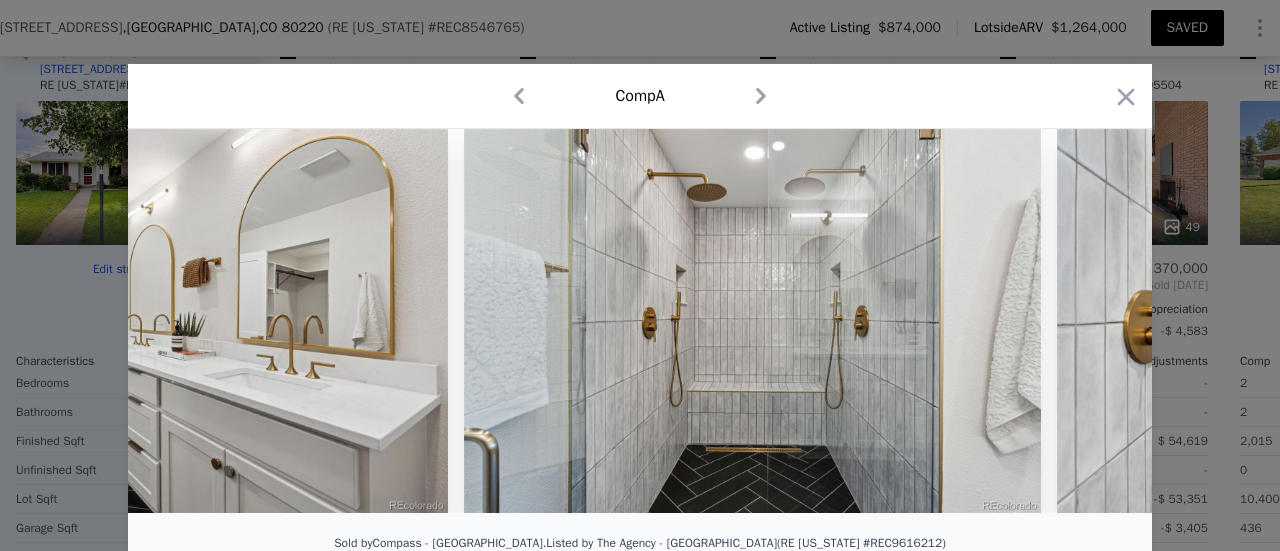 scroll, scrollTop: 0, scrollLeft: 13920, axis: horizontal 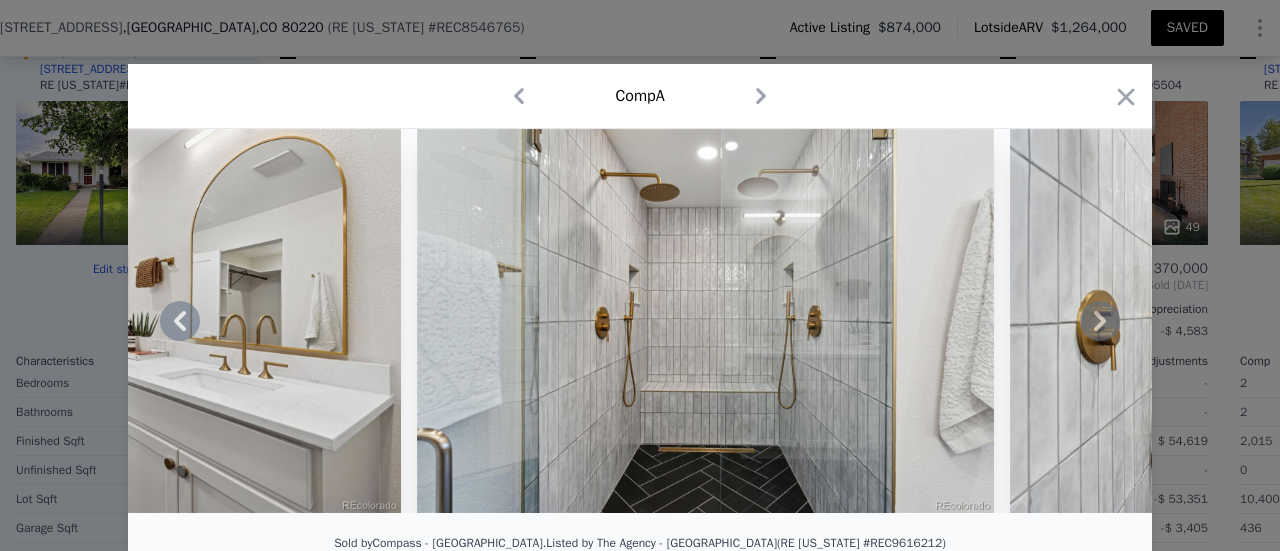 click 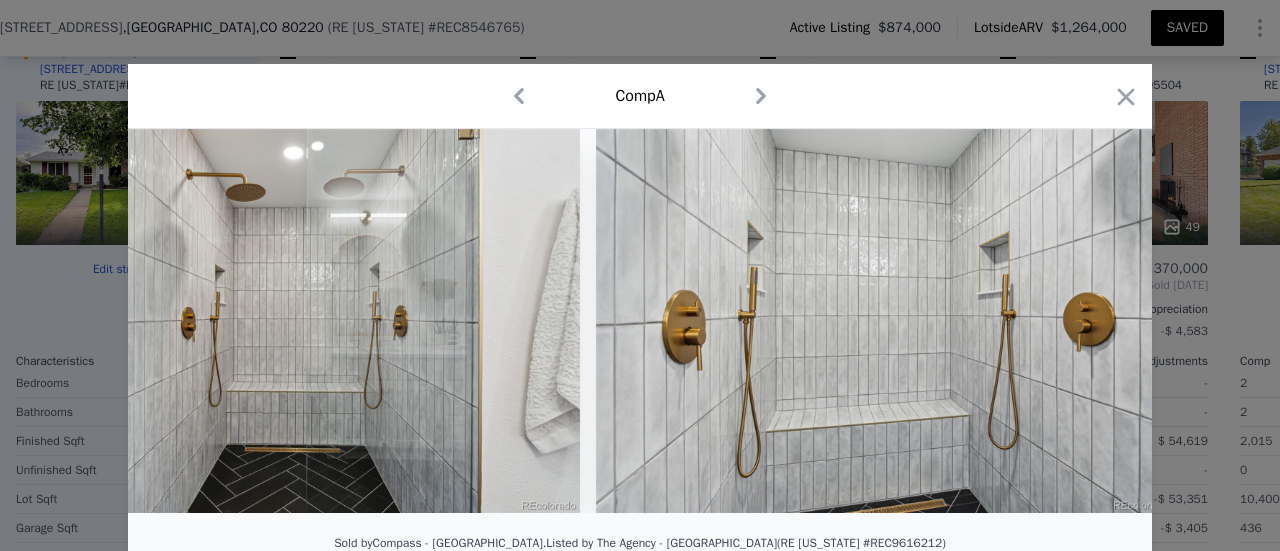 scroll, scrollTop: 0, scrollLeft: 14400, axis: horizontal 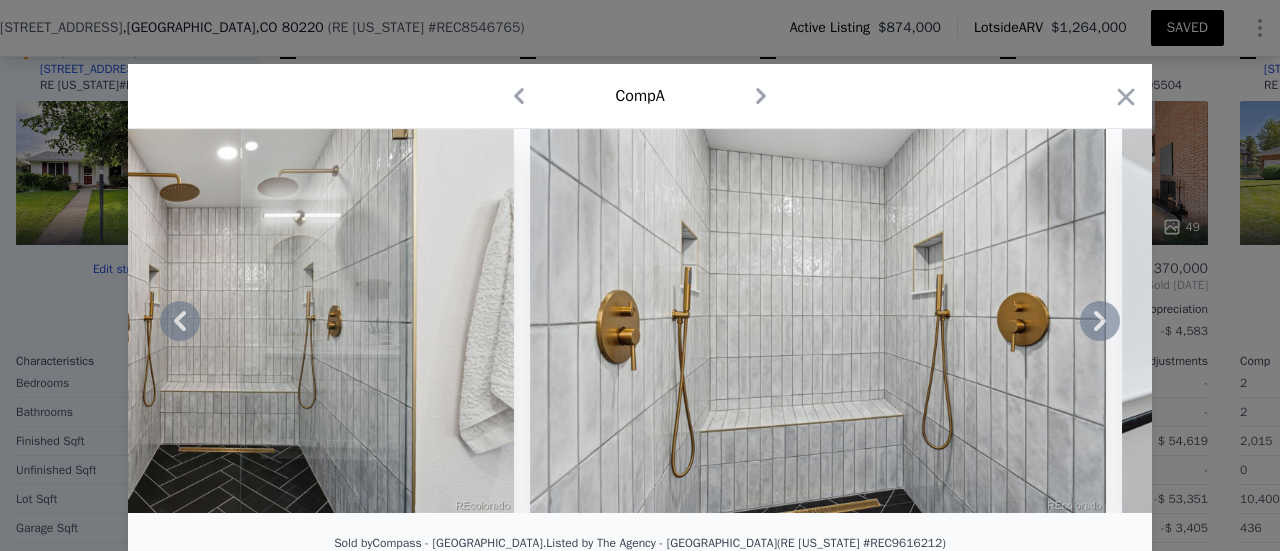click 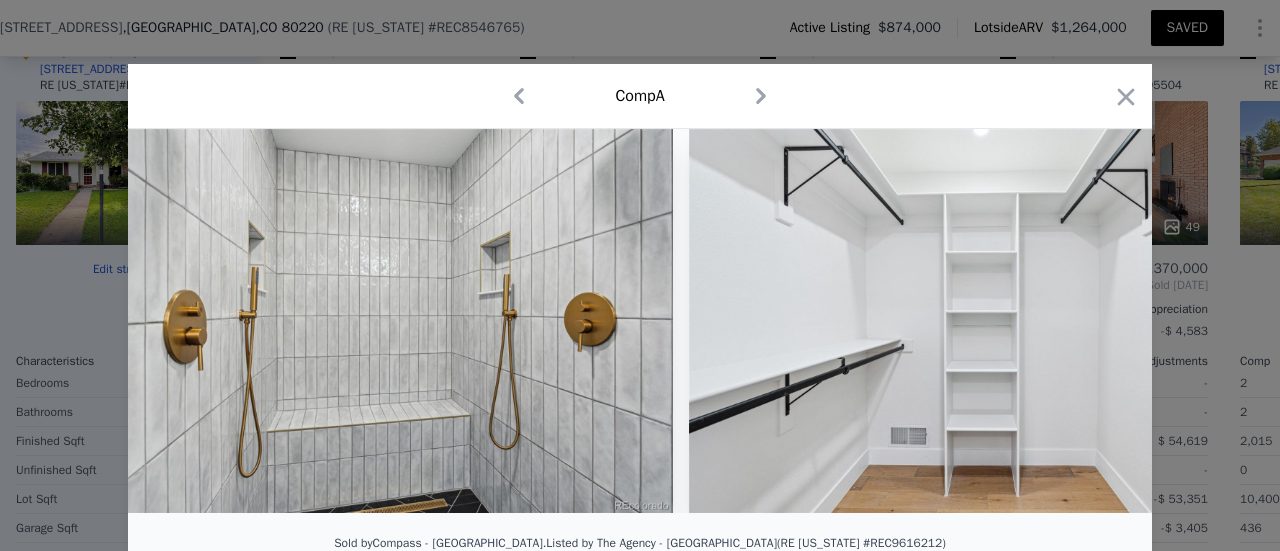 scroll, scrollTop: 0, scrollLeft: 14880, axis: horizontal 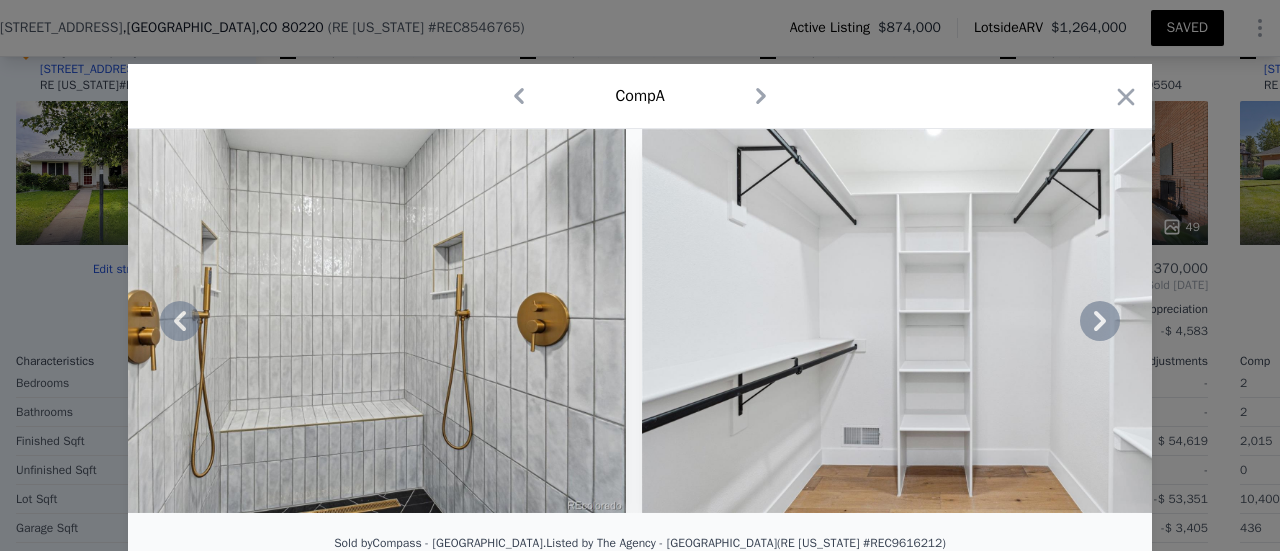 click 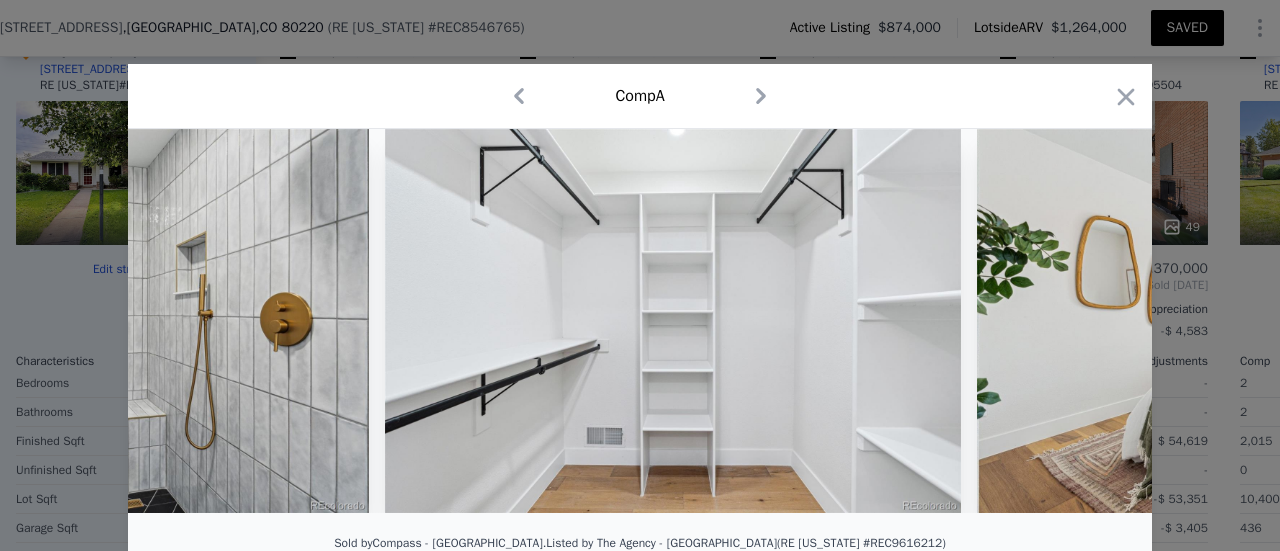 scroll, scrollTop: 0, scrollLeft: 15360, axis: horizontal 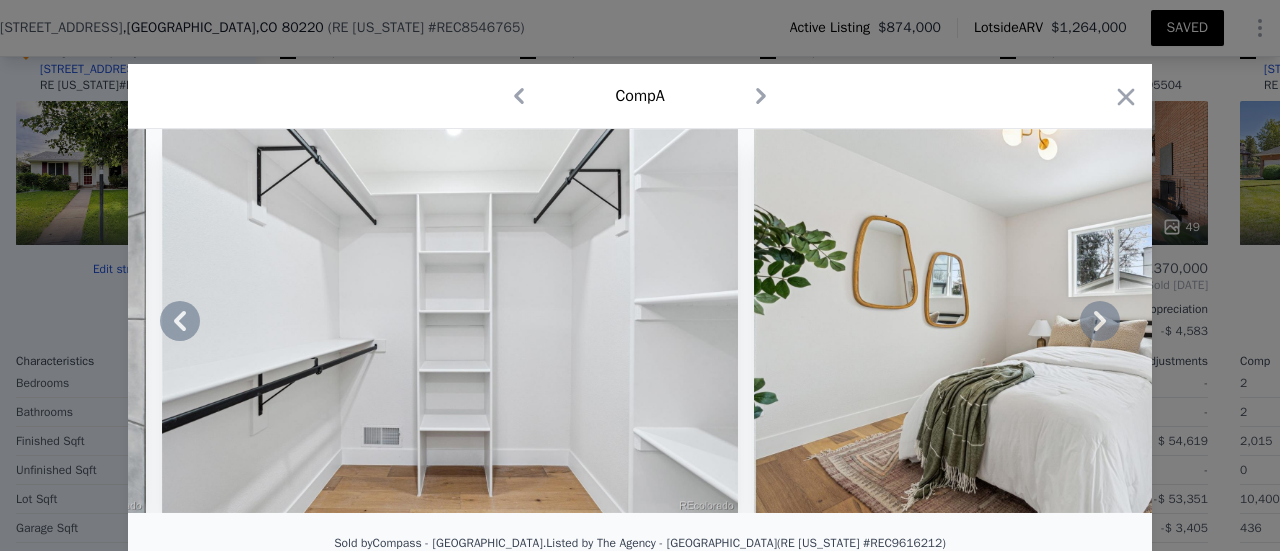 click 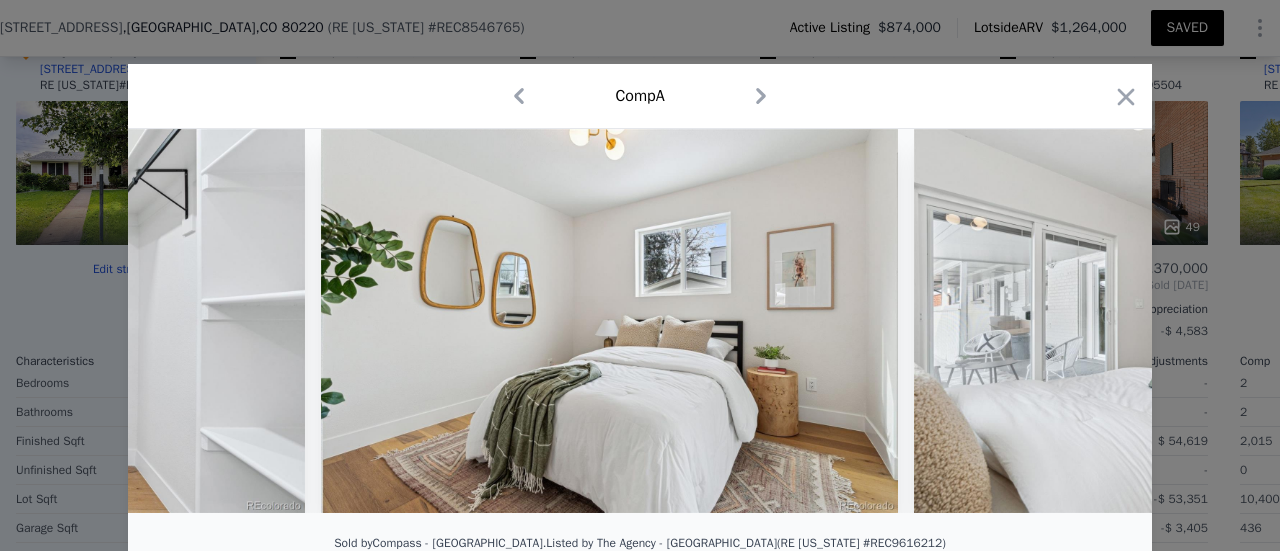 scroll, scrollTop: 0, scrollLeft: 15840, axis: horizontal 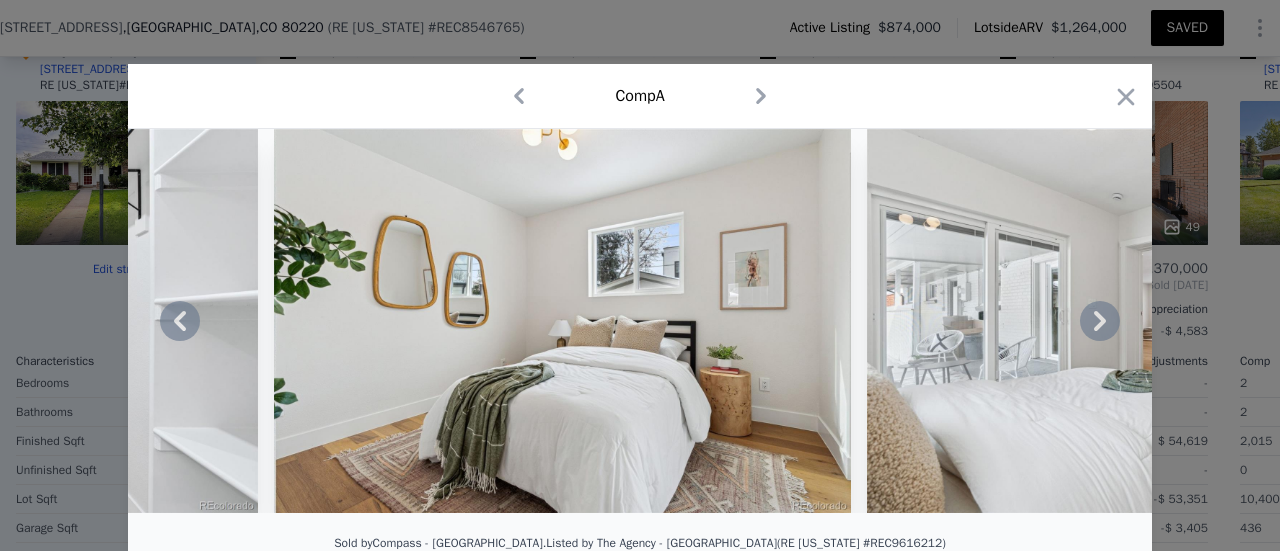 click 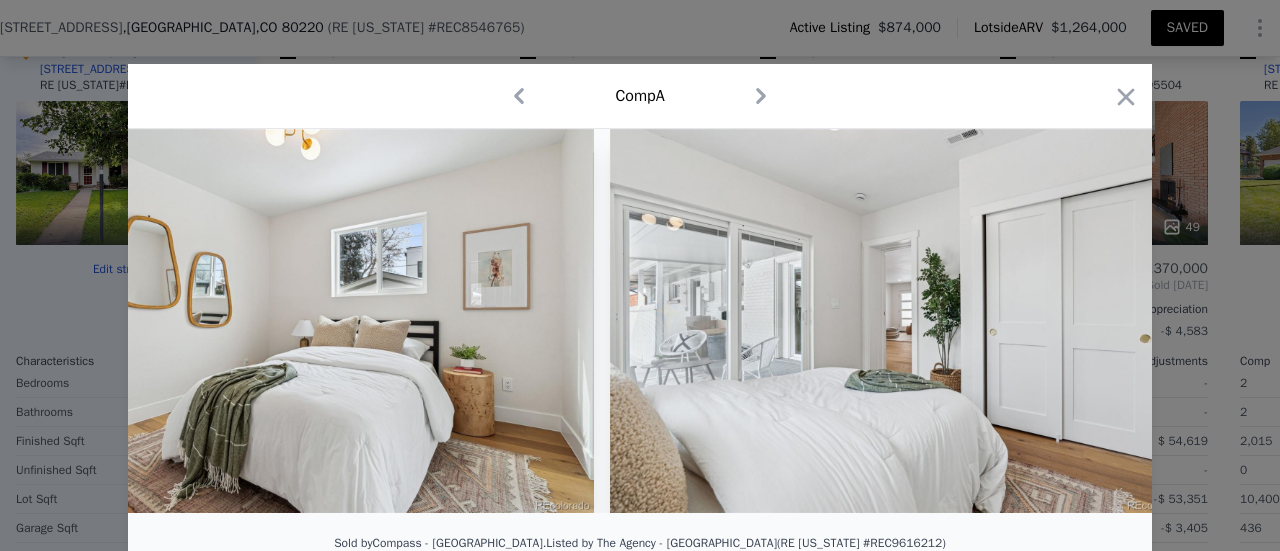 scroll, scrollTop: 0, scrollLeft: 16320, axis: horizontal 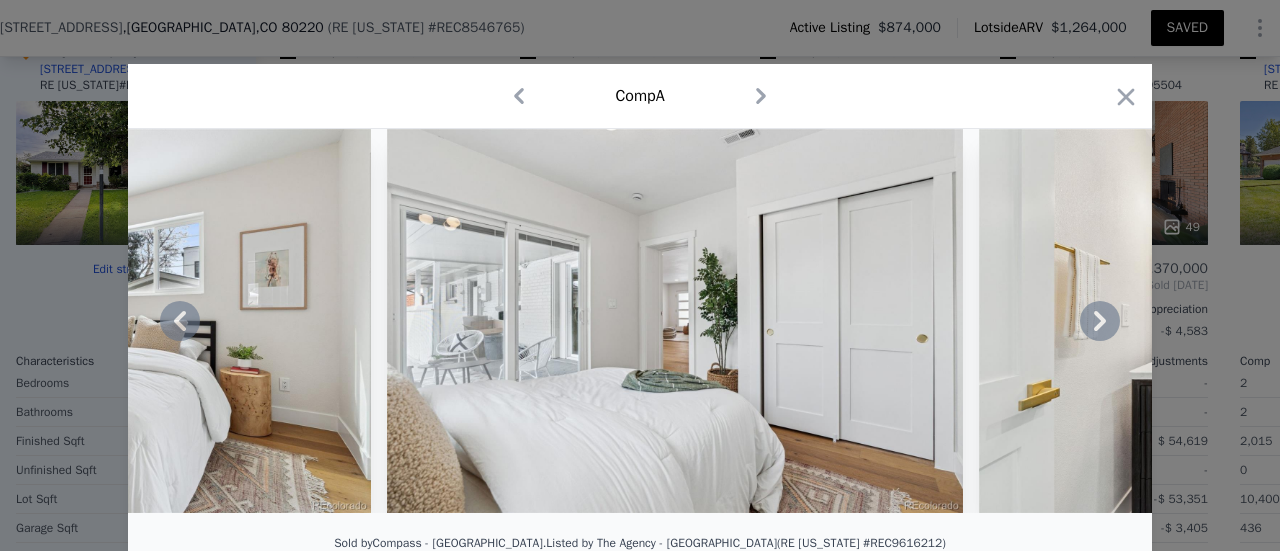 click 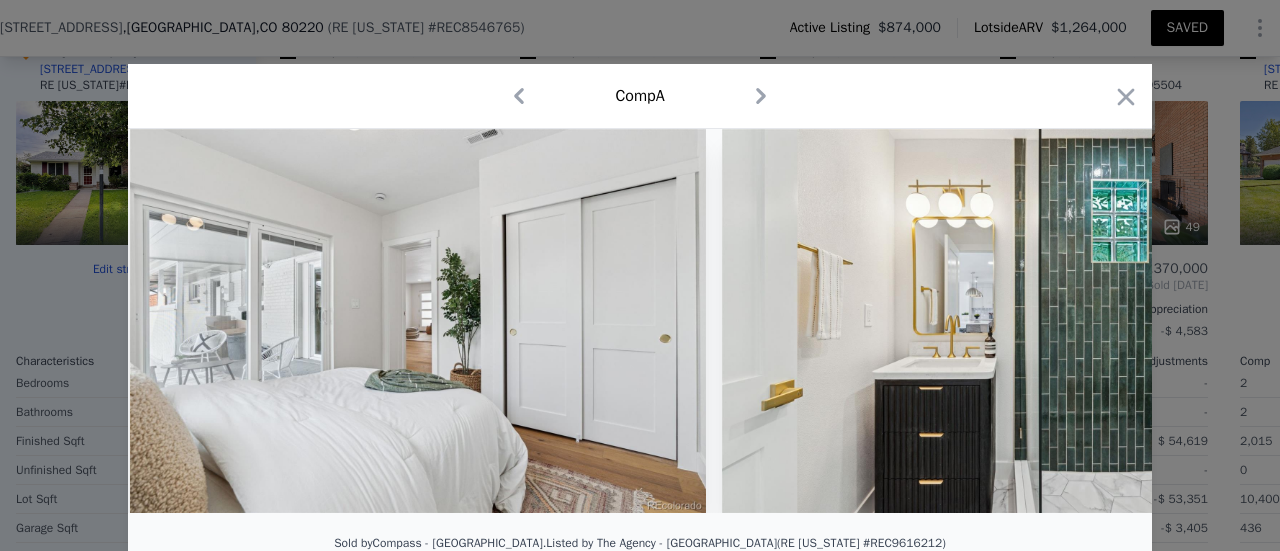 scroll, scrollTop: 0, scrollLeft: 16800, axis: horizontal 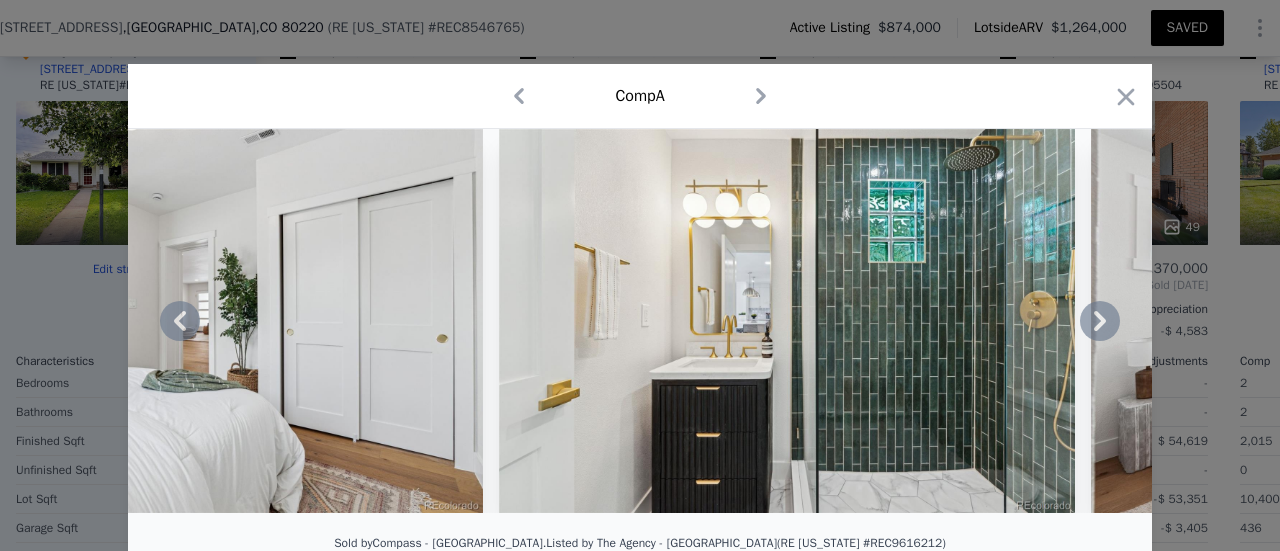 click 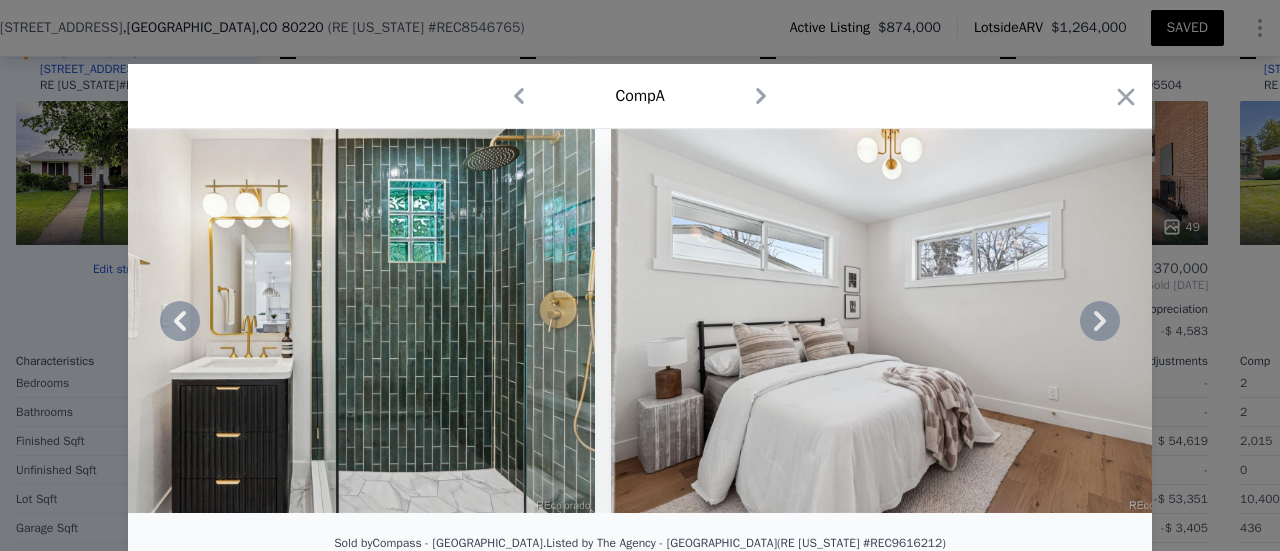 click 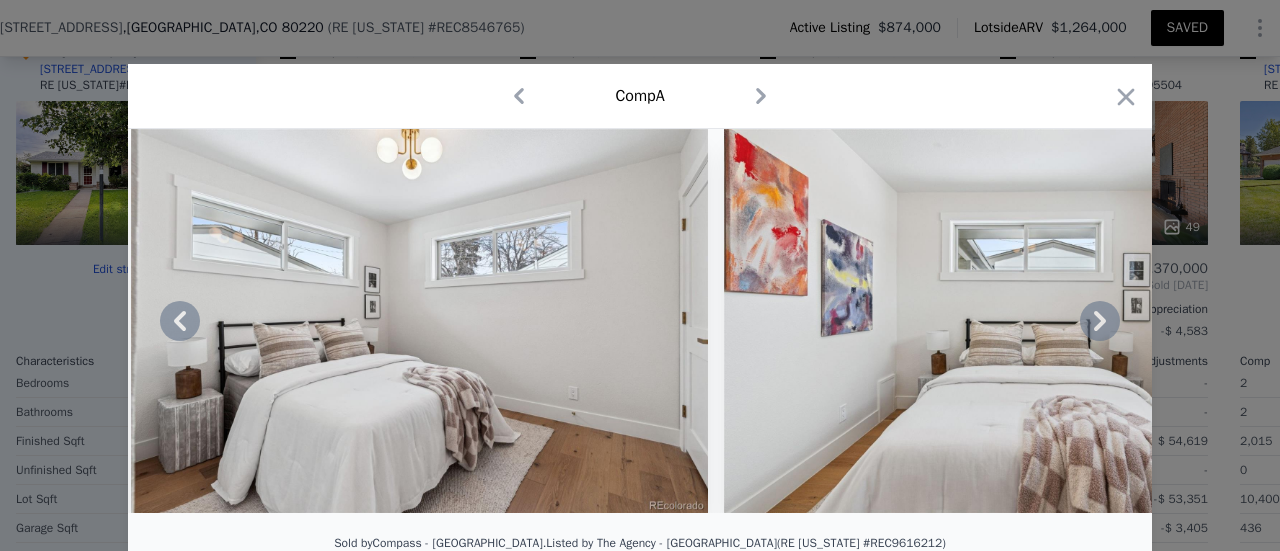 click 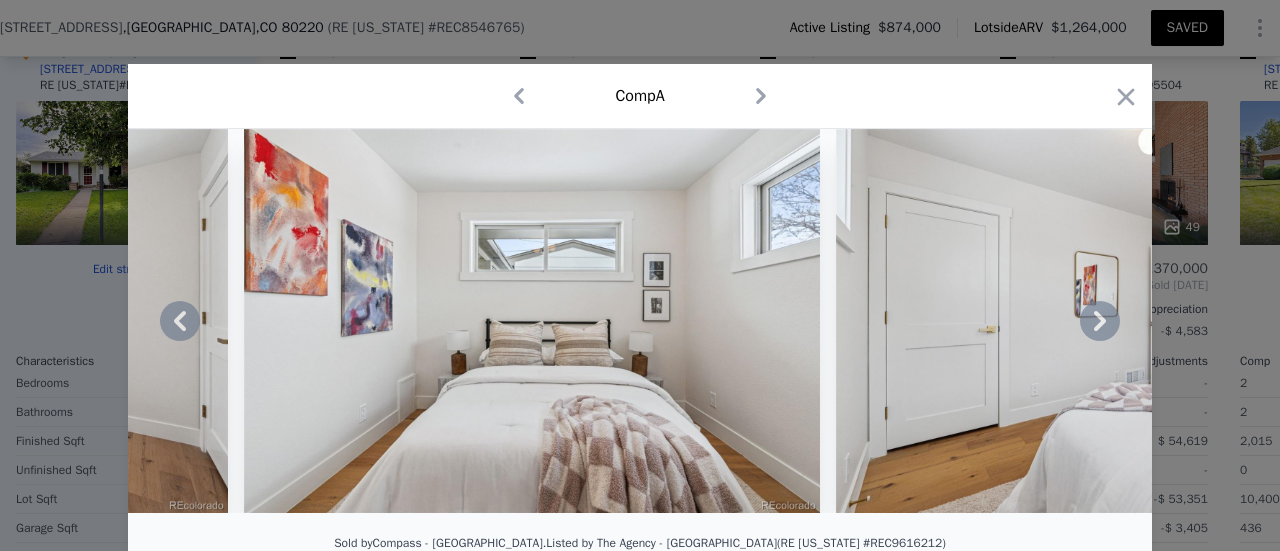 click 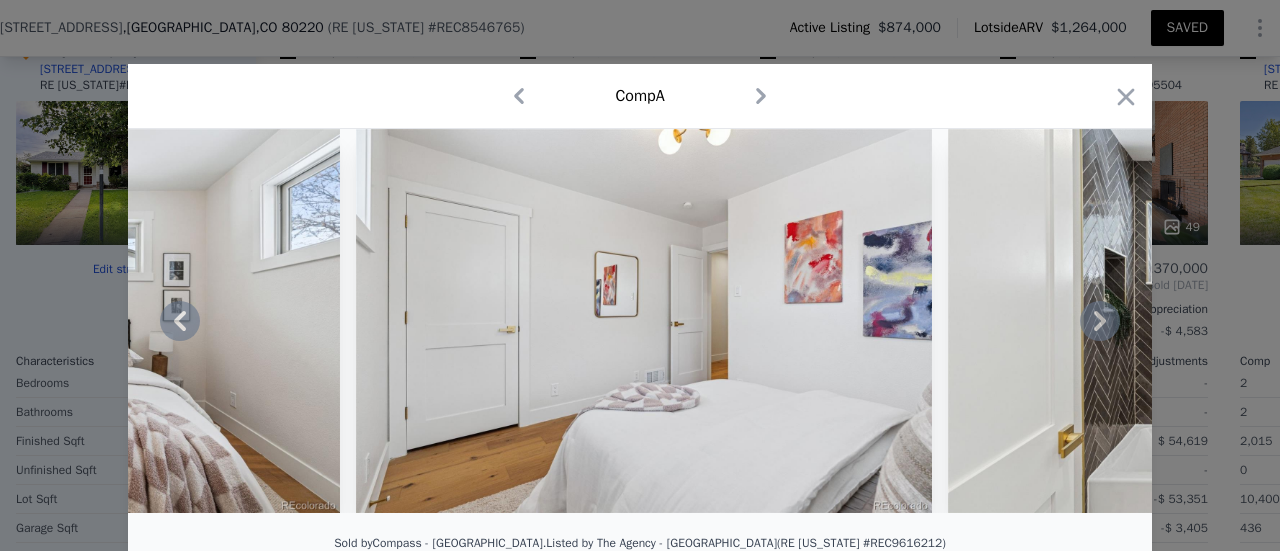 click 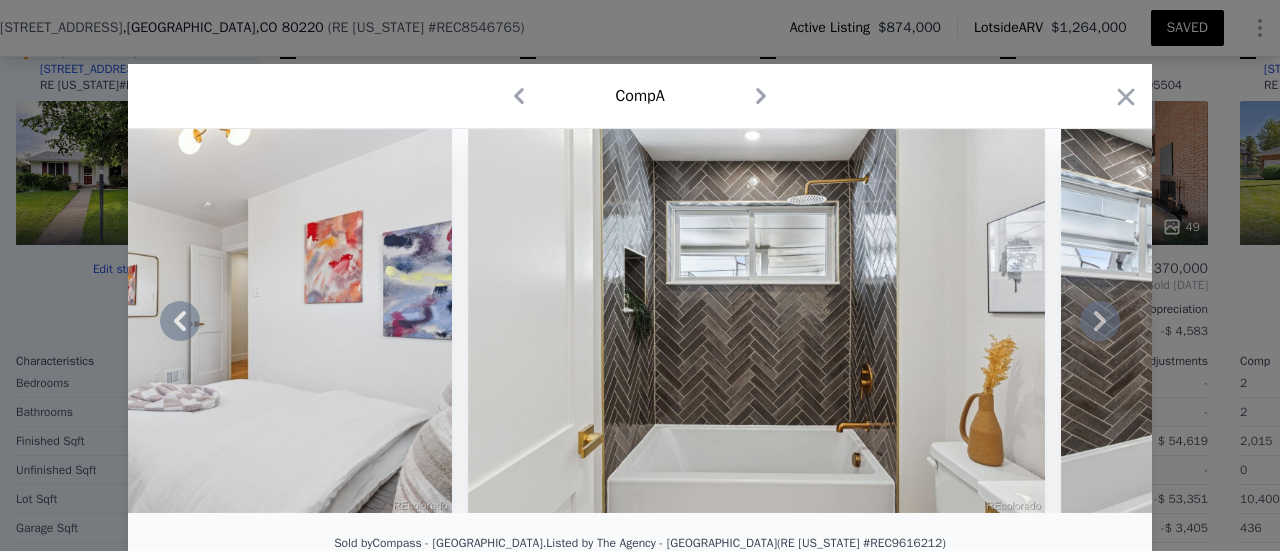 click 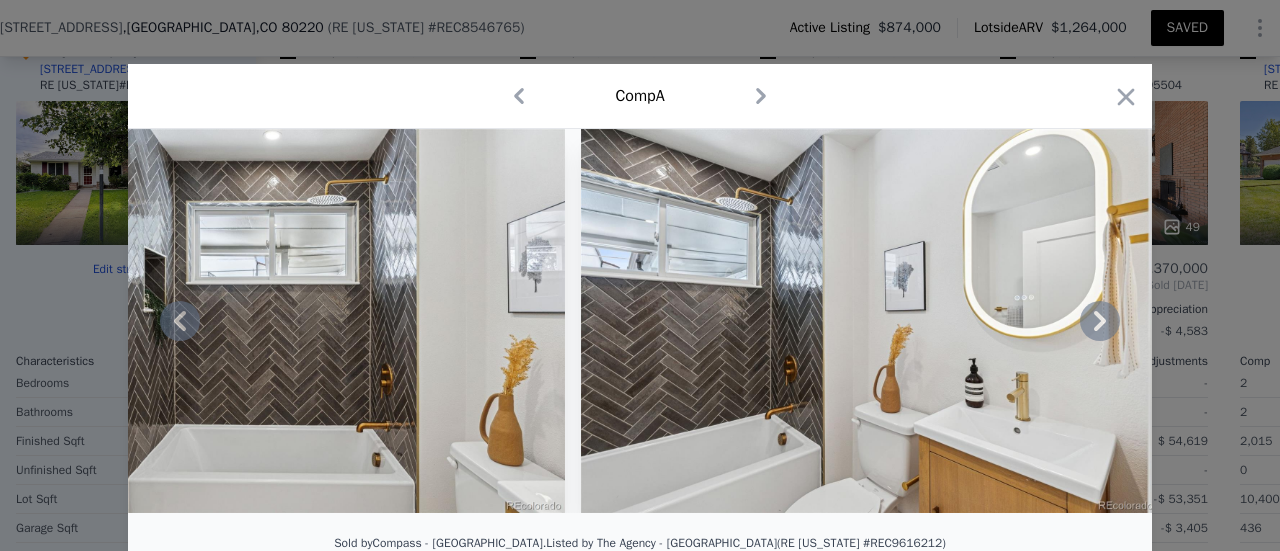 click 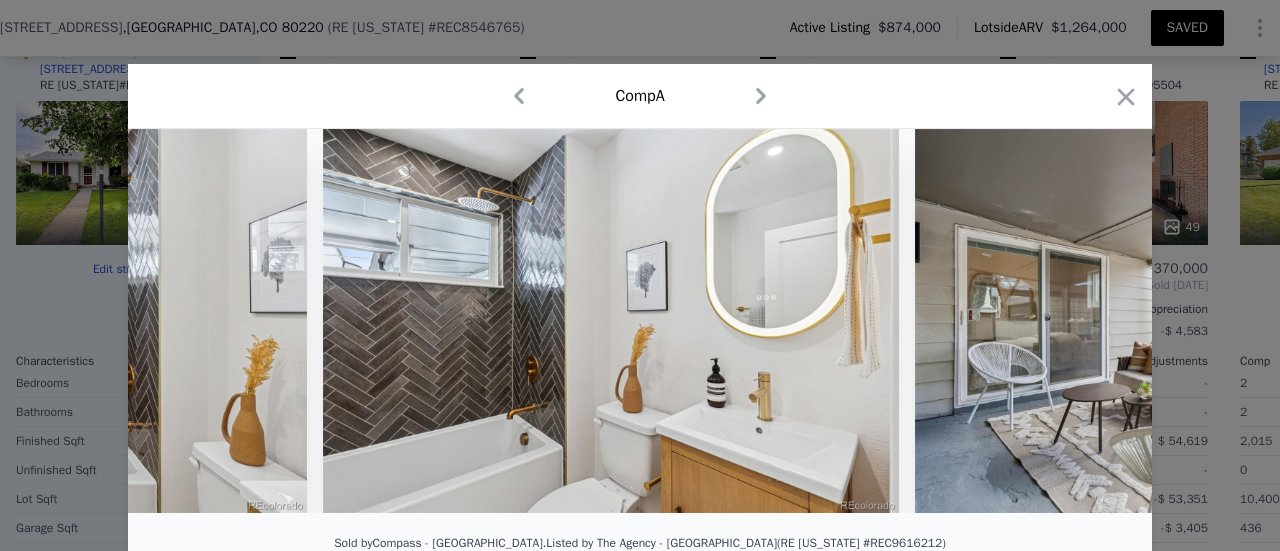 scroll, scrollTop: 0, scrollLeft: 20160, axis: horizontal 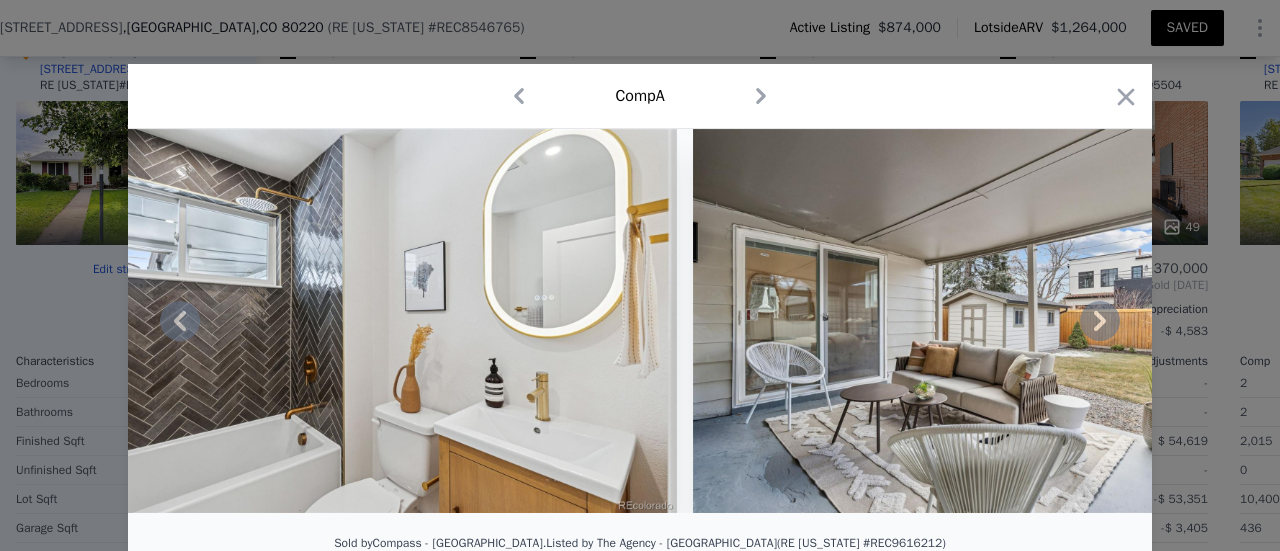 click 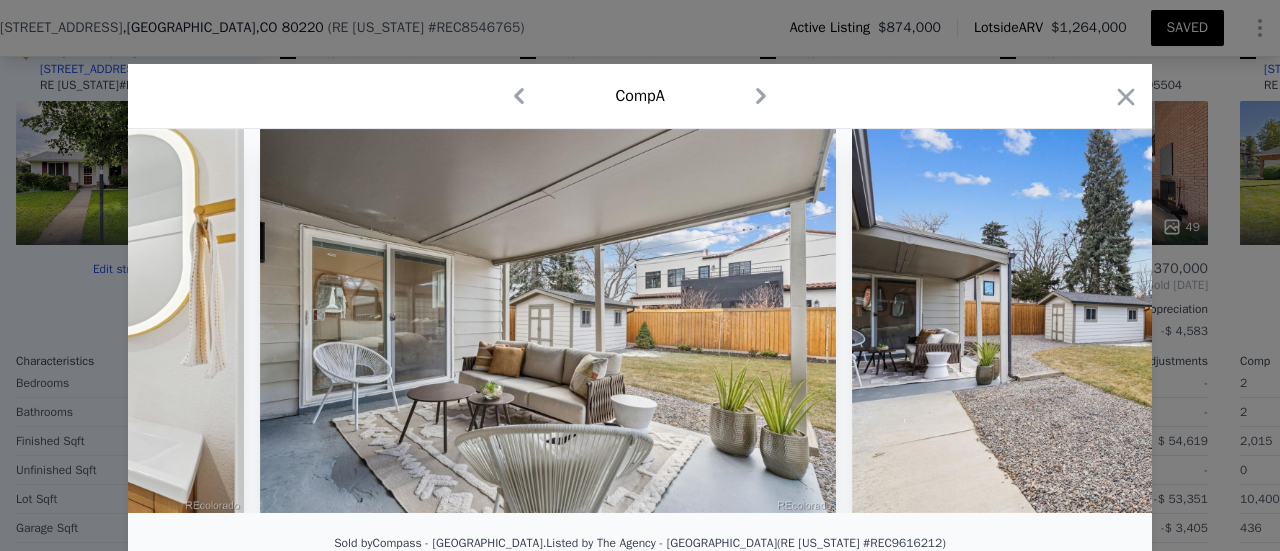 scroll, scrollTop: 0, scrollLeft: 20640, axis: horizontal 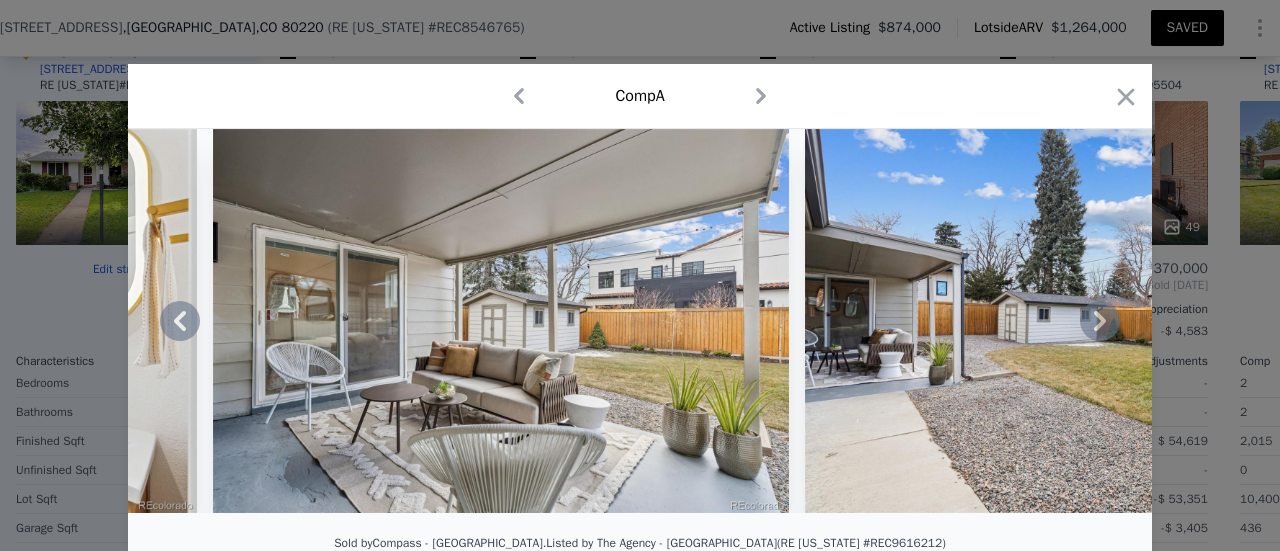 click 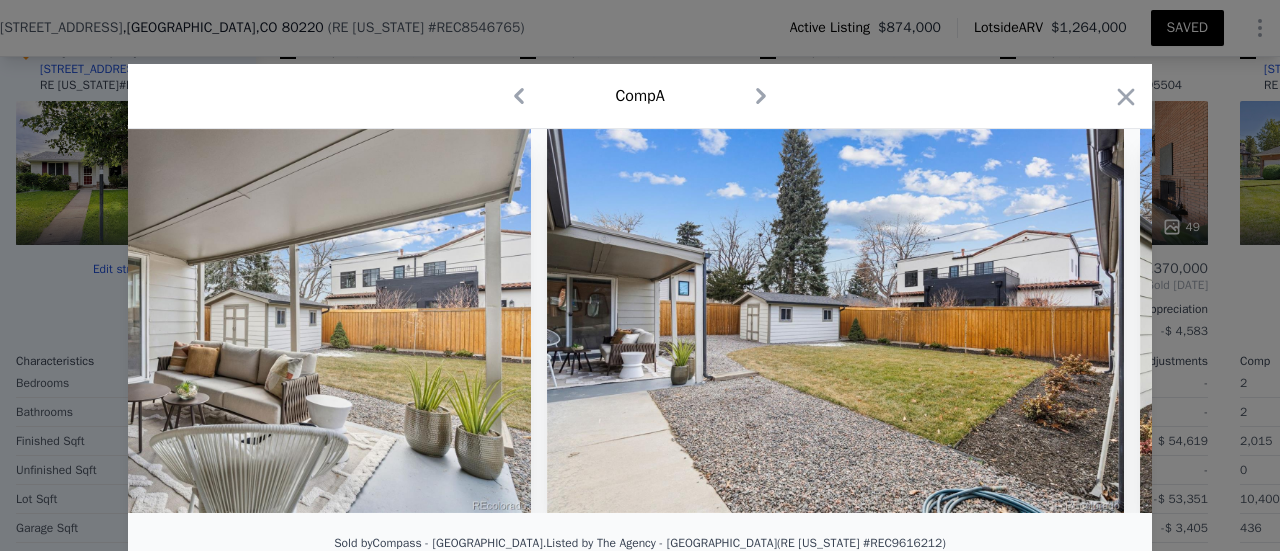 scroll, scrollTop: 0, scrollLeft: 21120, axis: horizontal 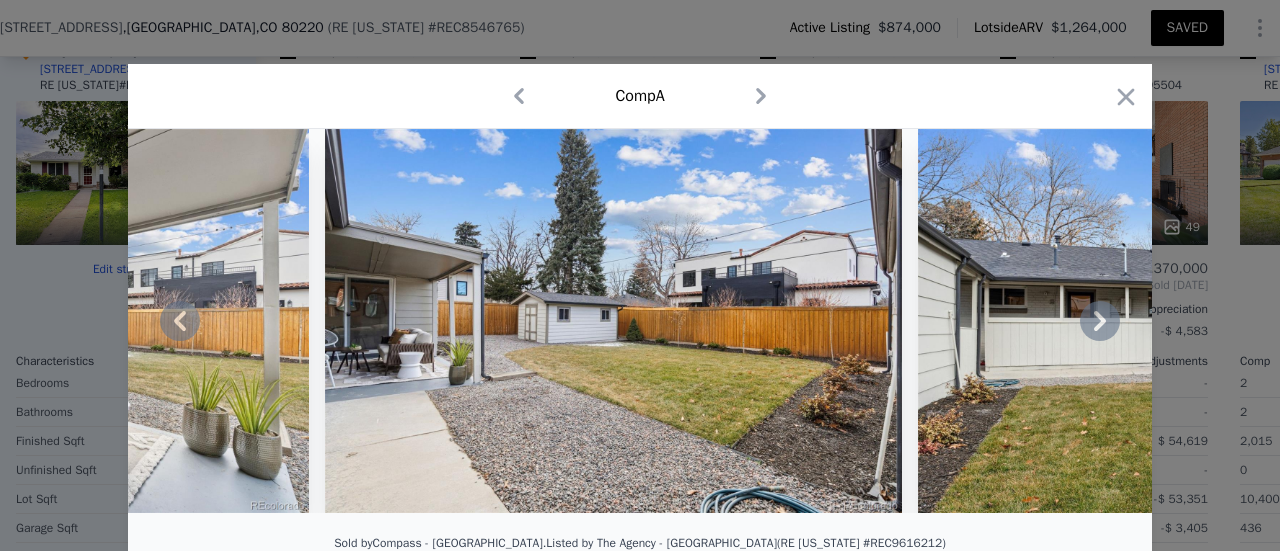 click 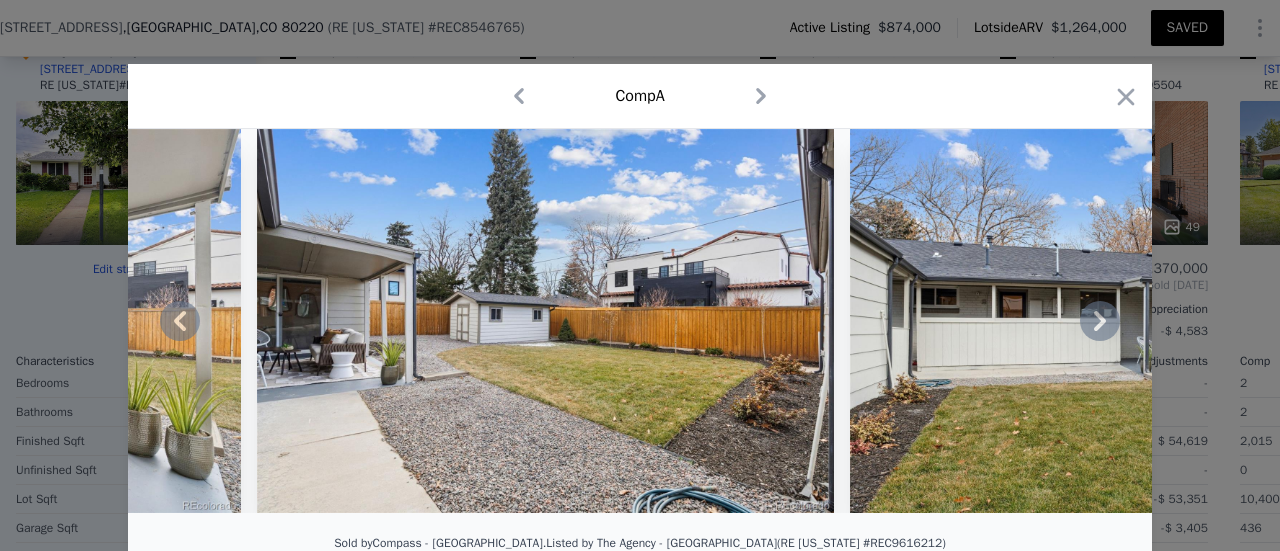 click at bounding box center (1138, 321) 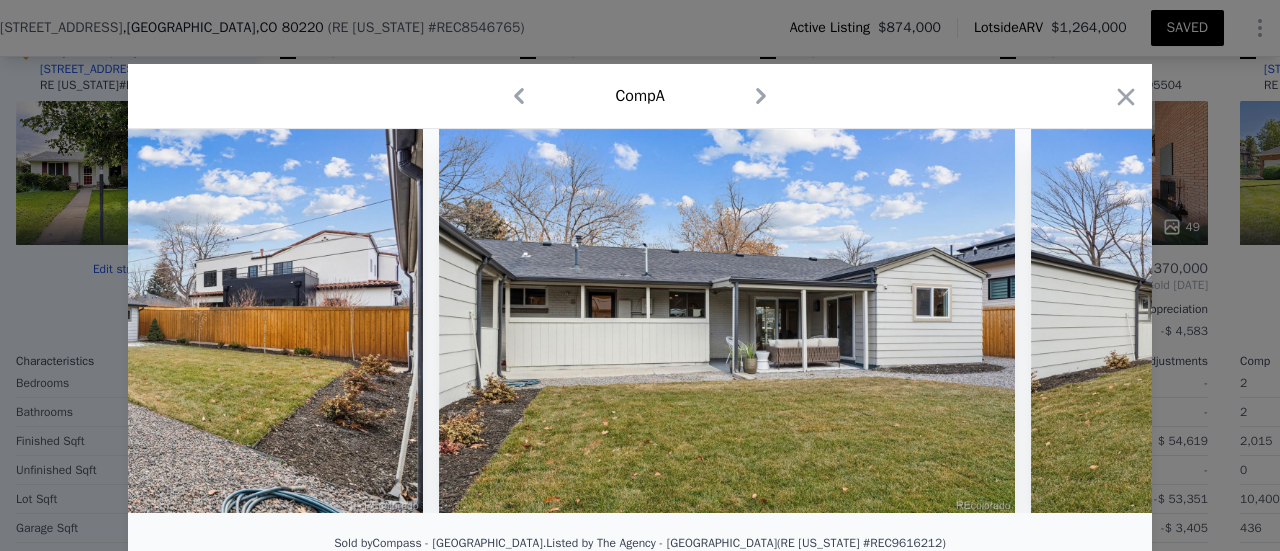 scroll, scrollTop: 0, scrollLeft: 21600, axis: horizontal 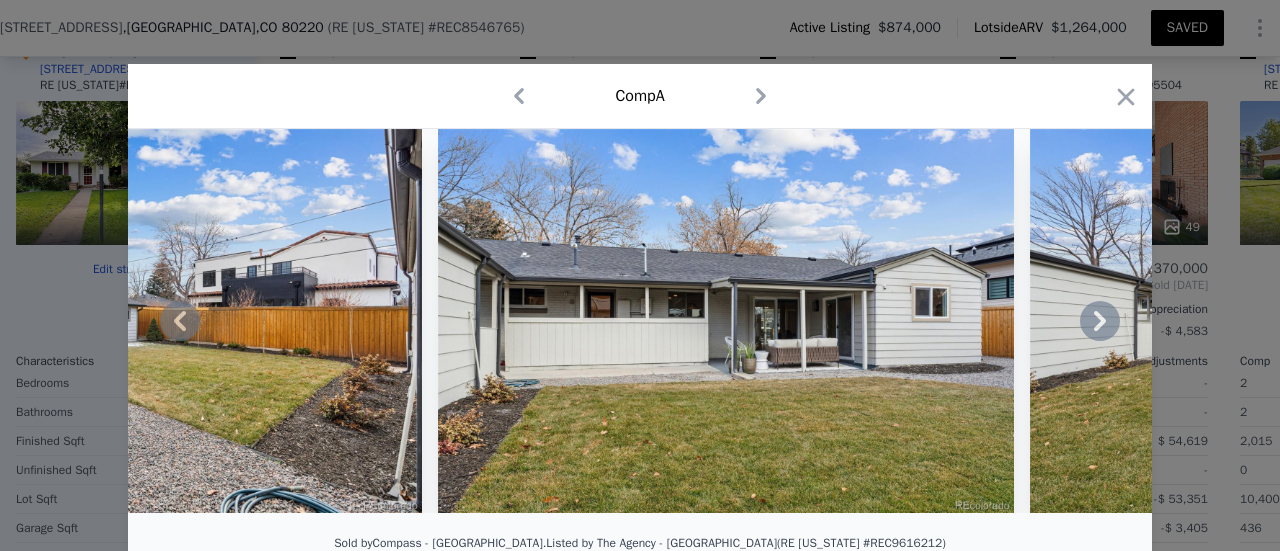 click 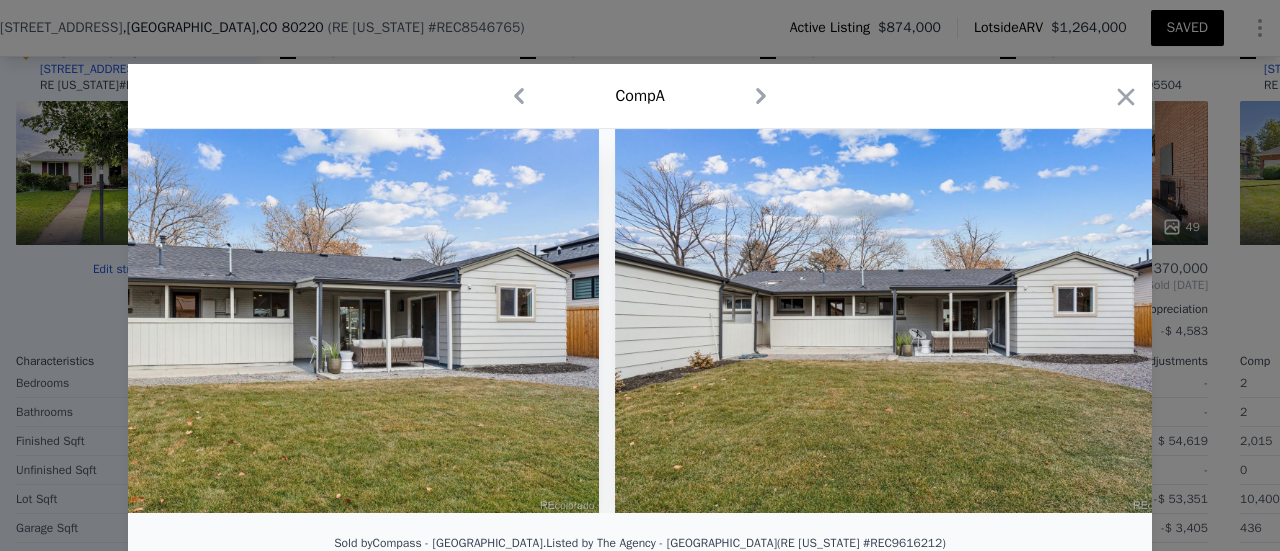 scroll, scrollTop: 0, scrollLeft: 22080, axis: horizontal 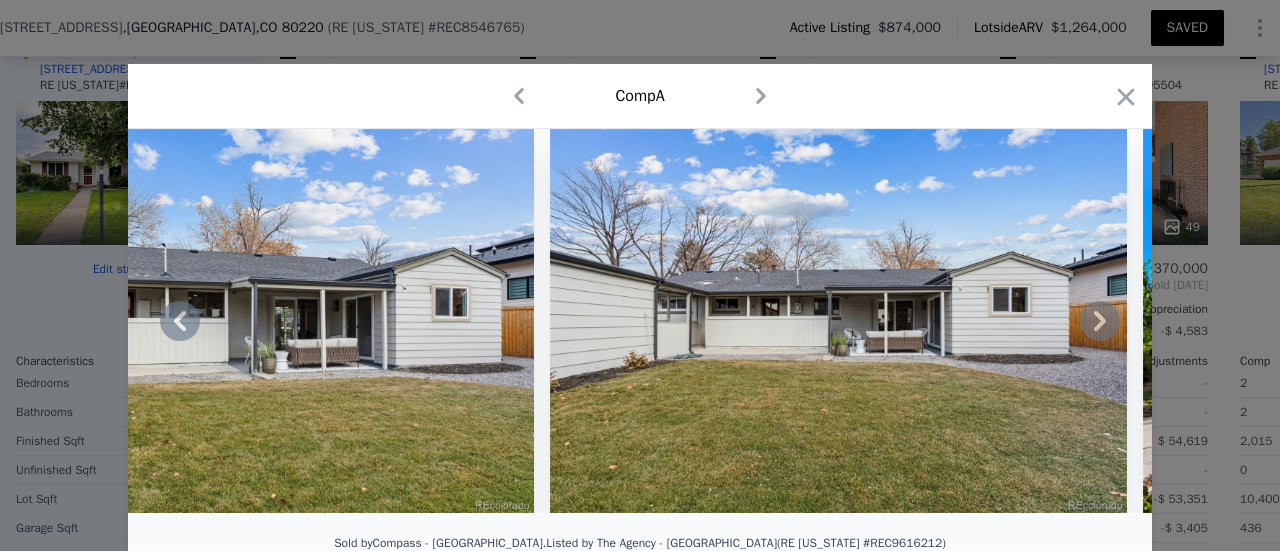 click 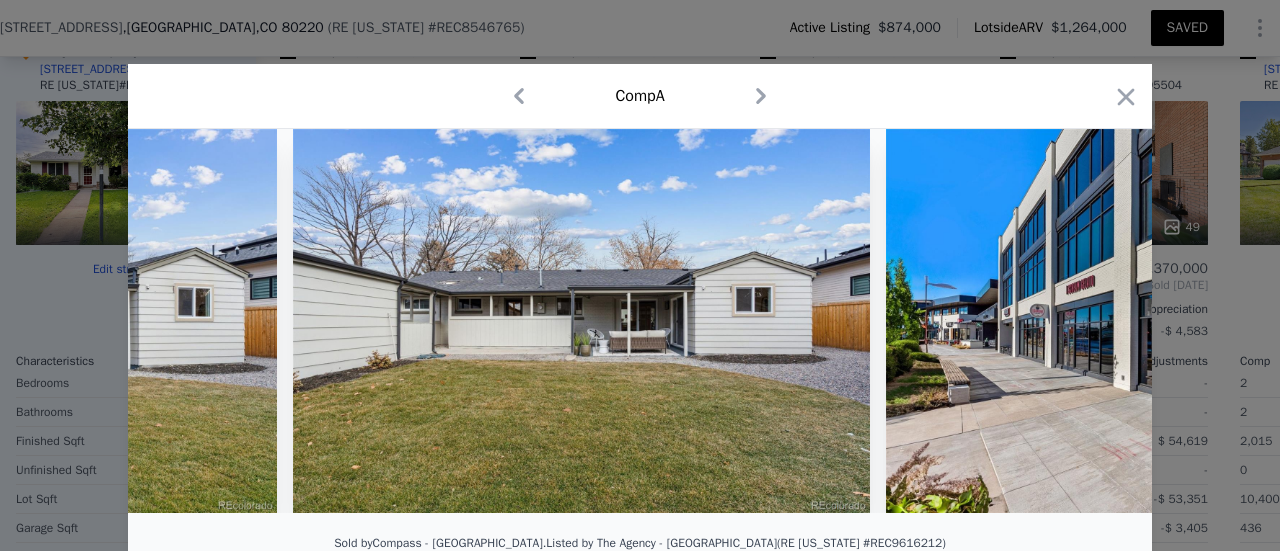 scroll, scrollTop: 0, scrollLeft: 22560, axis: horizontal 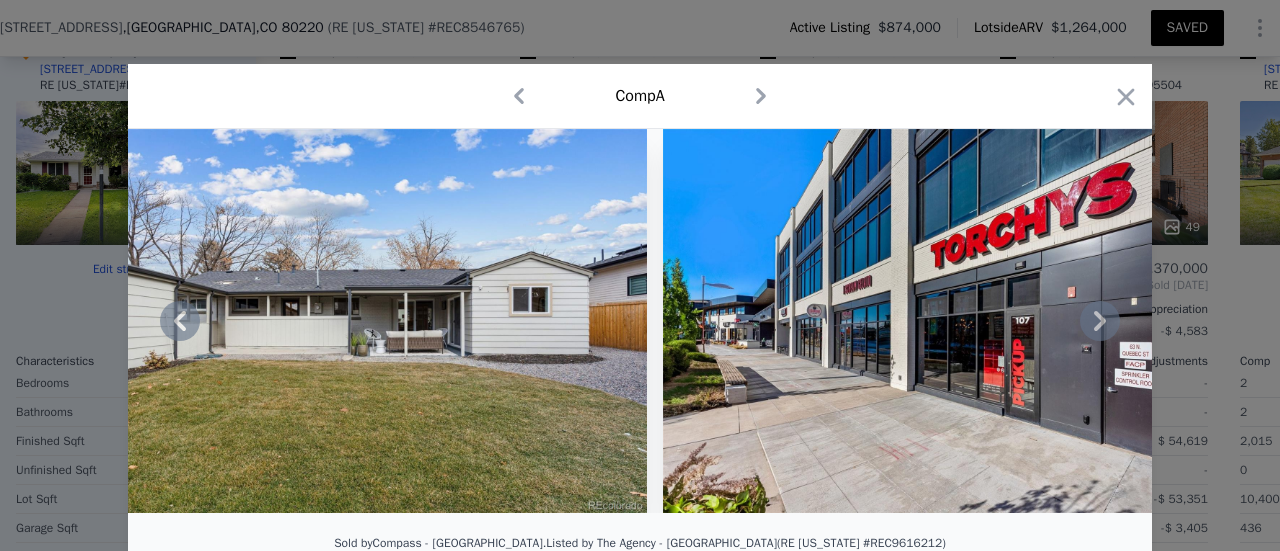 click 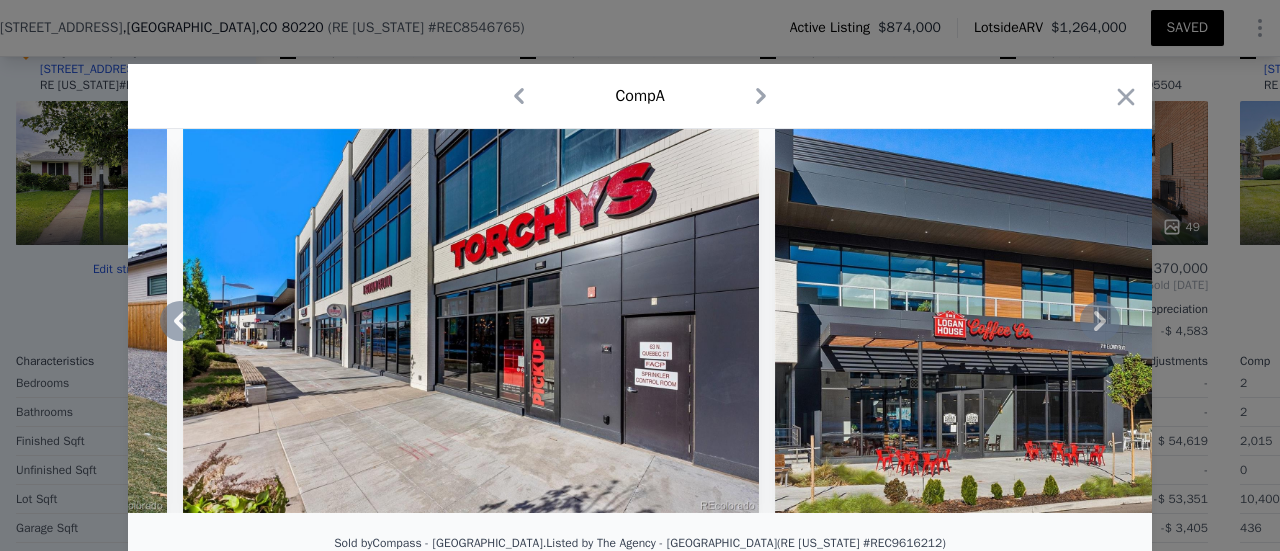 click 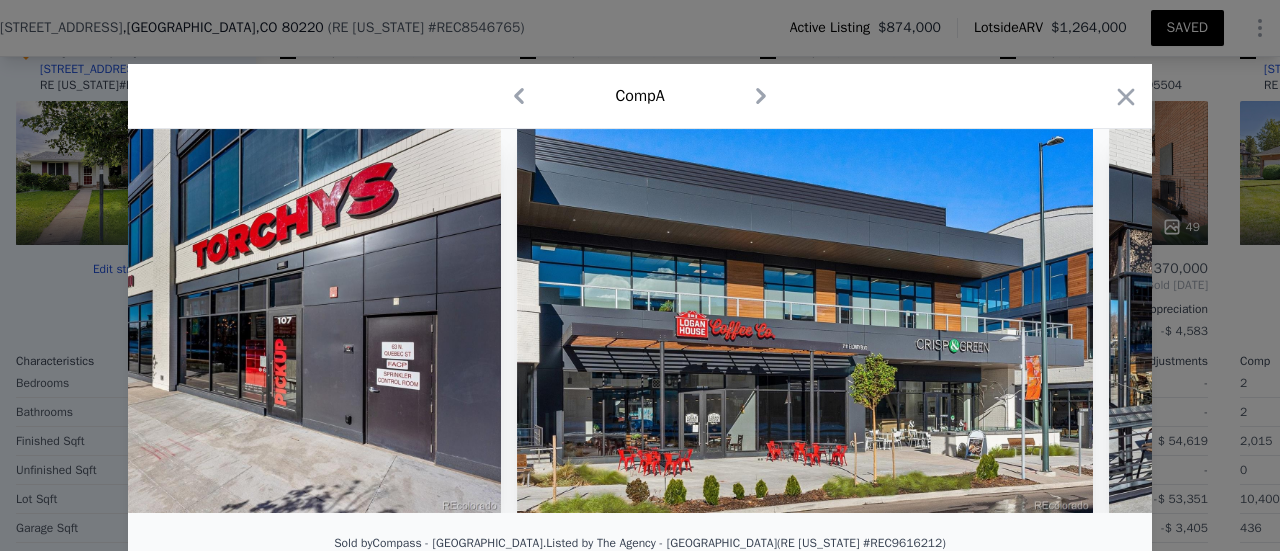 scroll, scrollTop: 0, scrollLeft: 23520, axis: horizontal 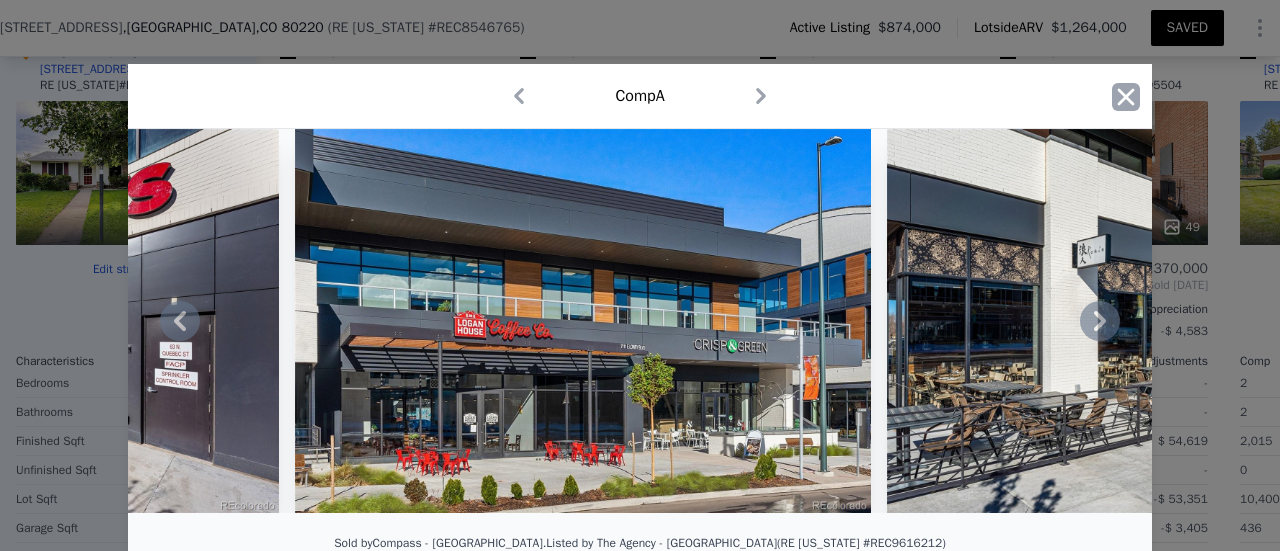 click 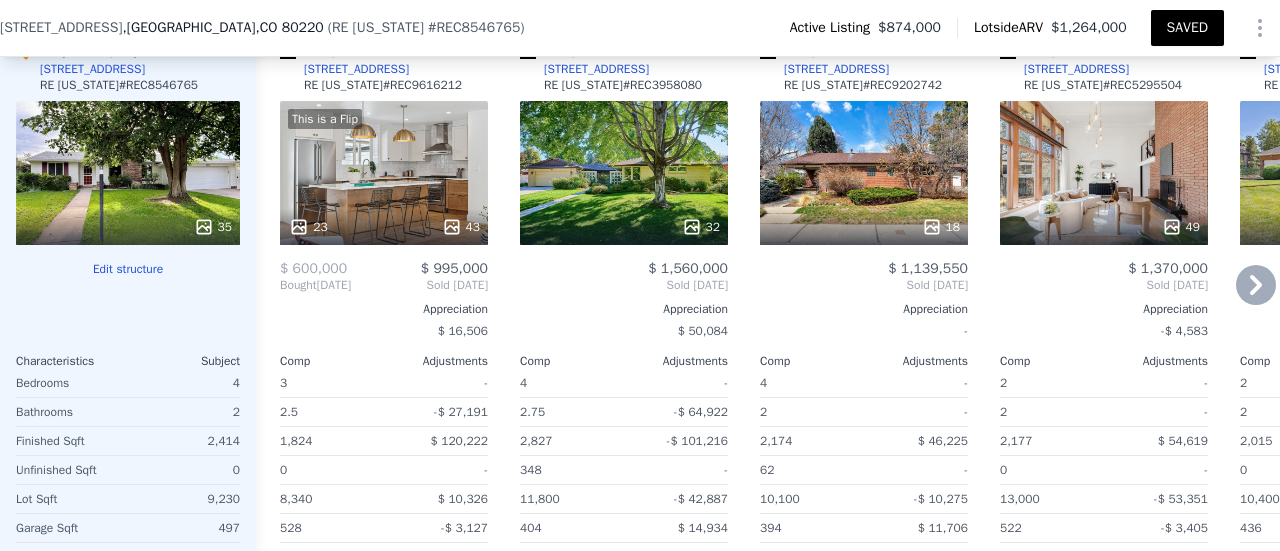 click on "$ 600,000 $ 995,000 Bought  [DATE] Sold   [DATE] Appreciation $ 16,506 Comp Adjustments 3 - 2.5 -$ 27,191 1,824 $ 120,222 0 - 8,340 $ 10,326 528 -$ 3,127 1949 - Other Adjustments $ 19,065 Adjusted Value $ 1,114,295" at bounding box center (384, 456) 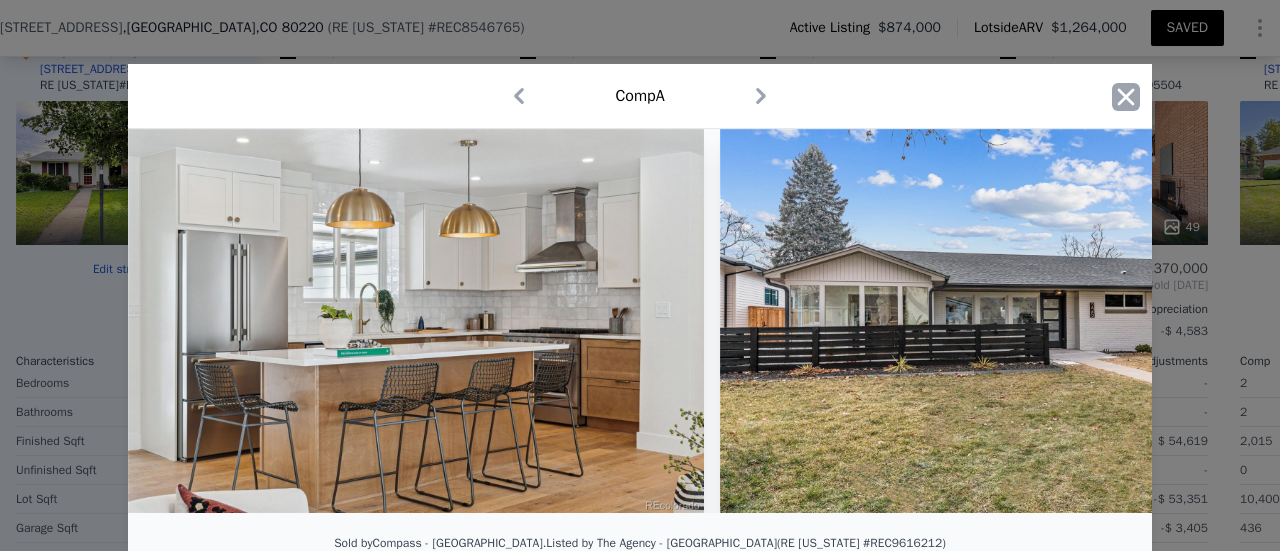 click 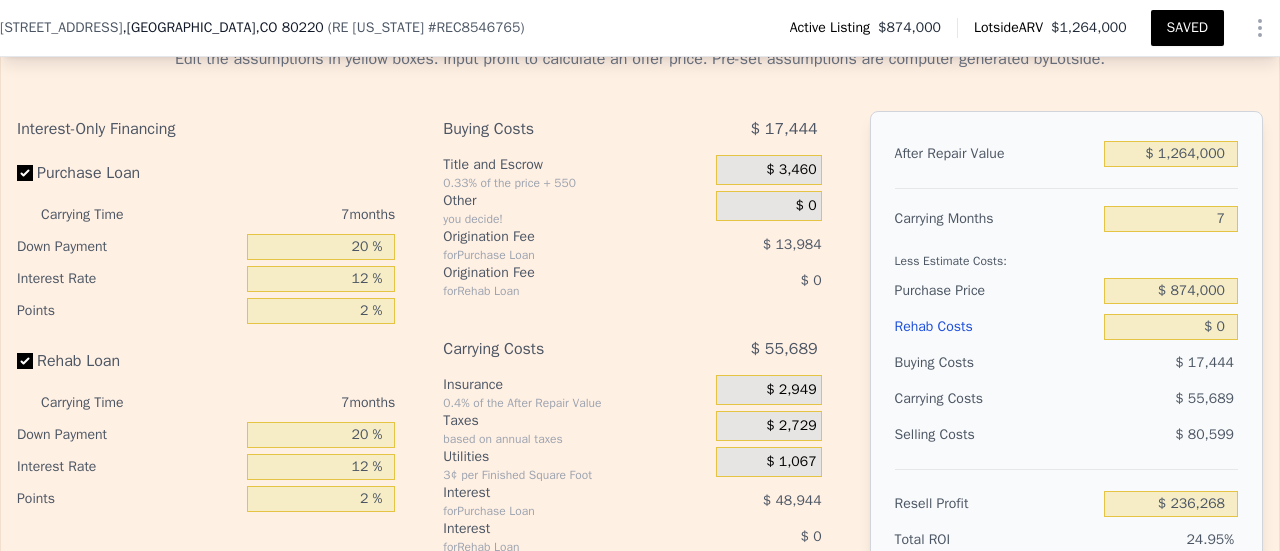 scroll, scrollTop: 3384, scrollLeft: 0, axis: vertical 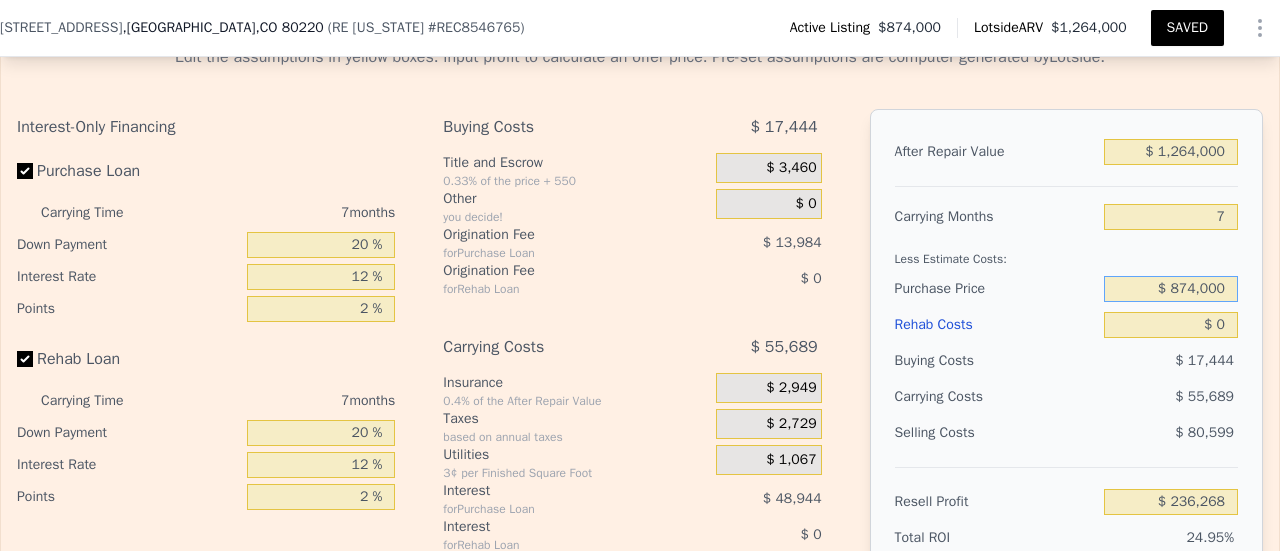 click on "$ 874,000" at bounding box center [1171, 289] 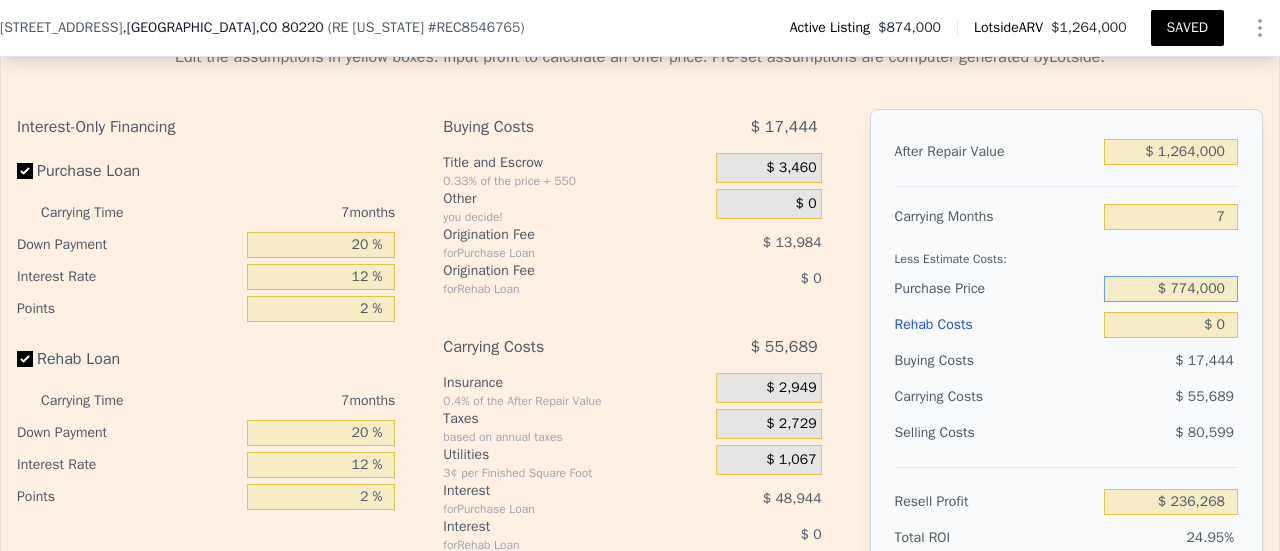 type on "$ 774,000" 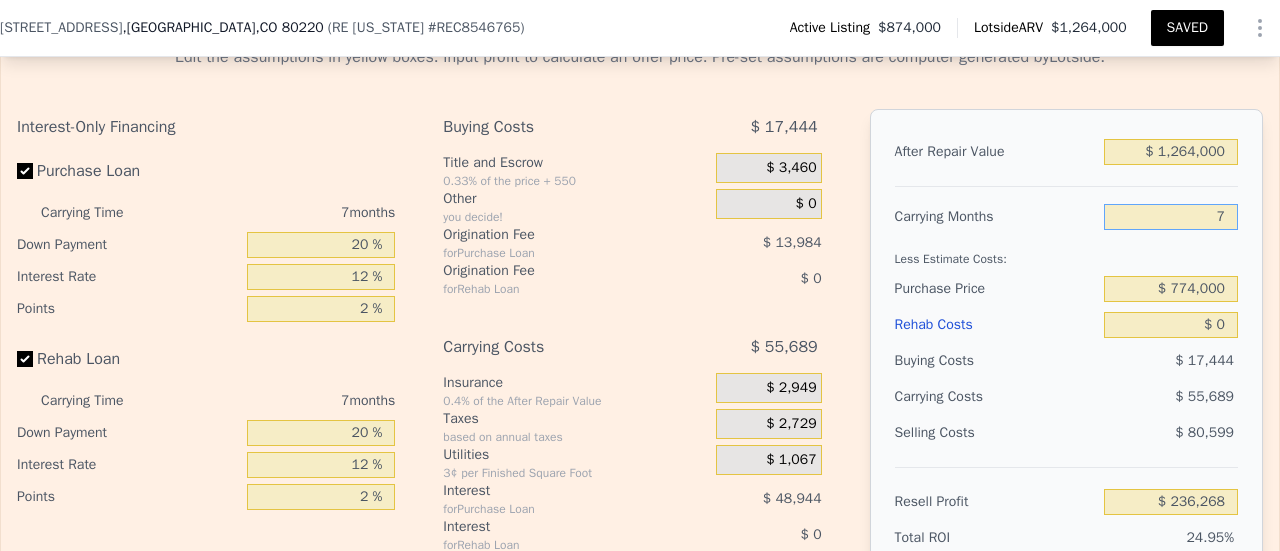 type on "$ 343,801" 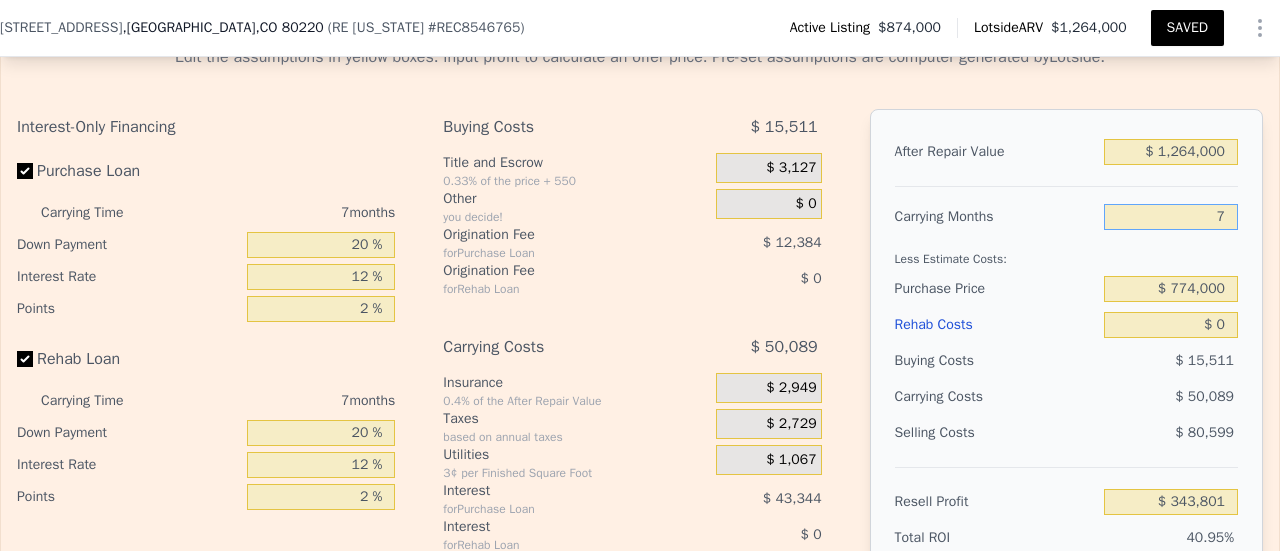 drag, startPoint x: 1216, startPoint y: 222, endPoint x: 1201, endPoint y: 227, distance: 15.811388 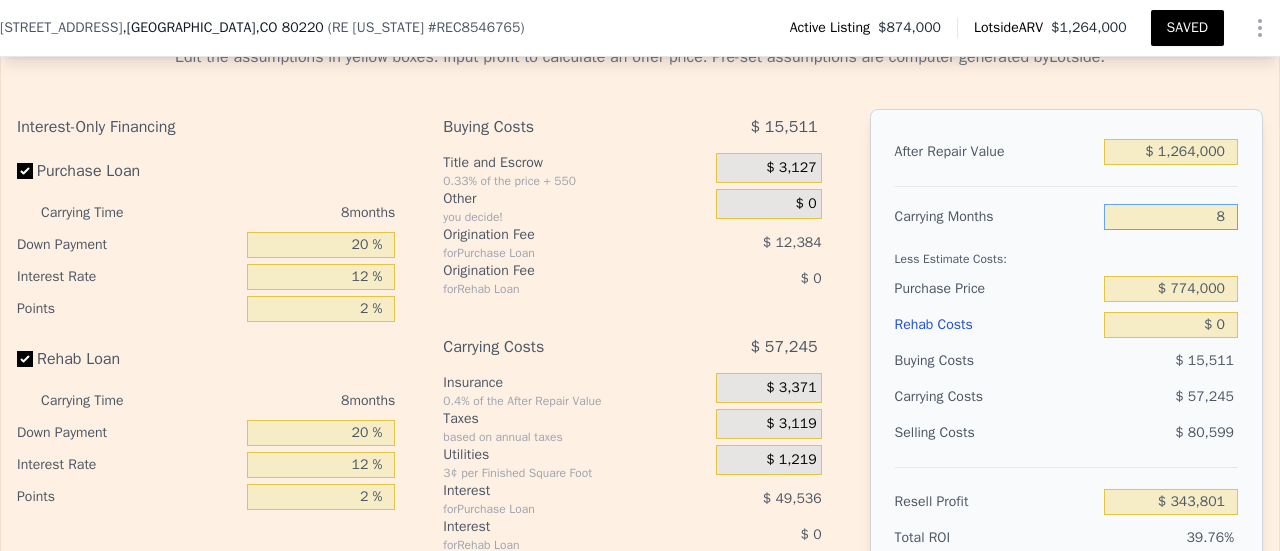 type on "$ 336,645" 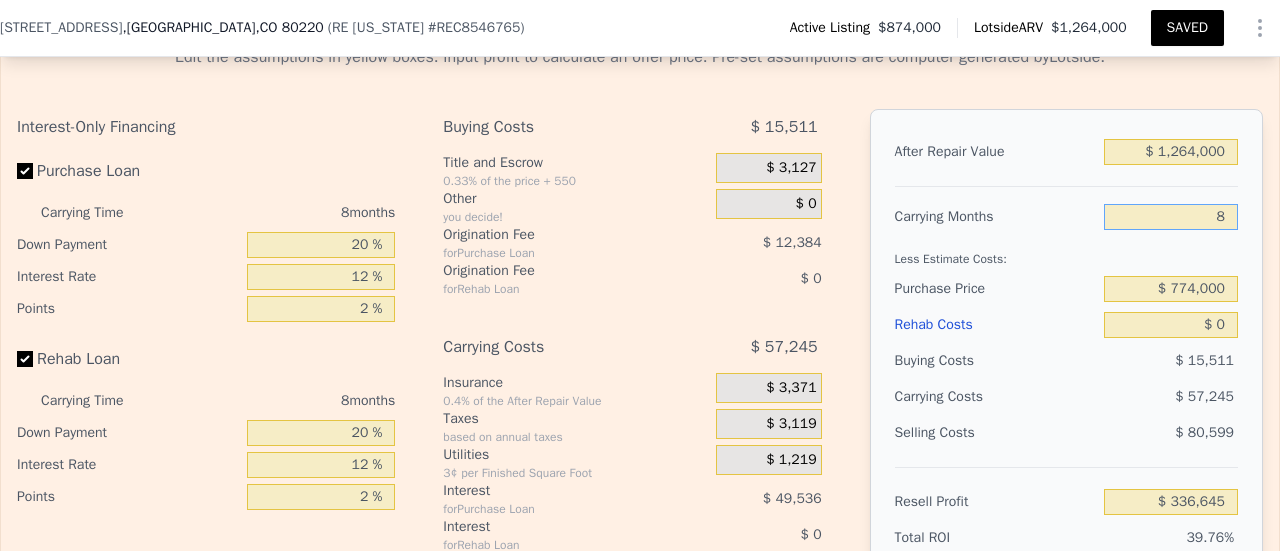 type on "8" 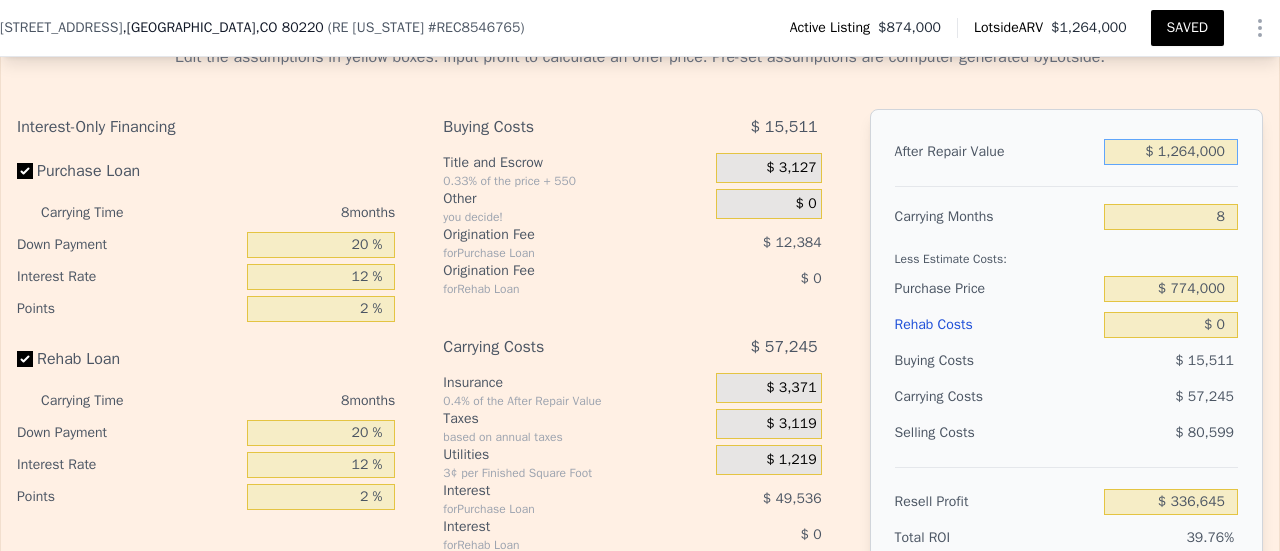 click on "$ 1,264,000" at bounding box center (1171, 152) 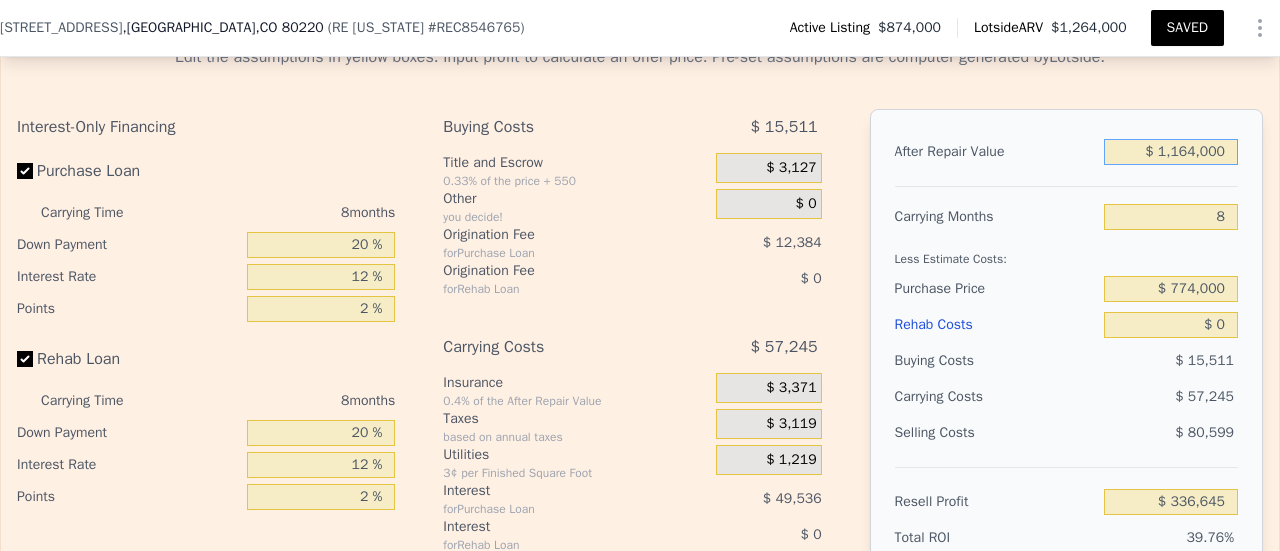 type on "$ 243,245" 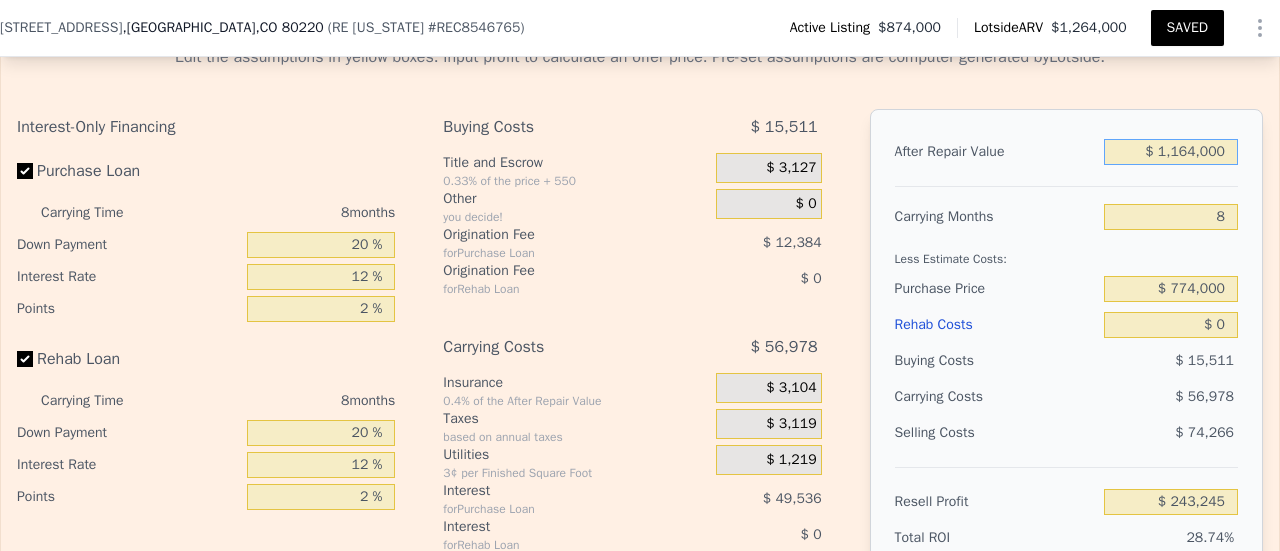 type on "$ 1,164,000" 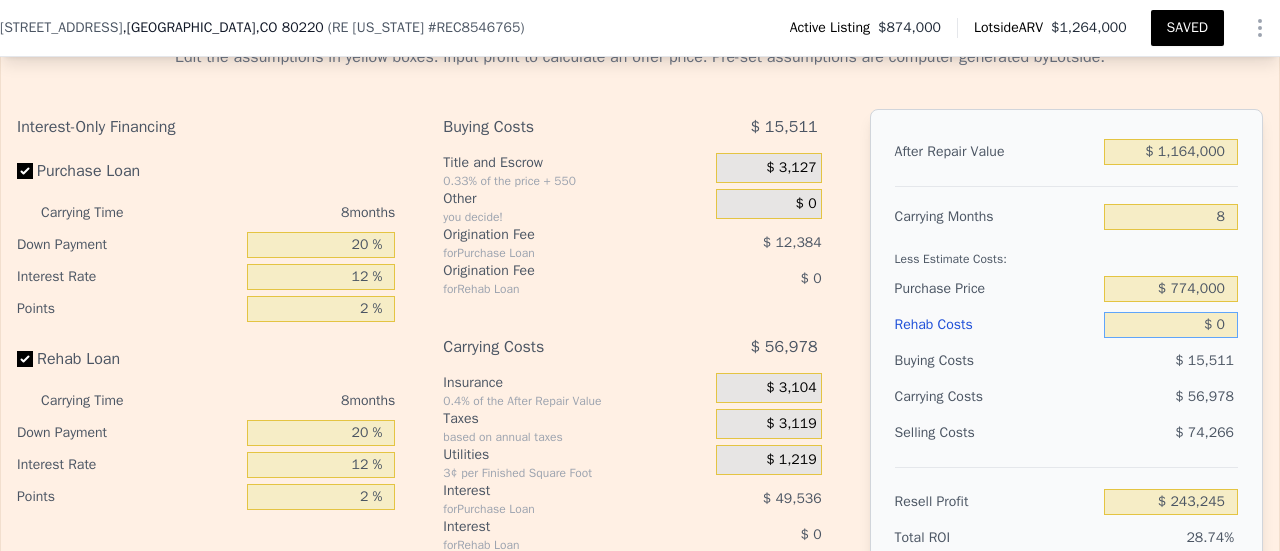 click on "$ 0" at bounding box center (1171, 325) 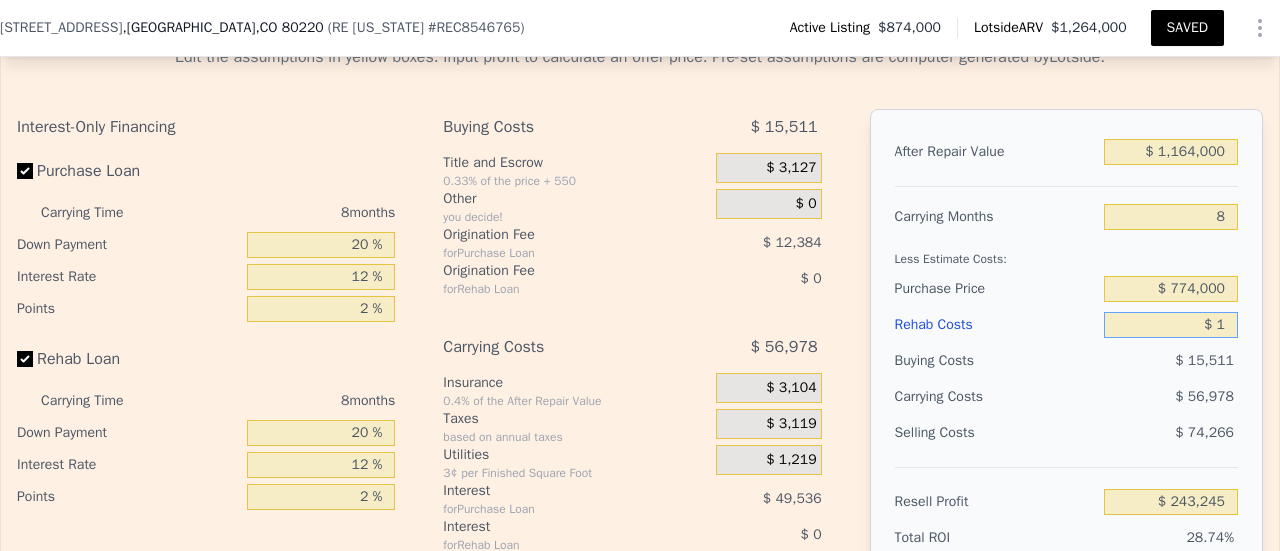type on "$ 243,244" 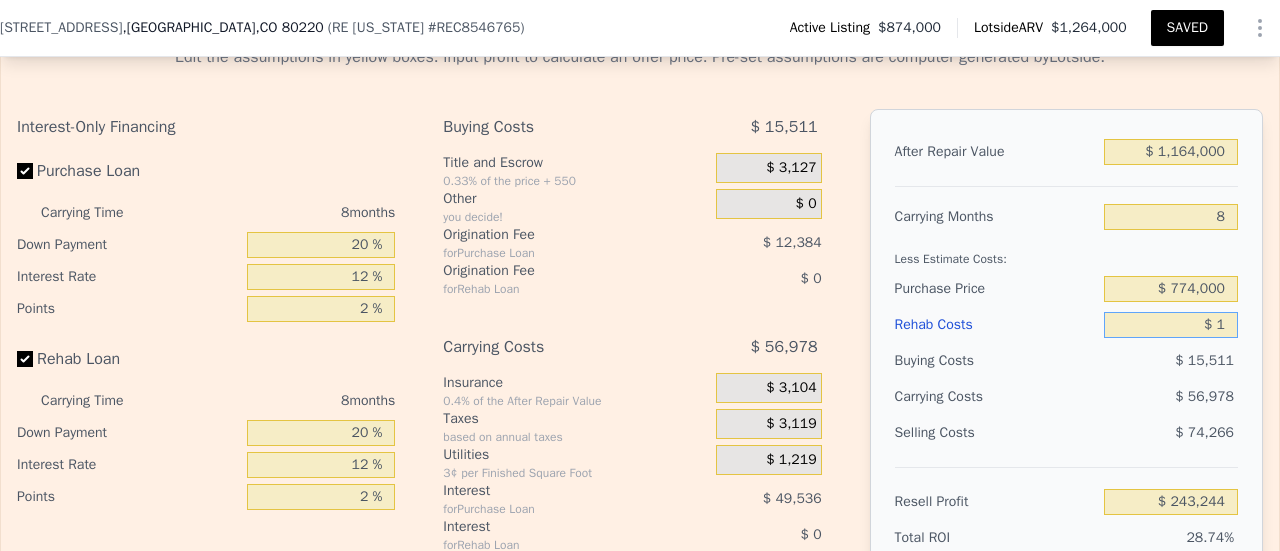 type on "$ 14" 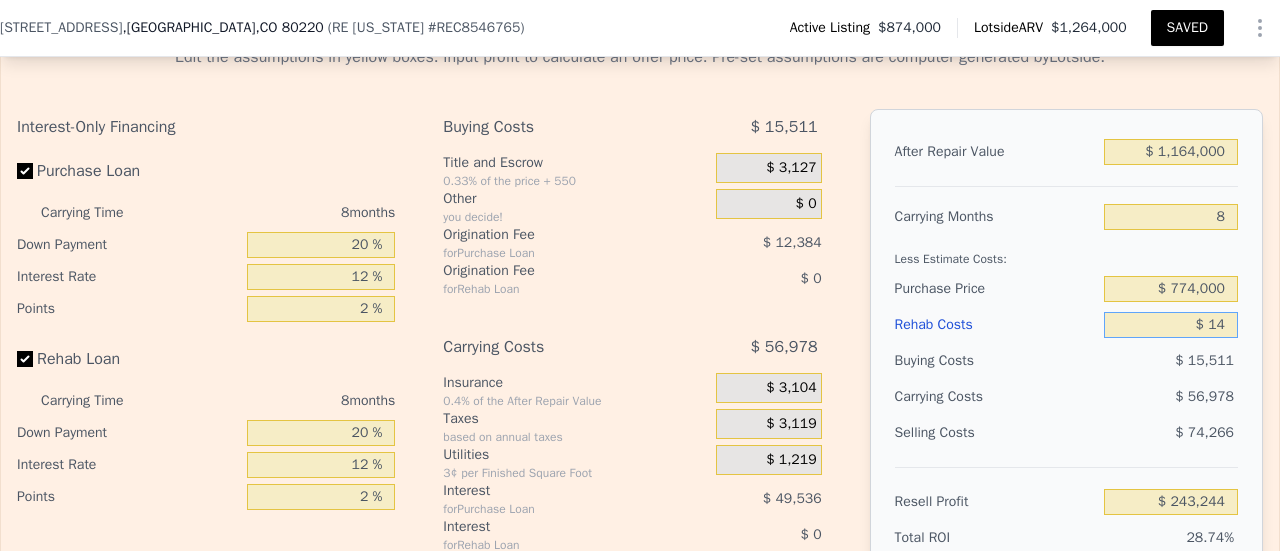 type on "$ 243,231" 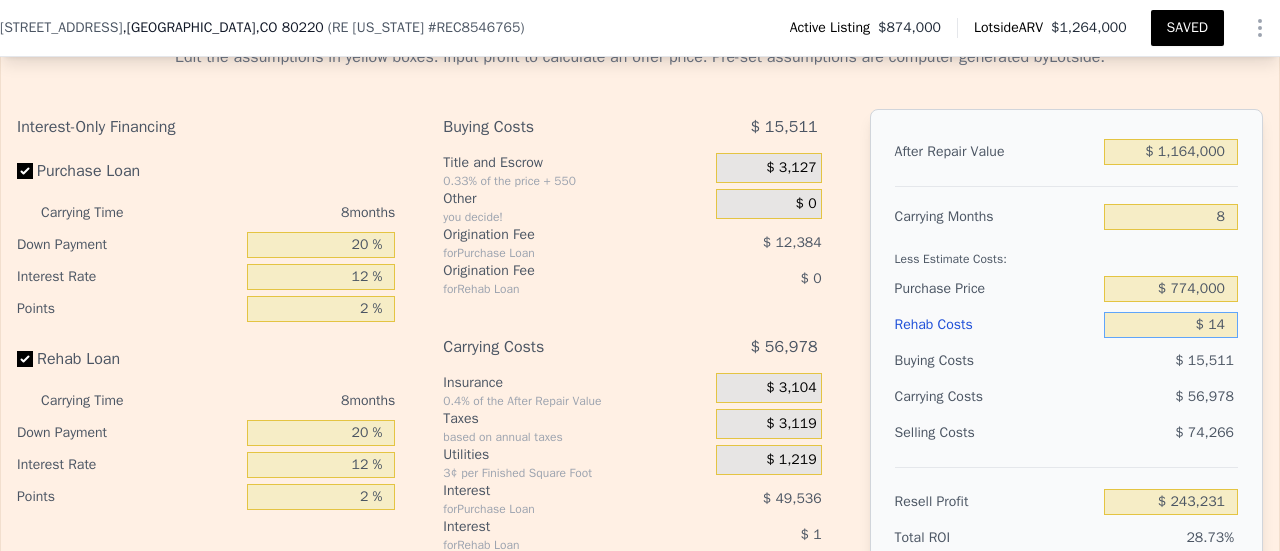 type on "$ 140" 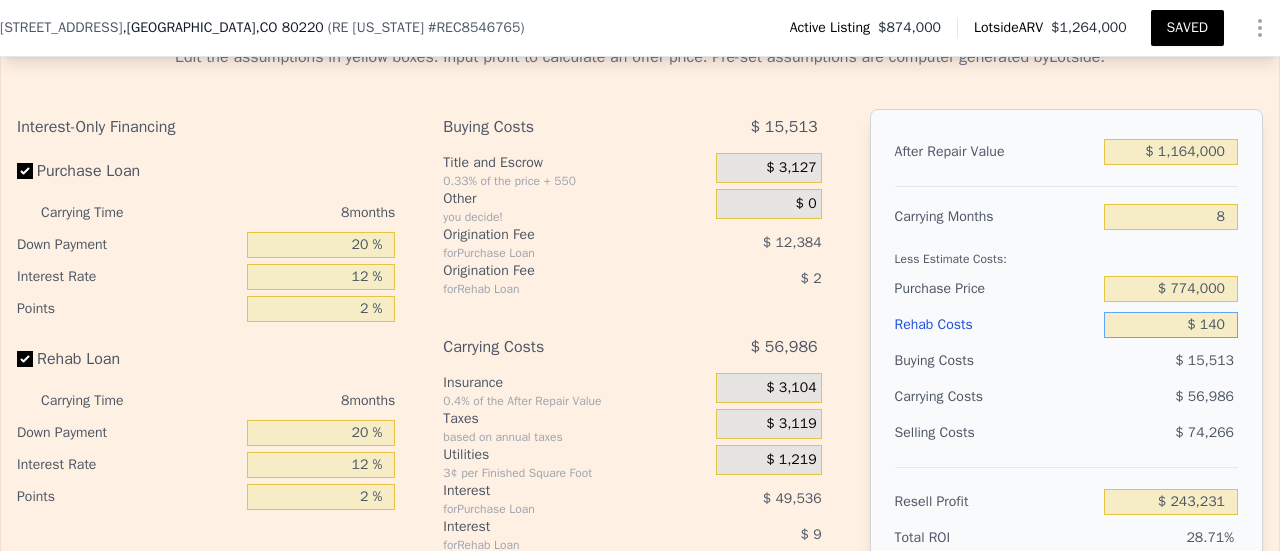 type on "$ 243,095" 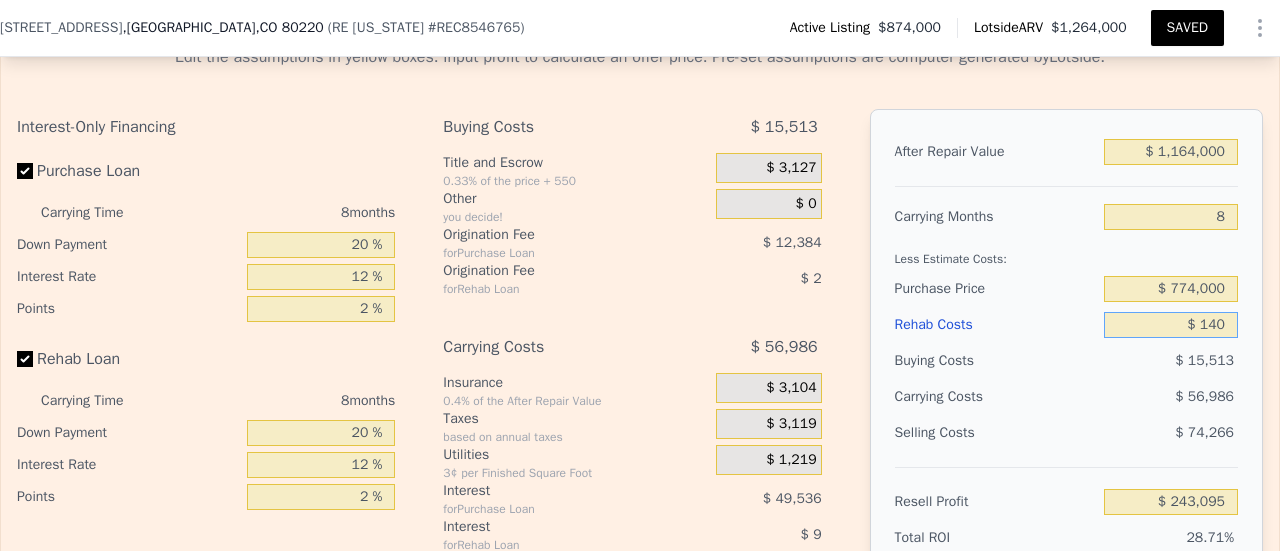 type on "$ 1,400" 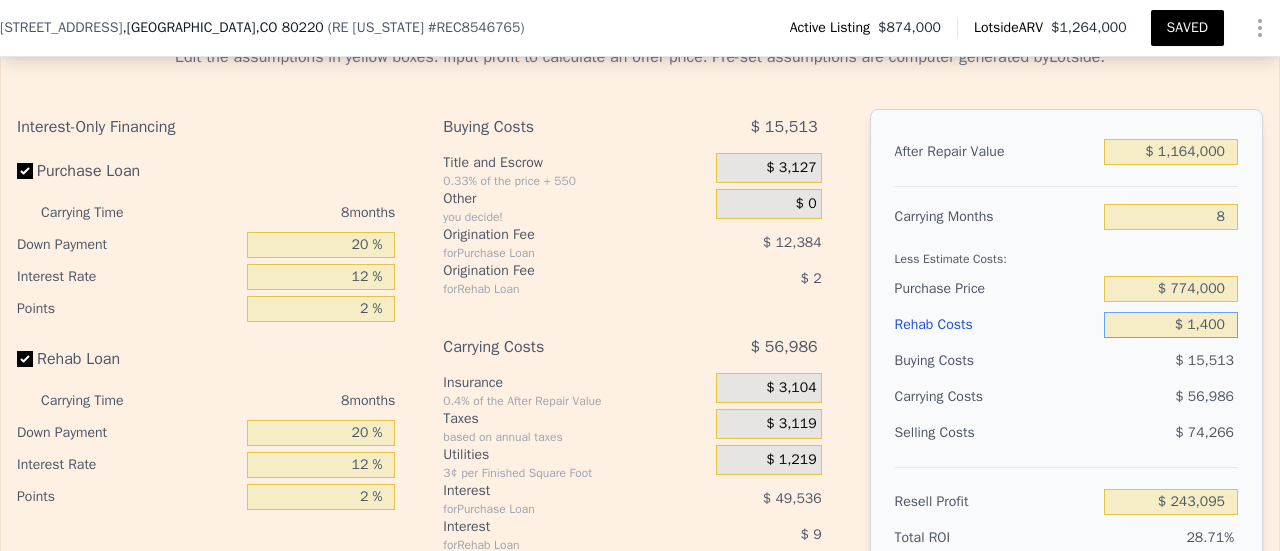 type on "$ 241,735" 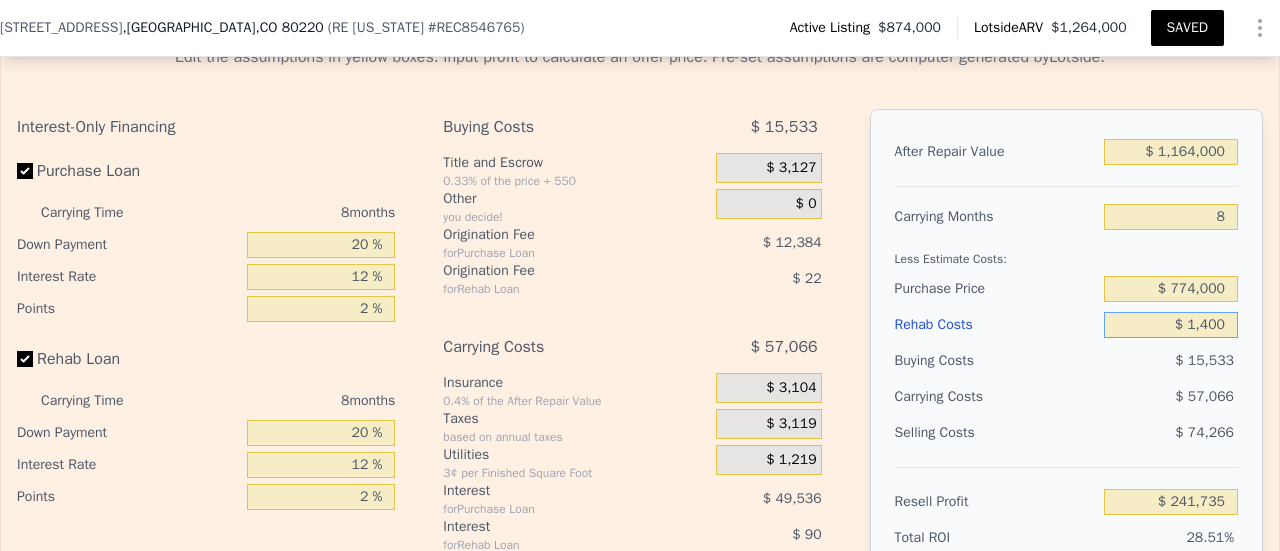 type on "$ 14,000" 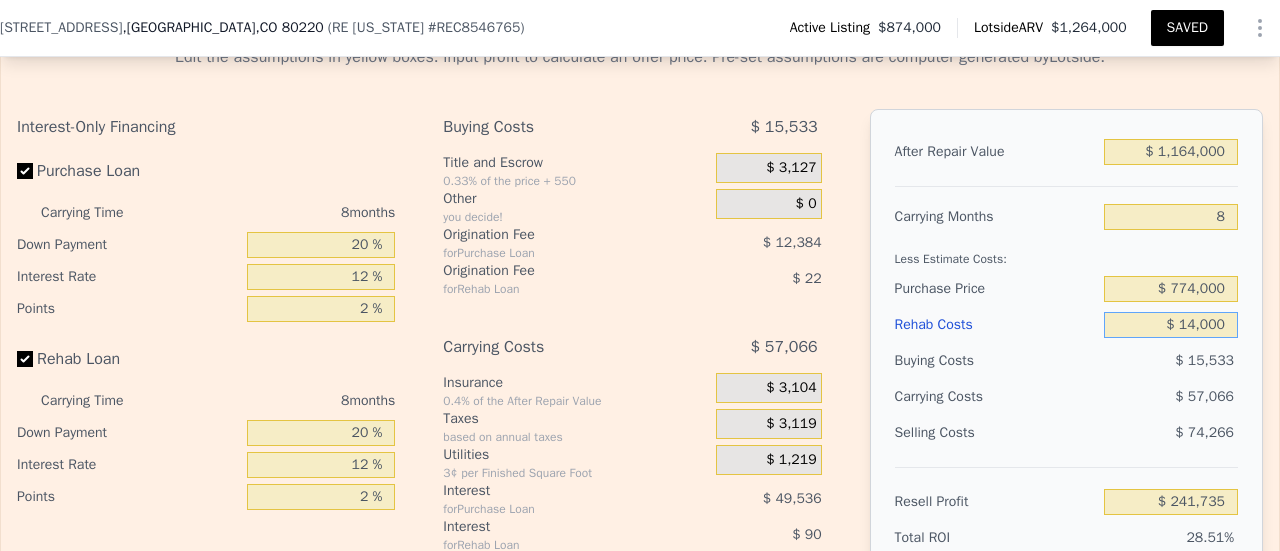 type on "$ 228,125" 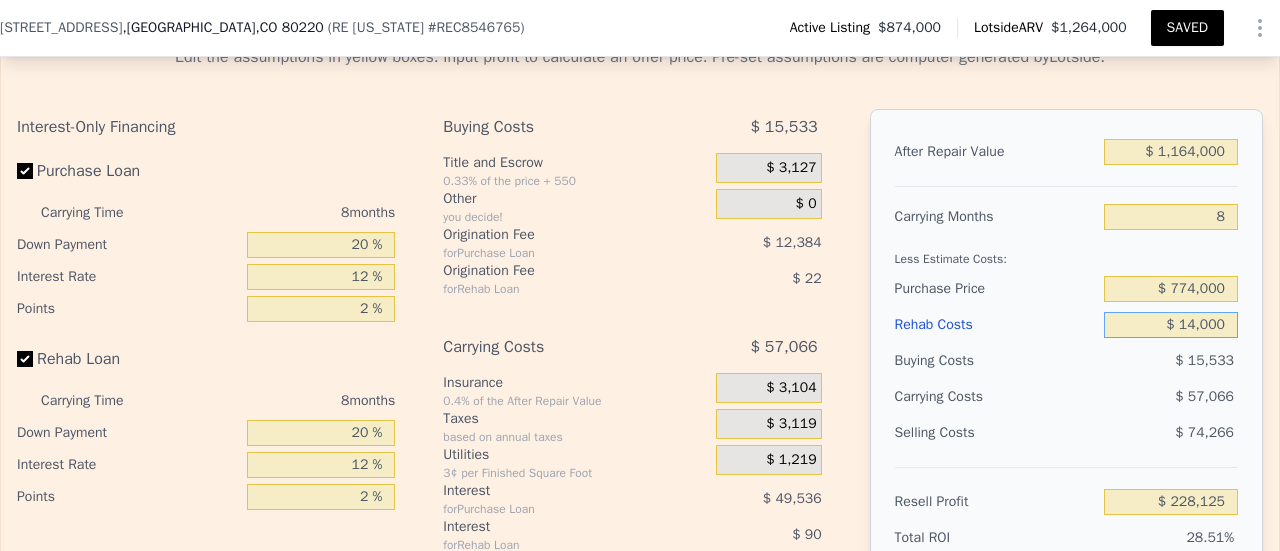 type on "$ 140,000" 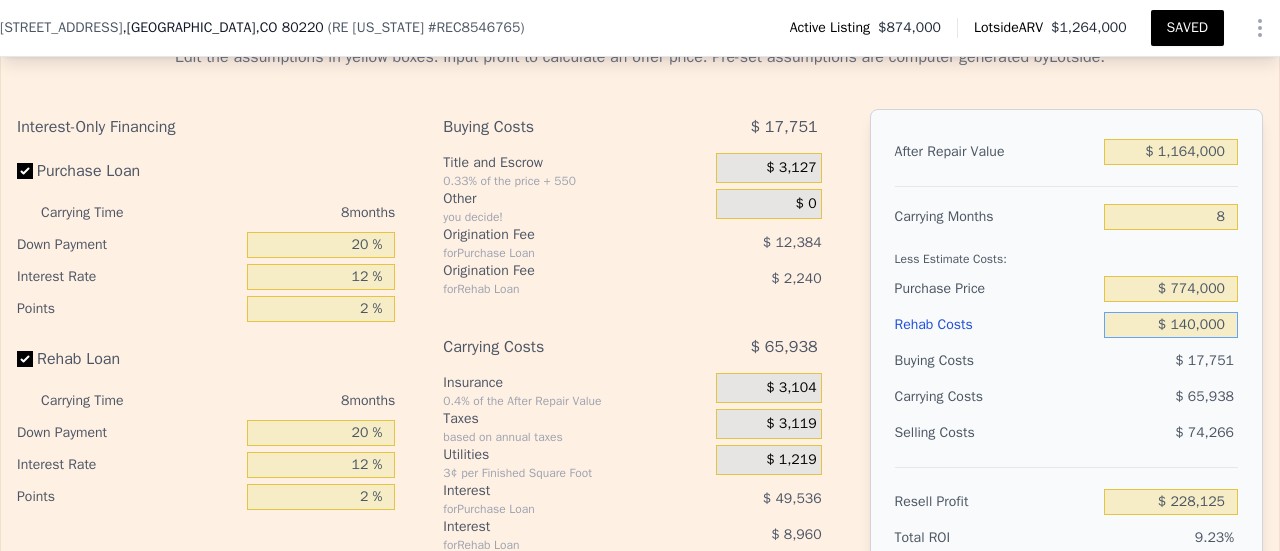 type on "$ 92,045" 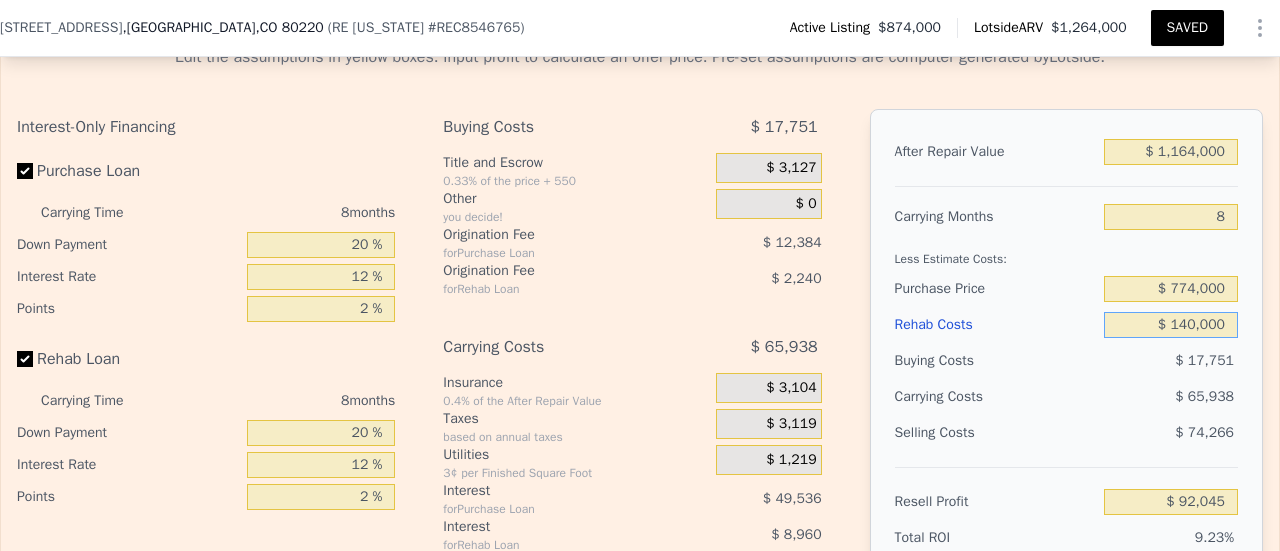 type on "$ 140,000" 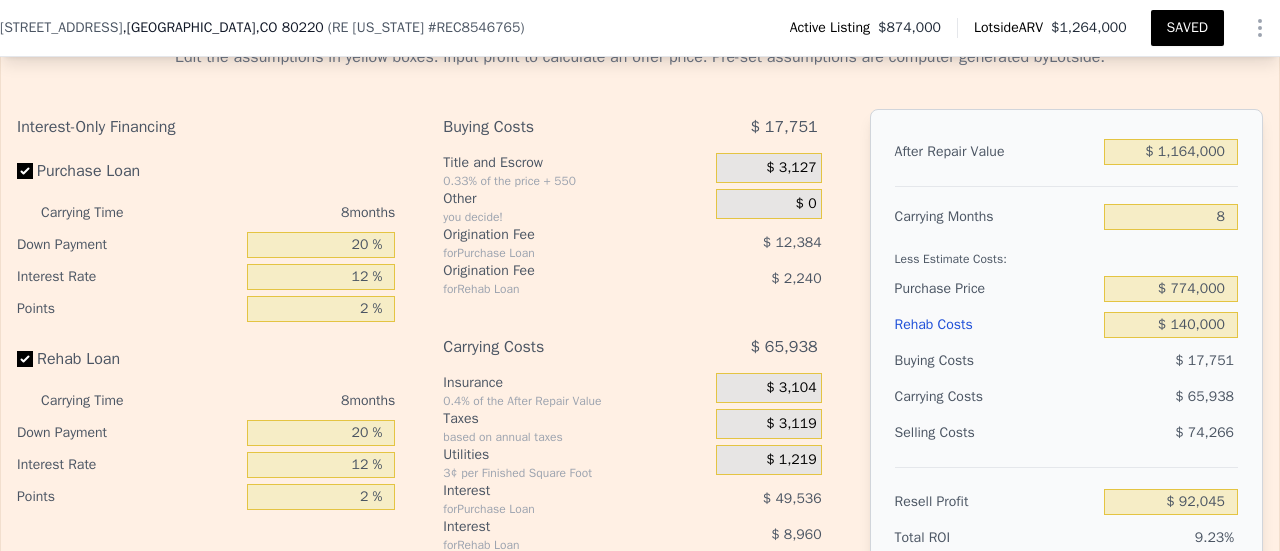 click on "$ 65,938" at bounding box center (1133, 397) 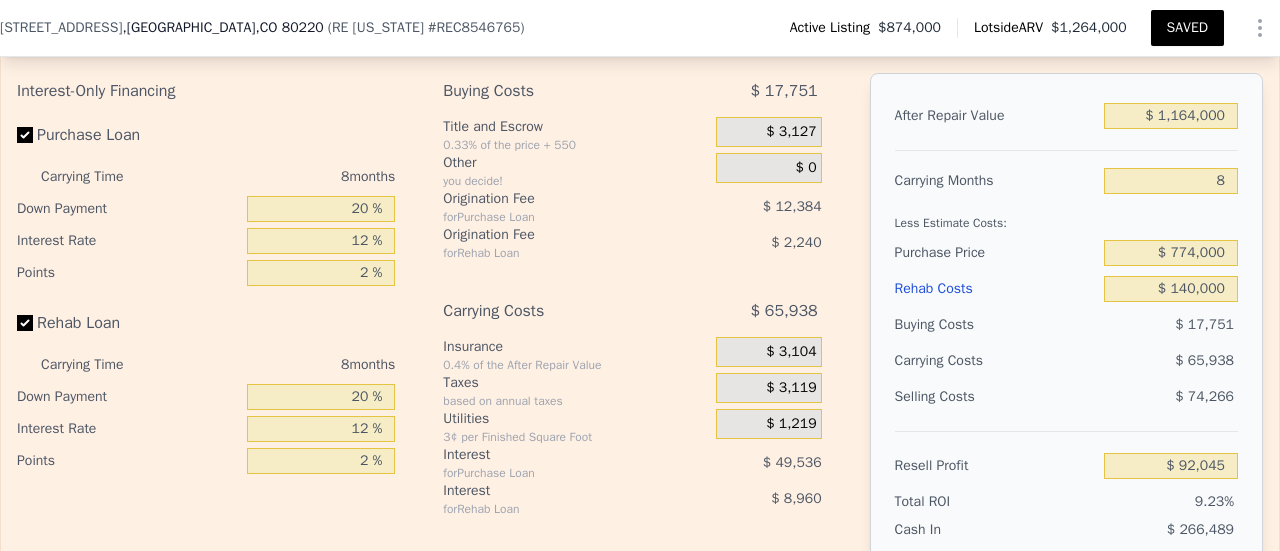 scroll, scrollTop: 3420, scrollLeft: 0, axis: vertical 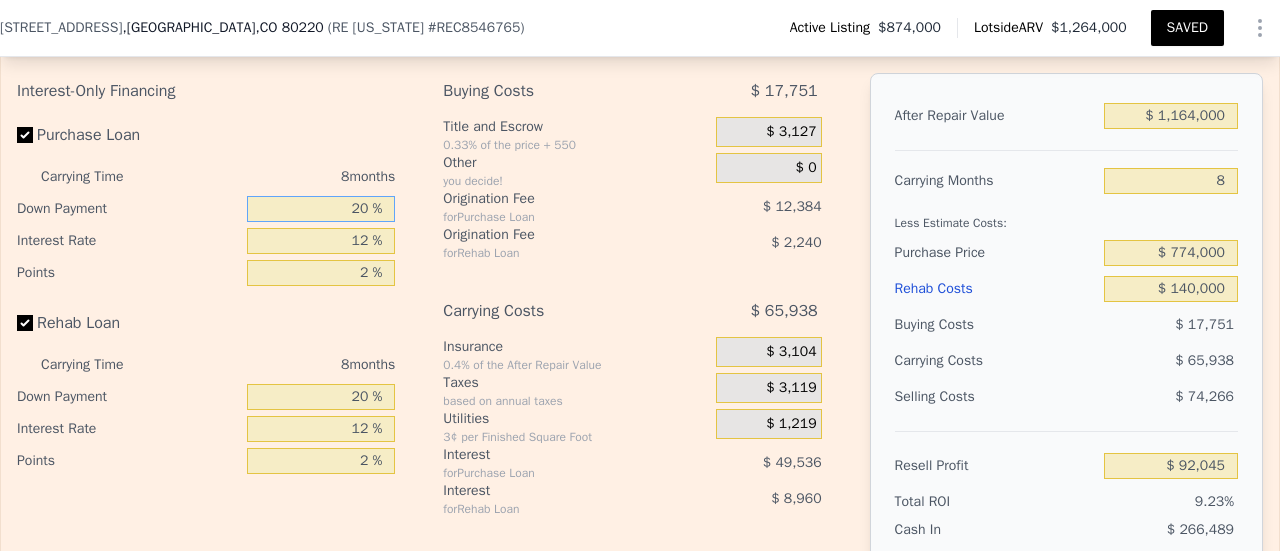 drag, startPoint x: 362, startPoint y: 227, endPoint x: 311, endPoint y: 230, distance: 51.088158 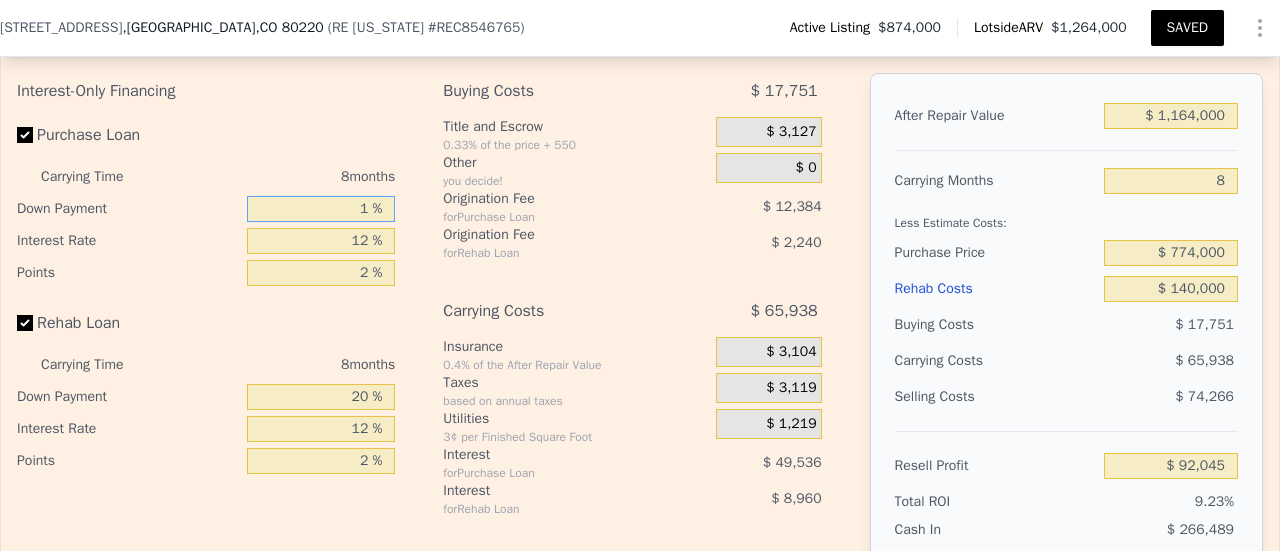 type on "$ 77,336" 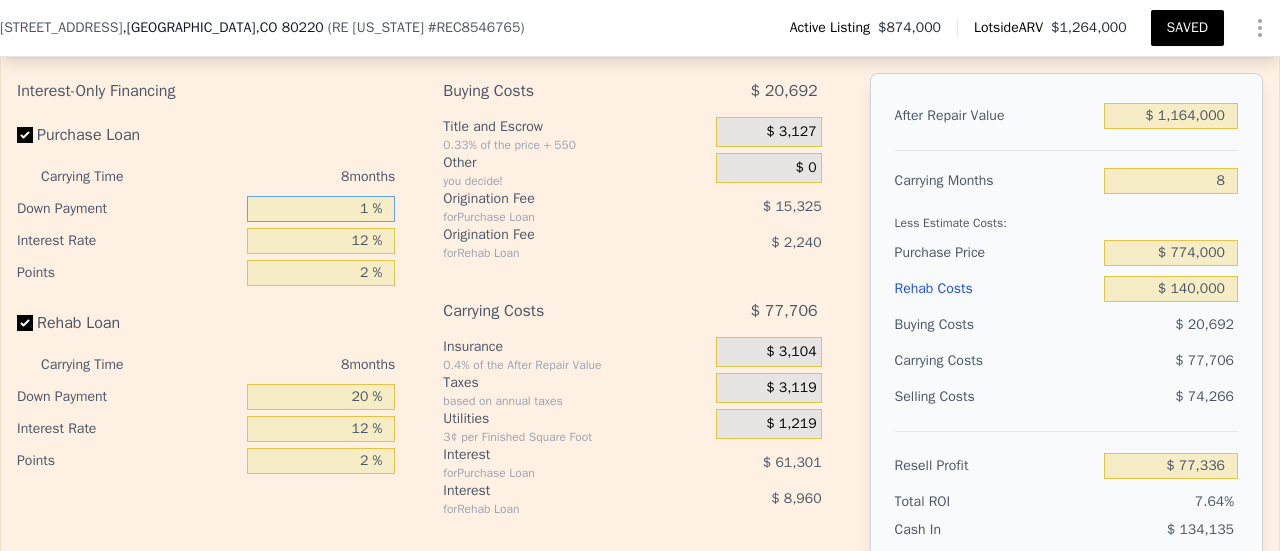 type on "10 %" 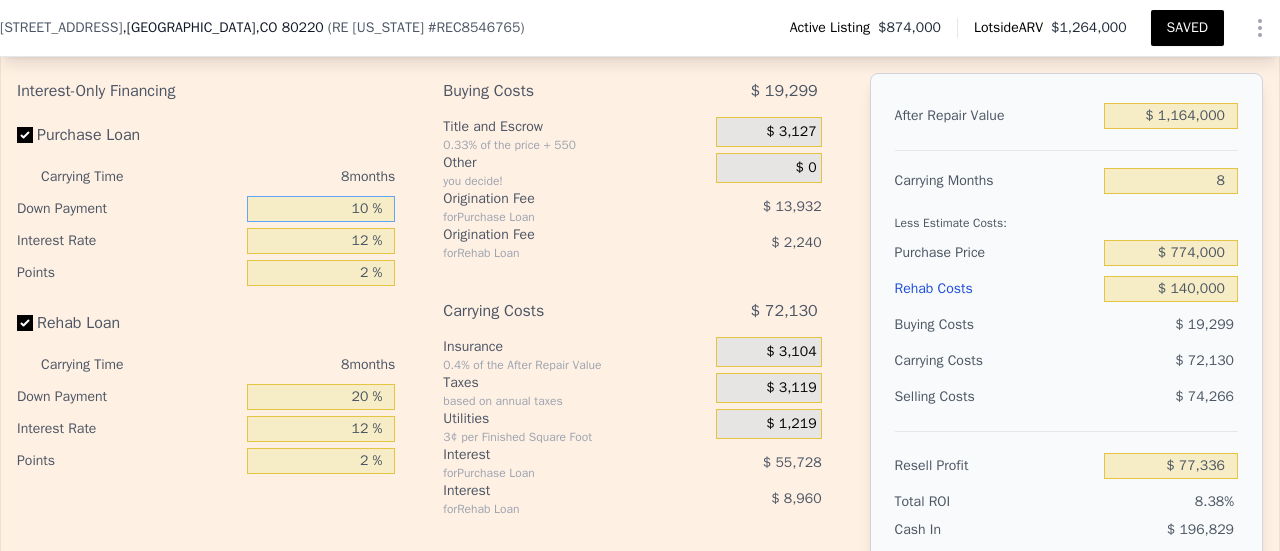 type on "$ 84,305" 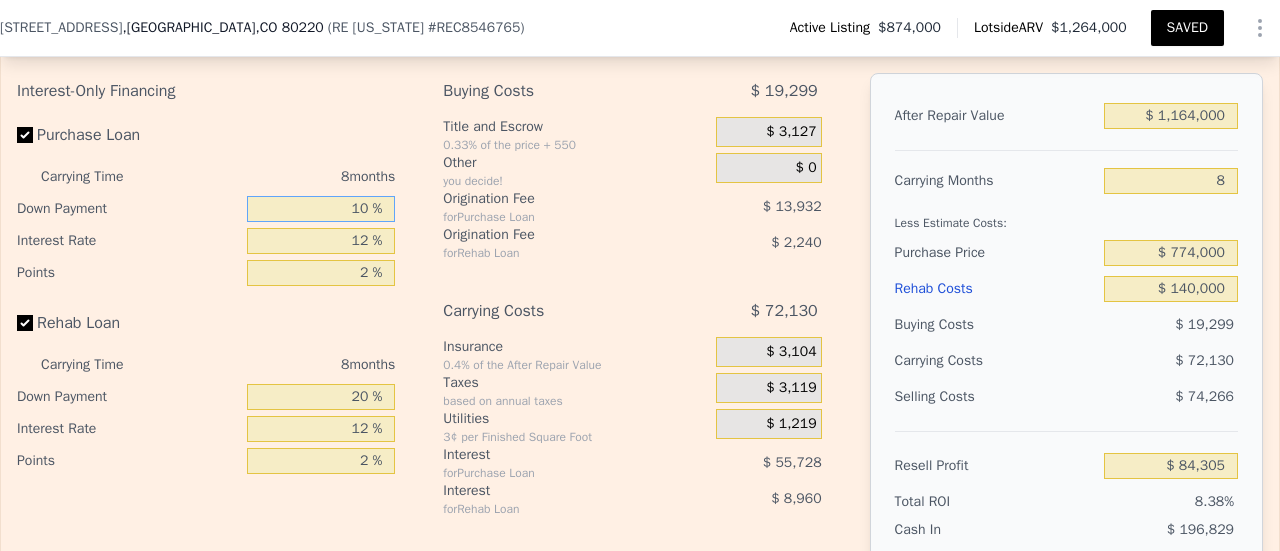 type on "10 %" 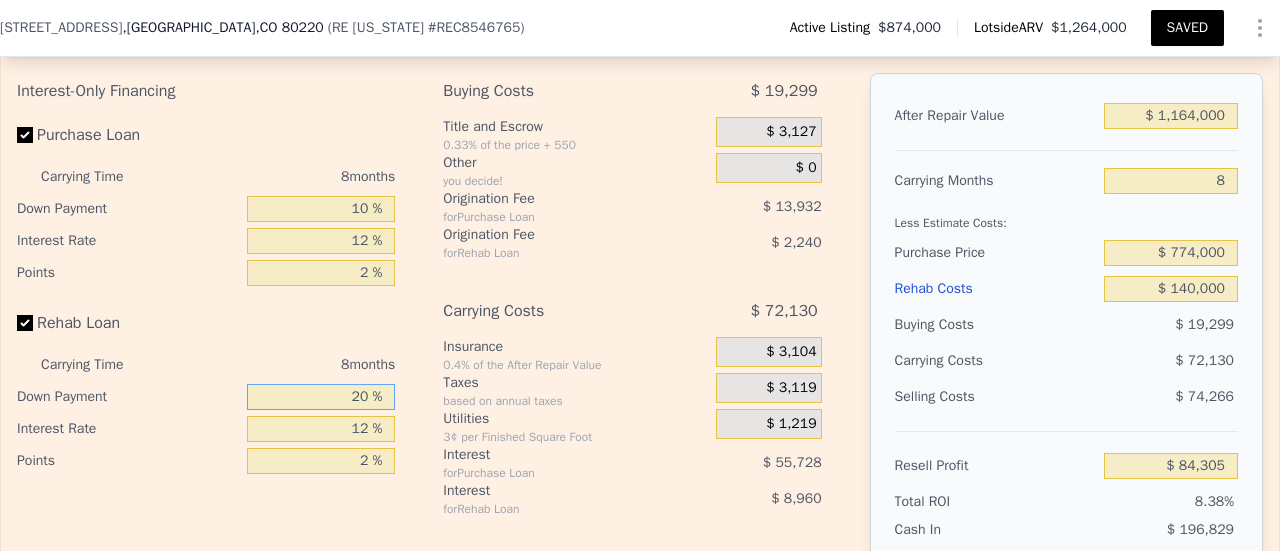 drag, startPoint x: 354, startPoint y: 407, endPoint x: 344, endPoint y: 411, distance: 10.770329 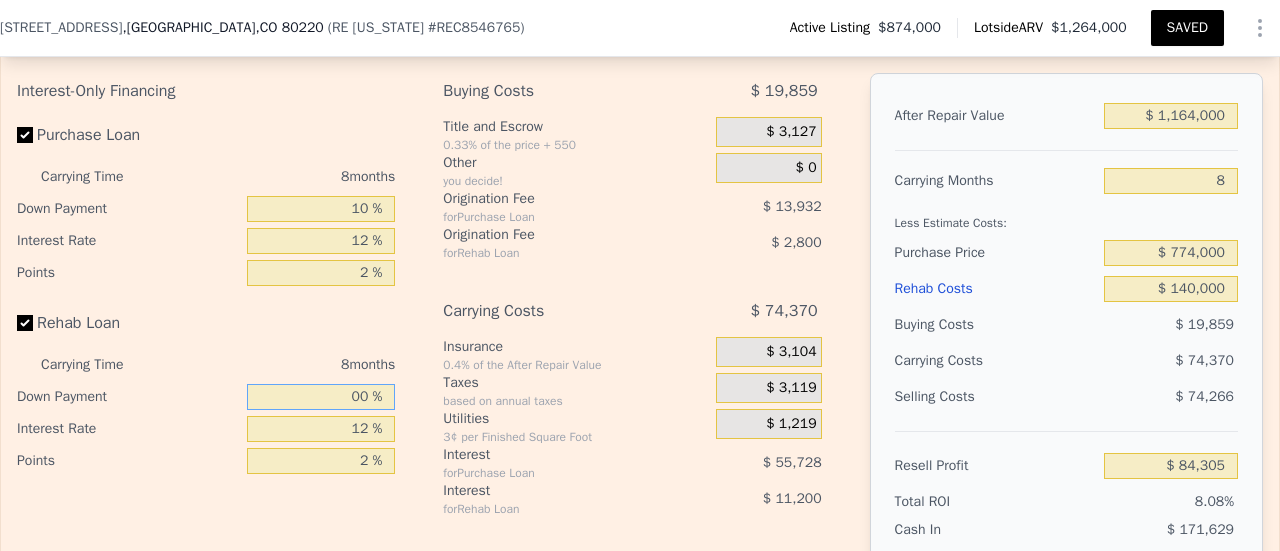 type on "$ 81,505" 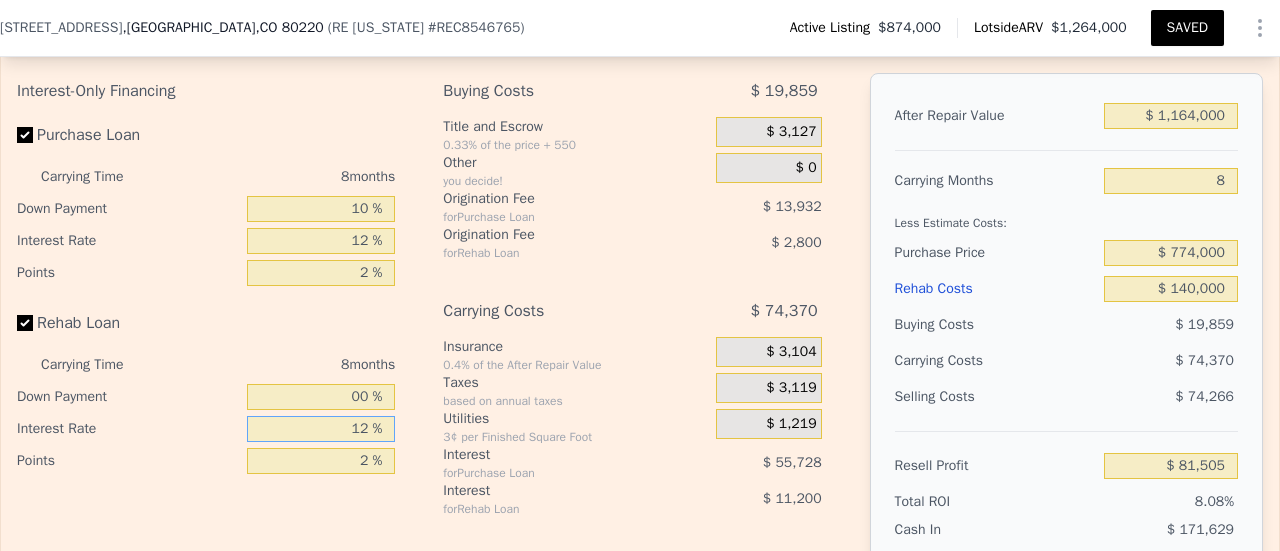 click on "12 %" at bounding box center [321, 429] 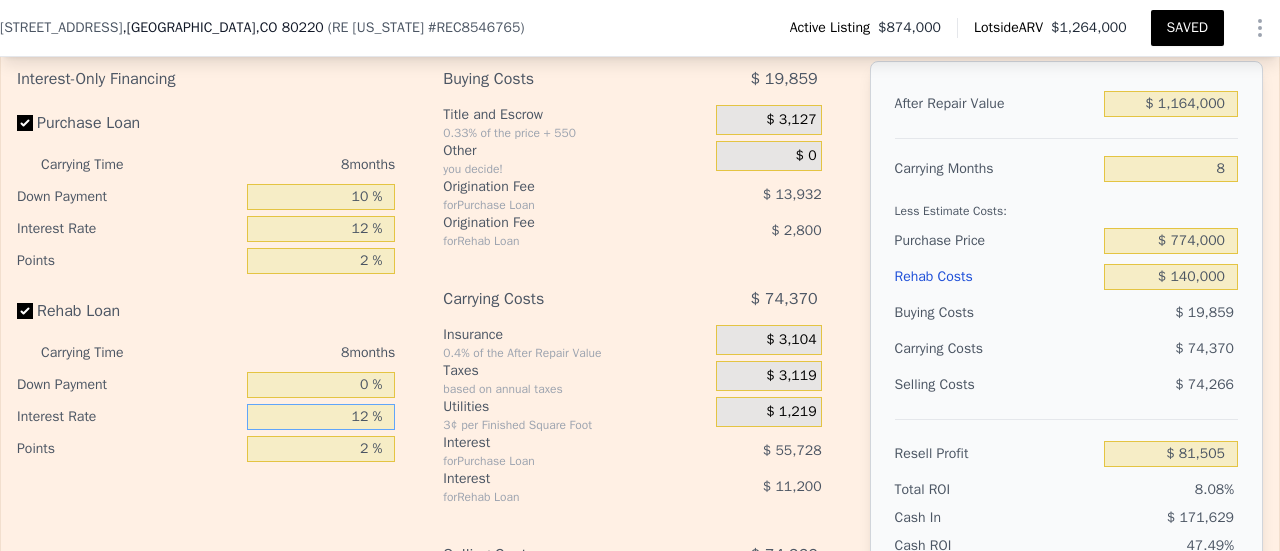 scroll, scrollTop: 3434, scrollLeft: 0, axis: vertical 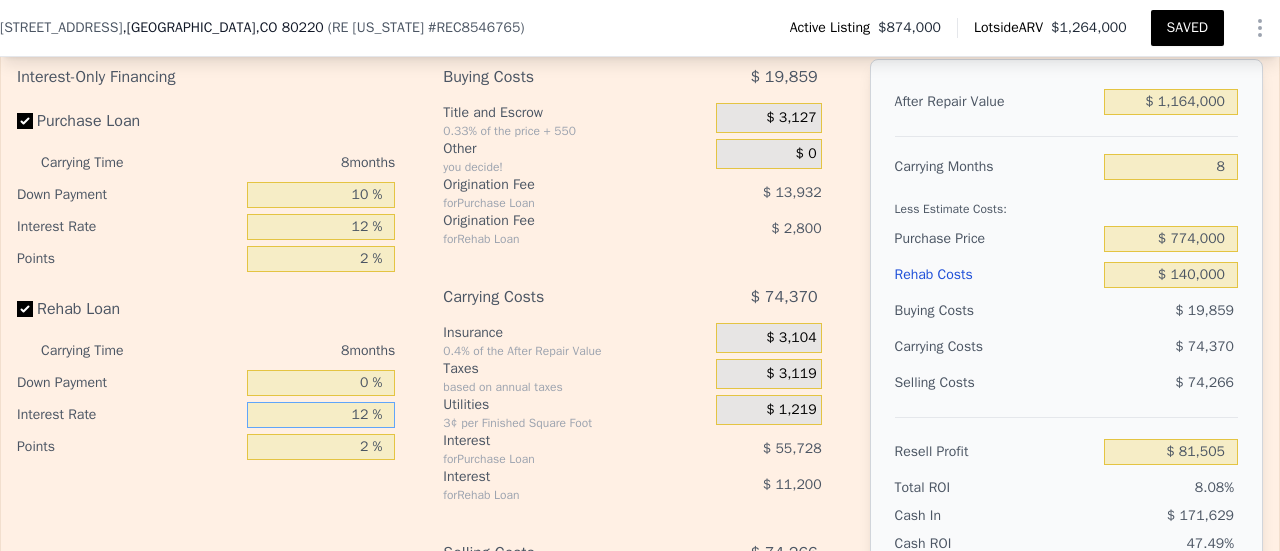 drag, startPoint x: 363, startPoint y: 428, endPoint x: 336, endPoint y: 430, distance: 27.073973 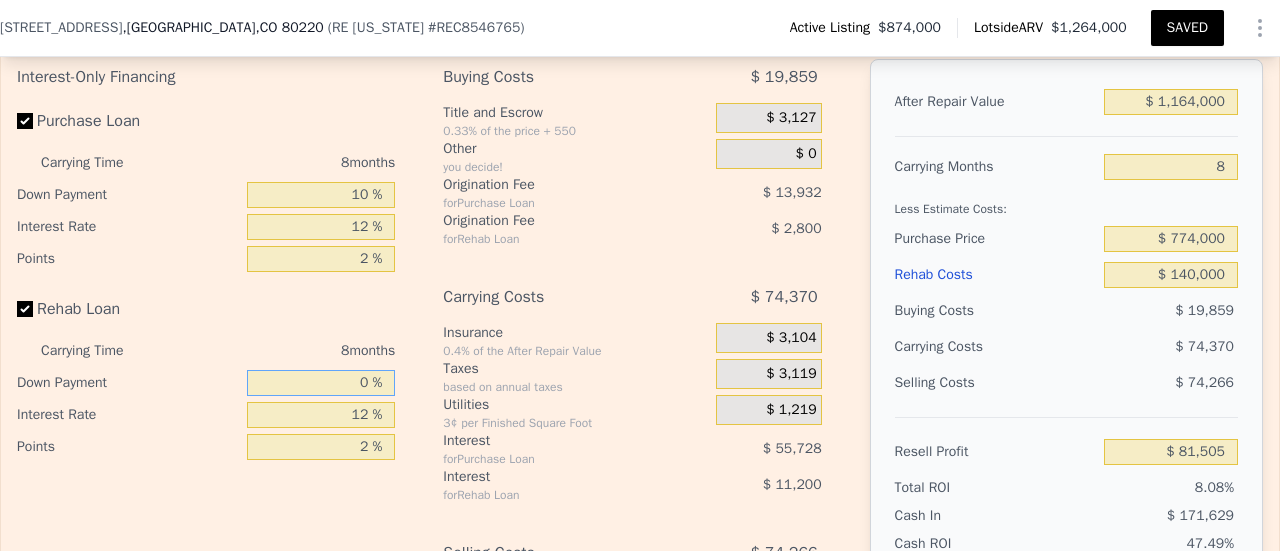 drag, startPoint x: 363, startPoint y: 405, endPoint x: 342, endPoint y: 404, distance: 21.023796 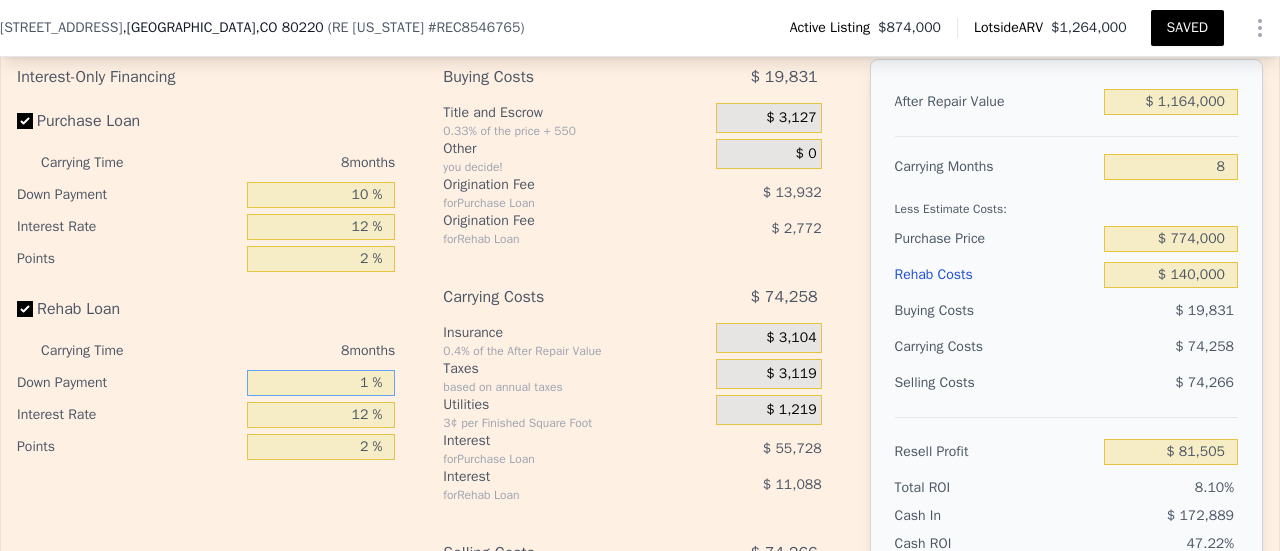 type on "$ 81,645" 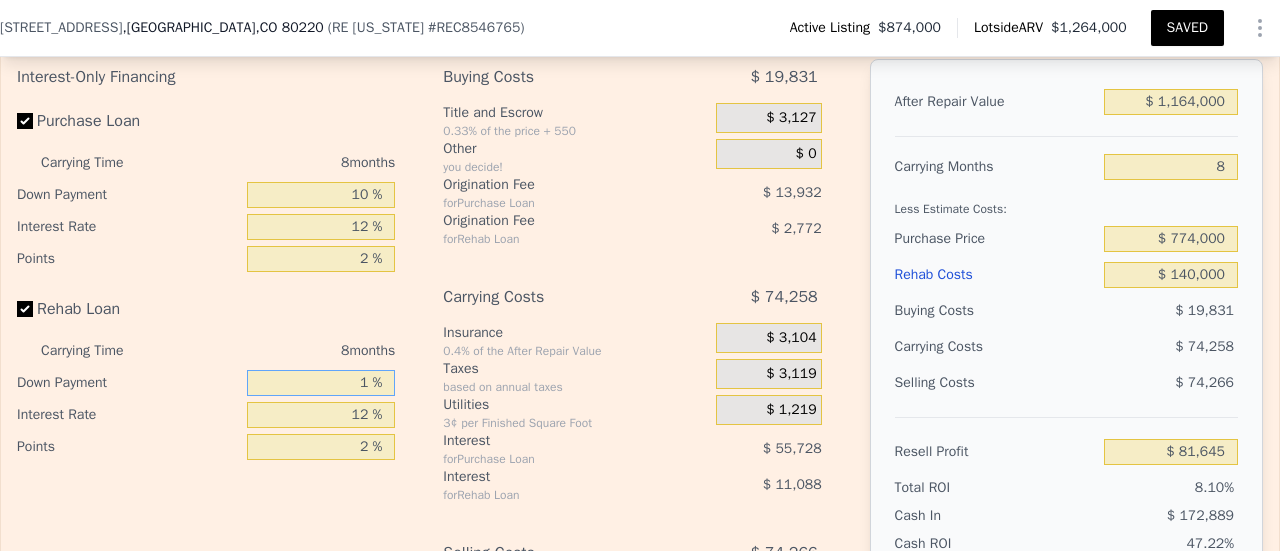 type on "10 %" 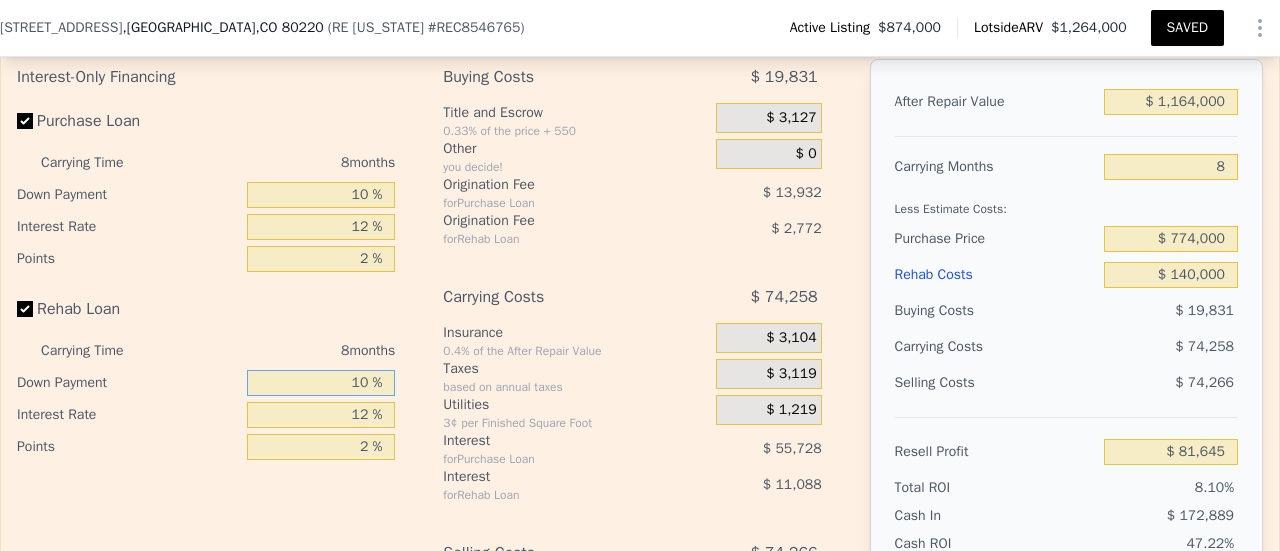 type on "$ 82,905" 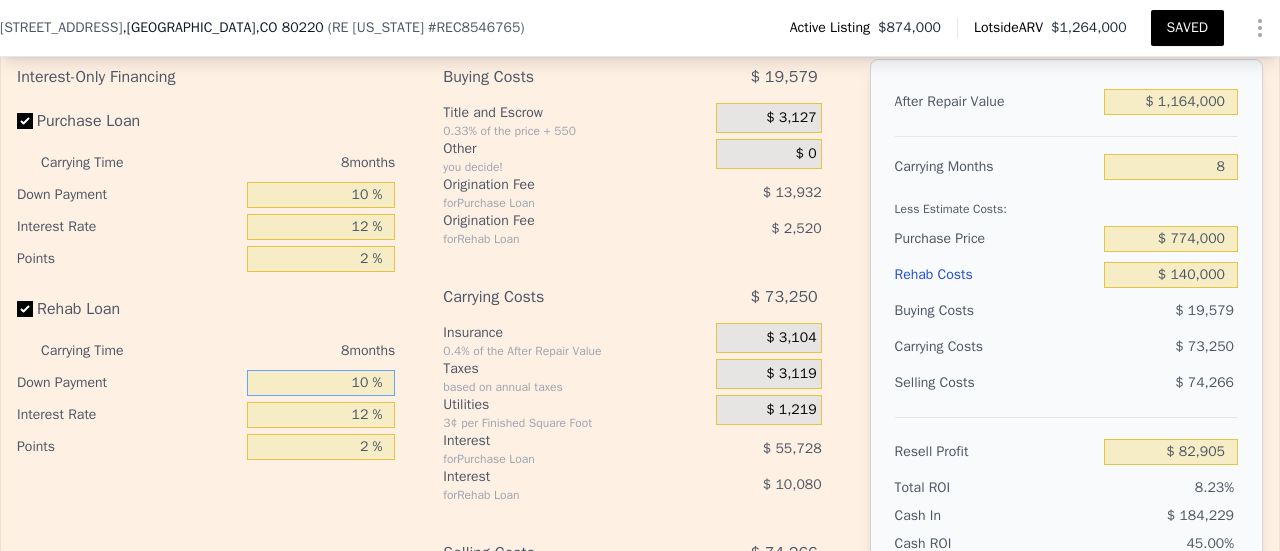 type on "100 %" 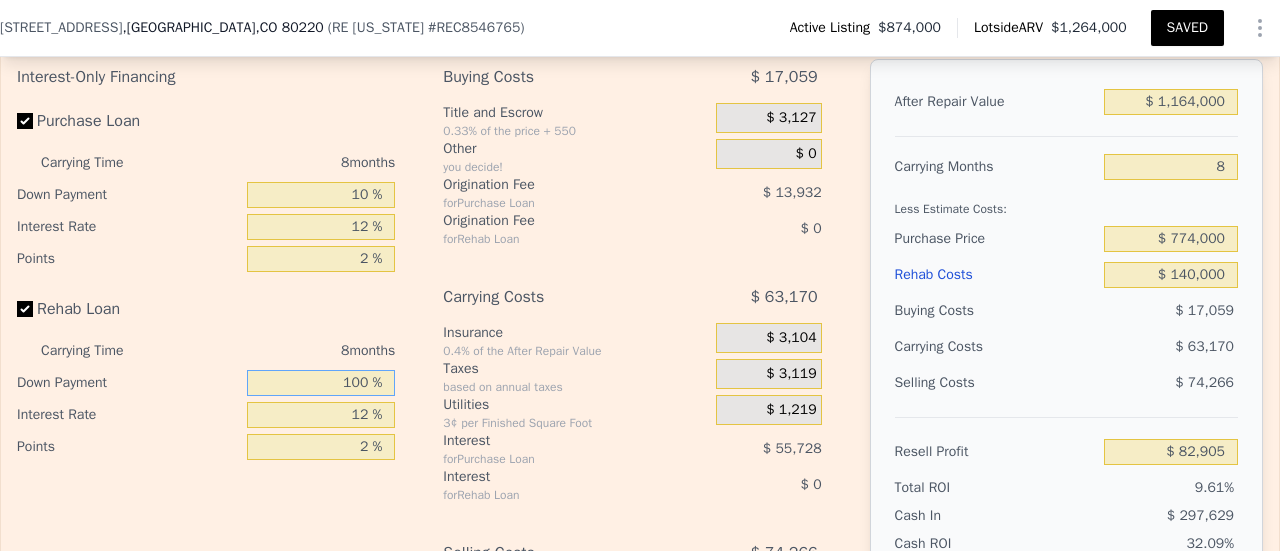 type on "$ 95,505" 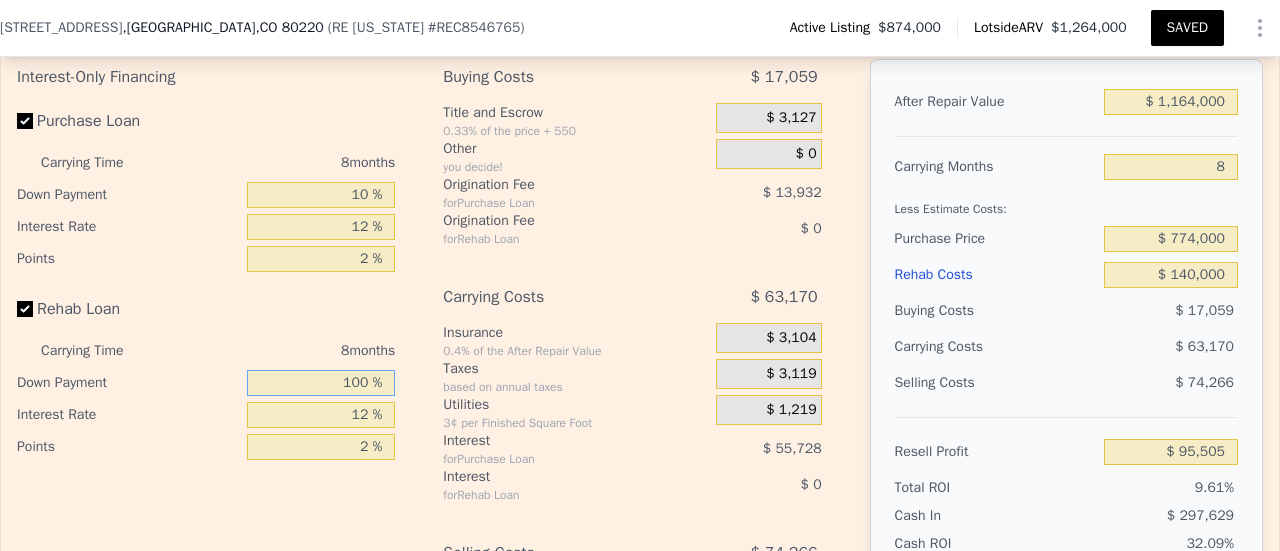 type on "100 %" 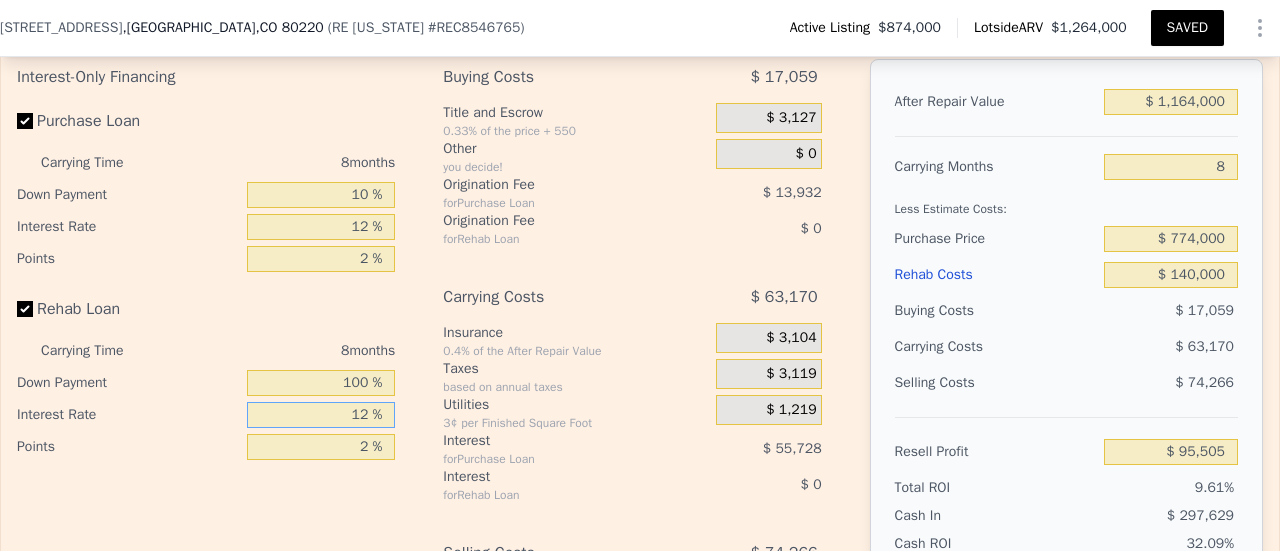 drag, startPoint x: 360, startPoint y: 425, endPoint x: 344, endPoint y: 424, distance: 16.03122 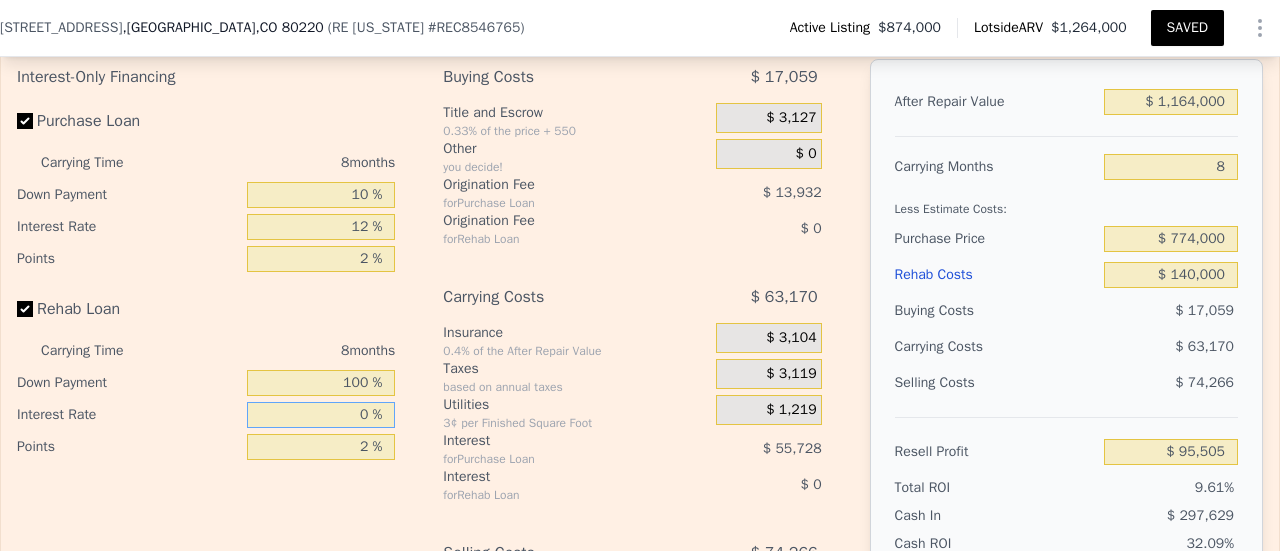 type on "0 %" 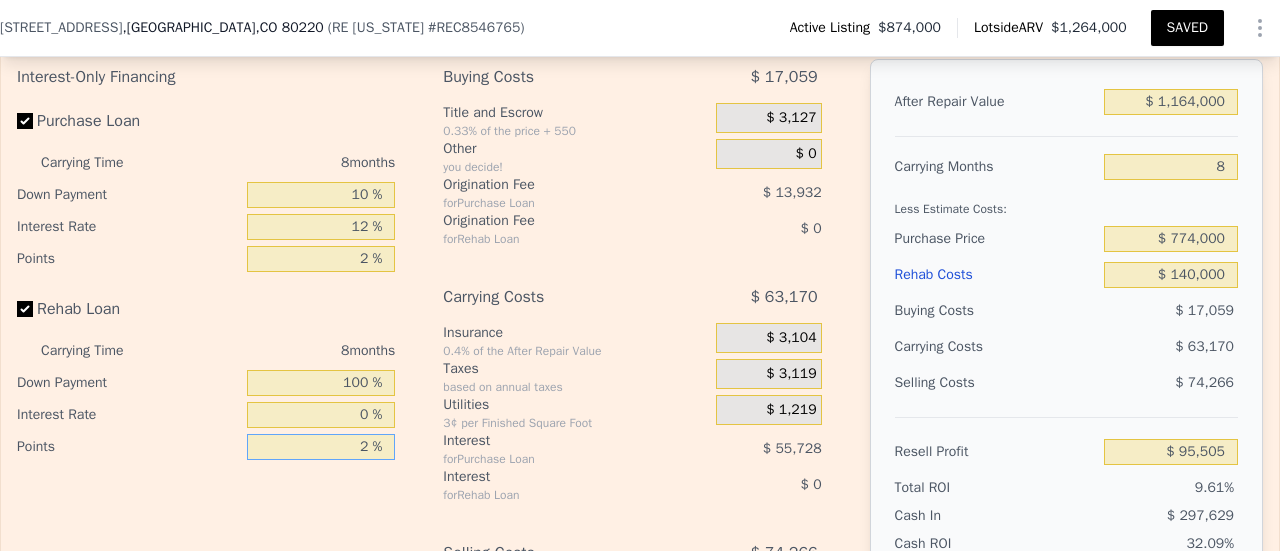 click on "2 %" at bounding box center (321, 447) 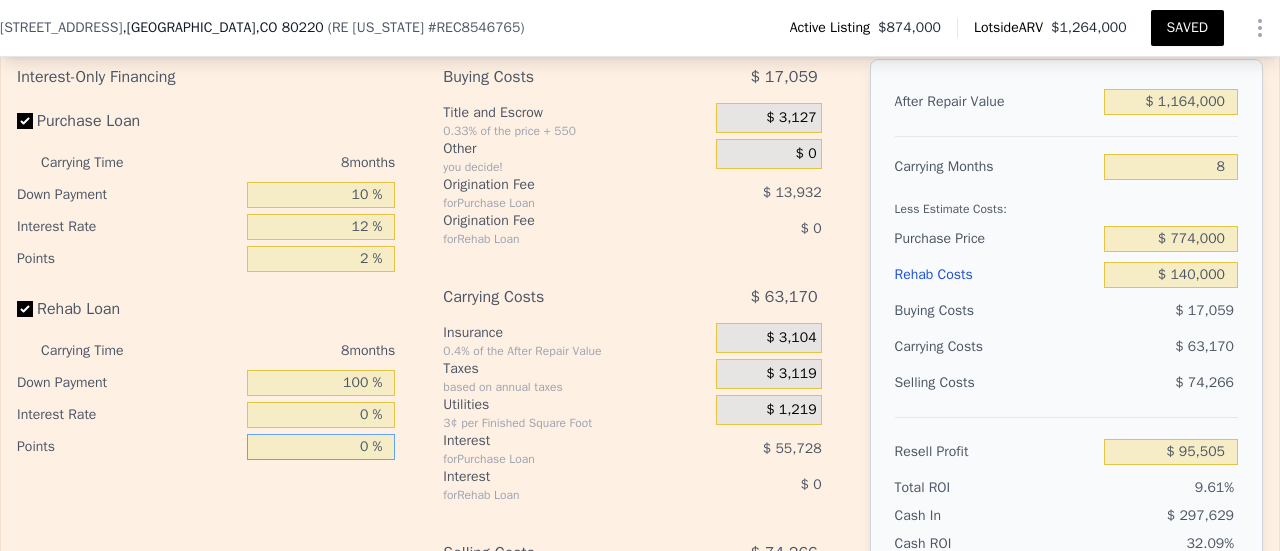 type on "0 %" 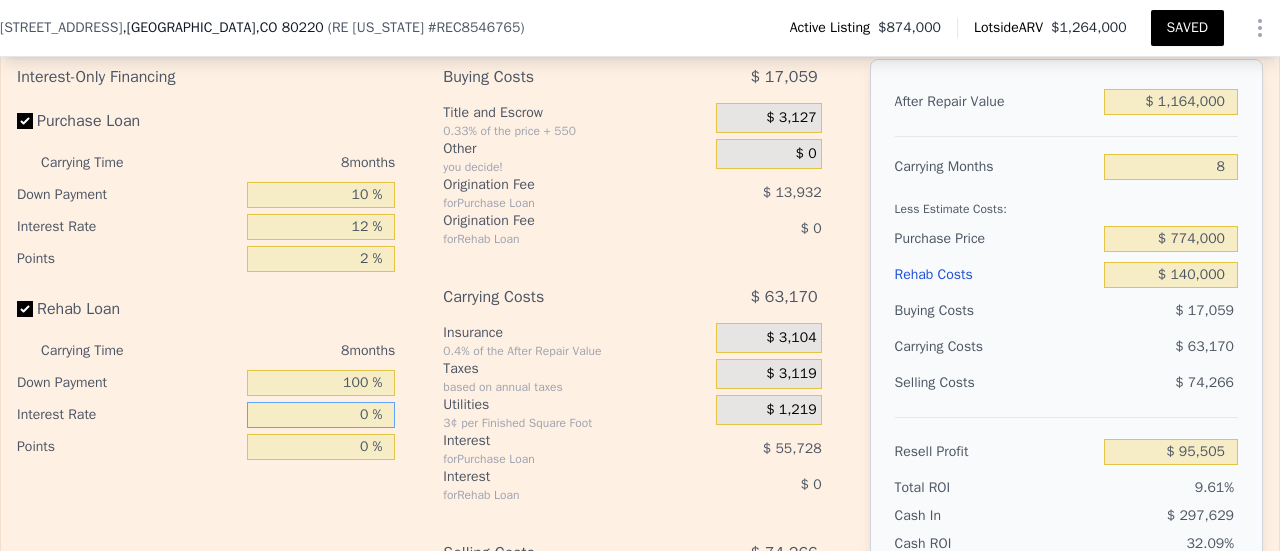 click on "0 %" at bounding box center [321, 415] 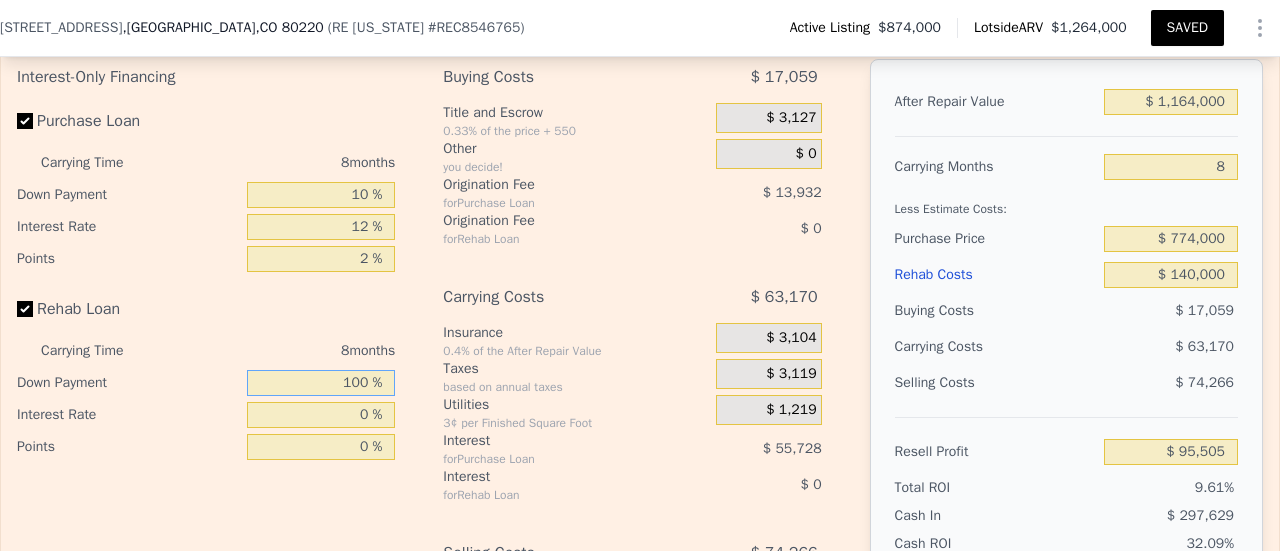 click on "100 %" at bounding box center (321, 383) 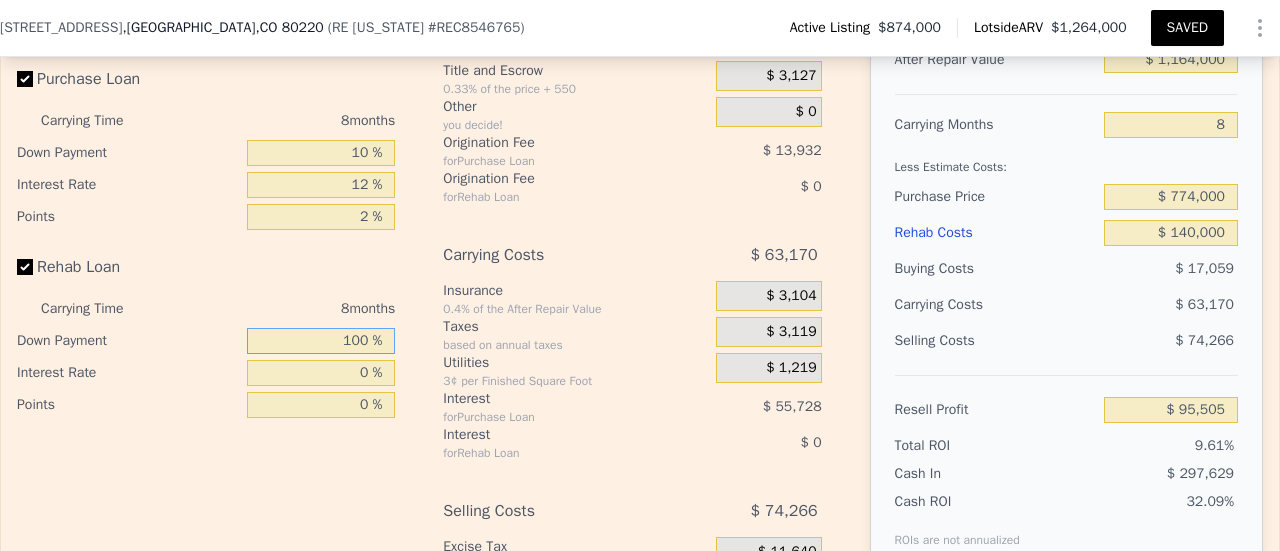 scroll, scrollTop: 3478, scrollLeft: 0, axis: vertical 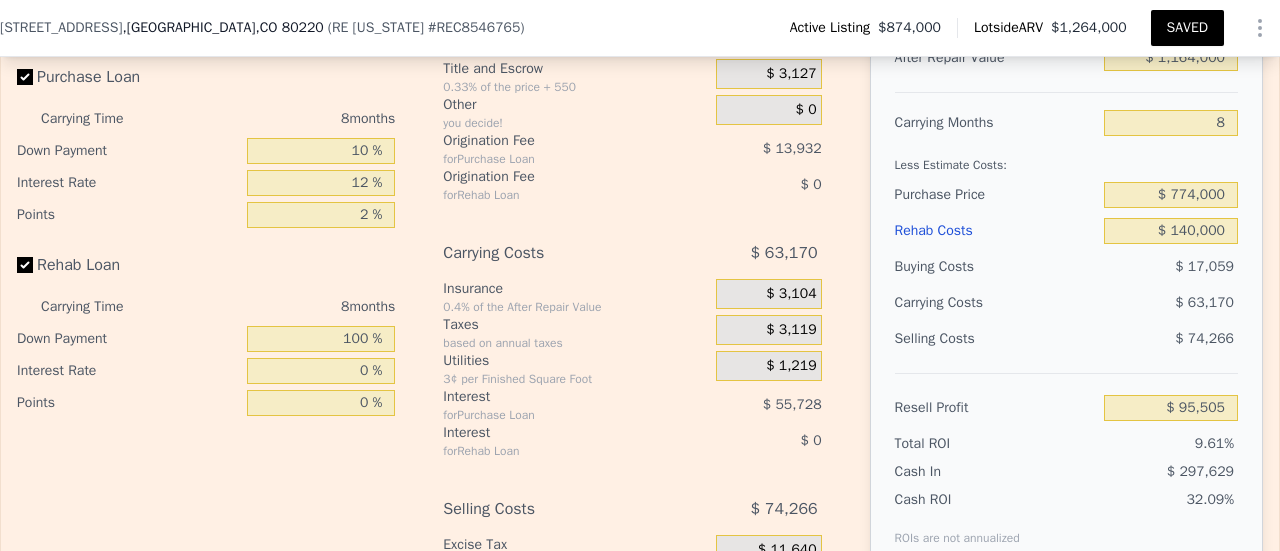 click on "$ 1,219" at bounding box center [769, 366] 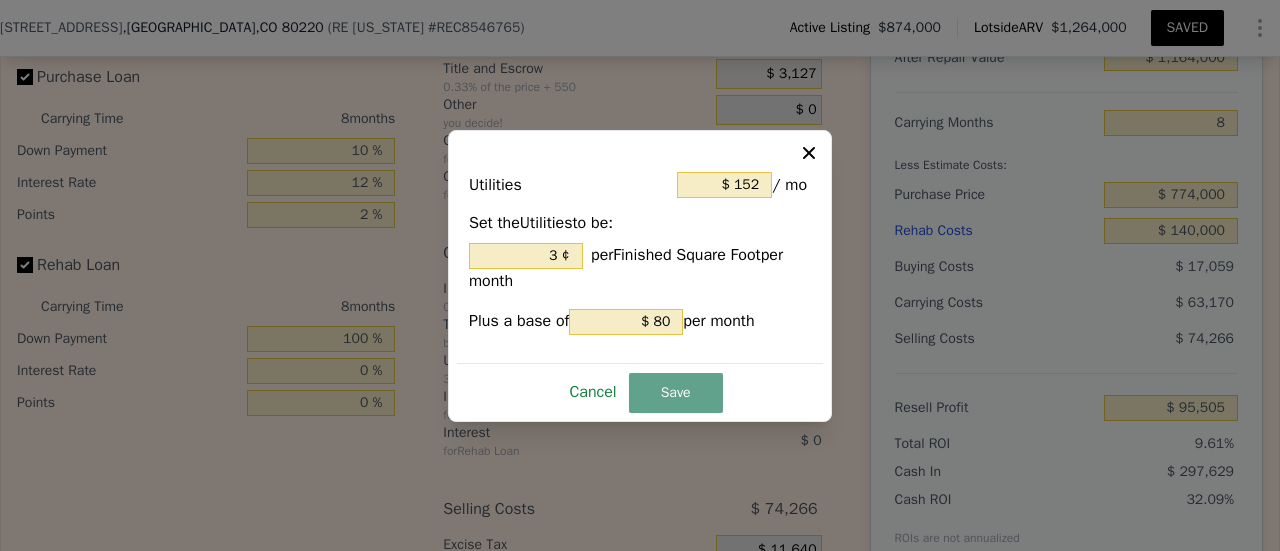 click on "Cancel" at bounding box center [592, 392] 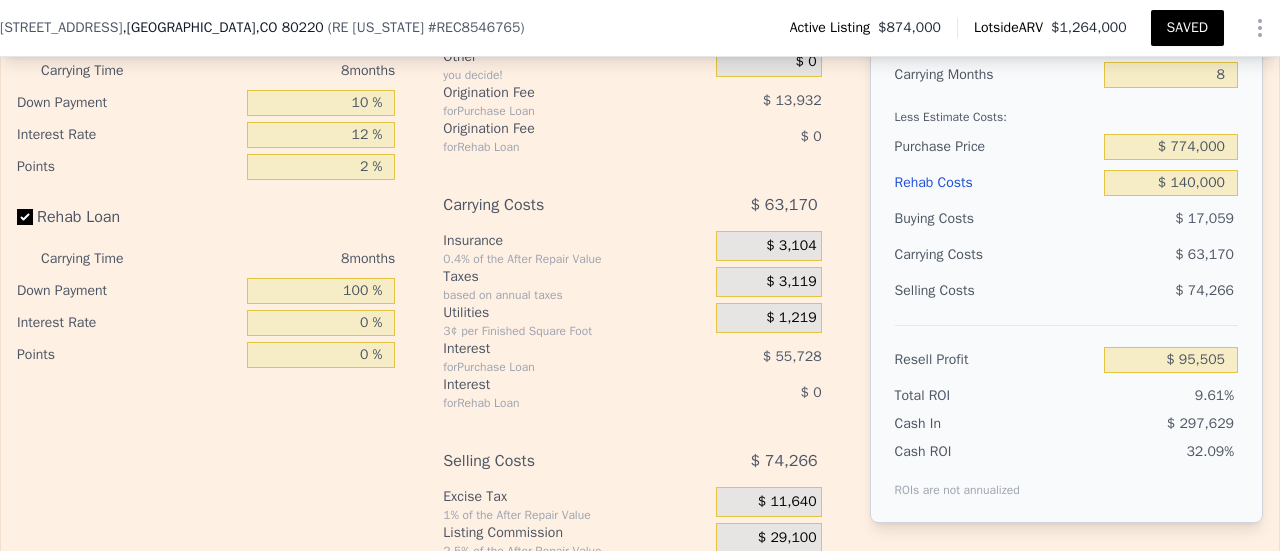 scroll, scrollTop: 3528, scrollLeft: 0, axis: vertical 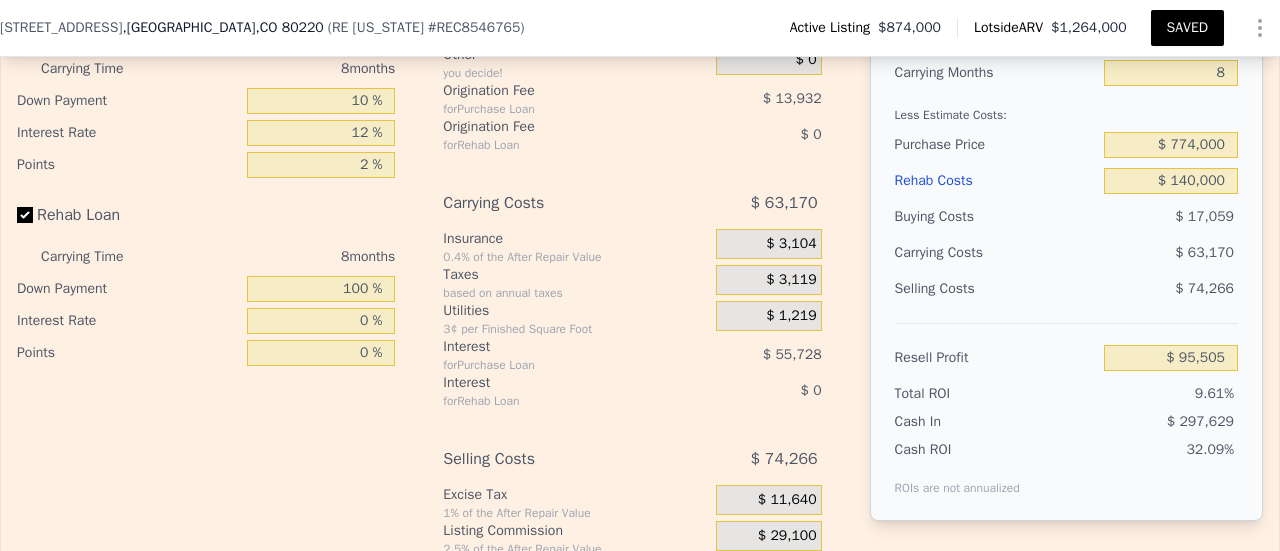 click on "$ 3,119" at bounding box center (769, 280) 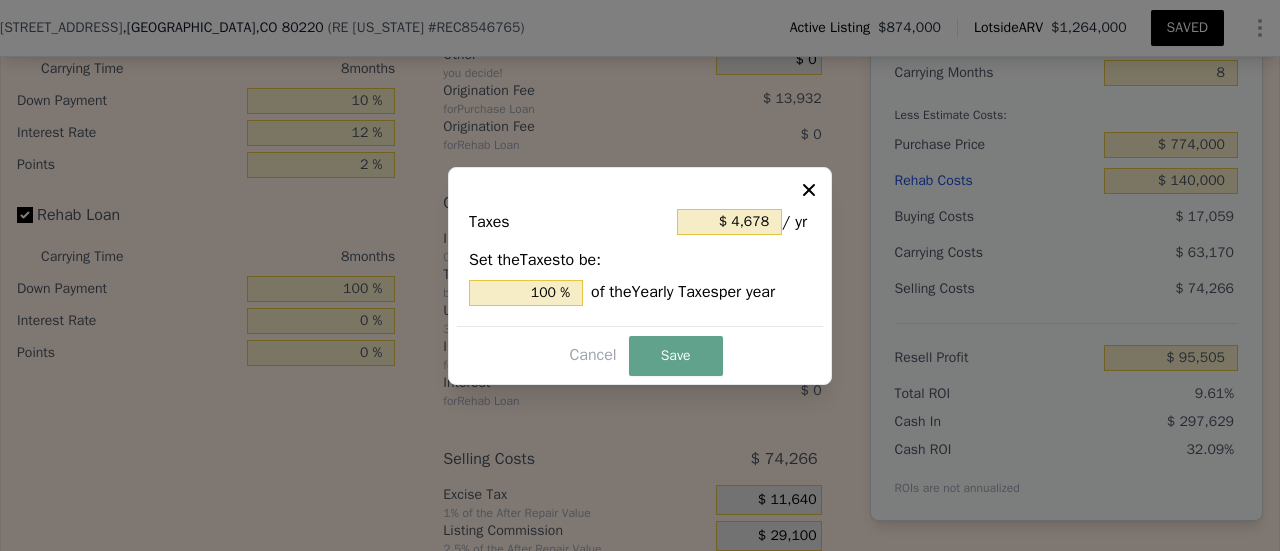 click at bounding box center [640, 275] 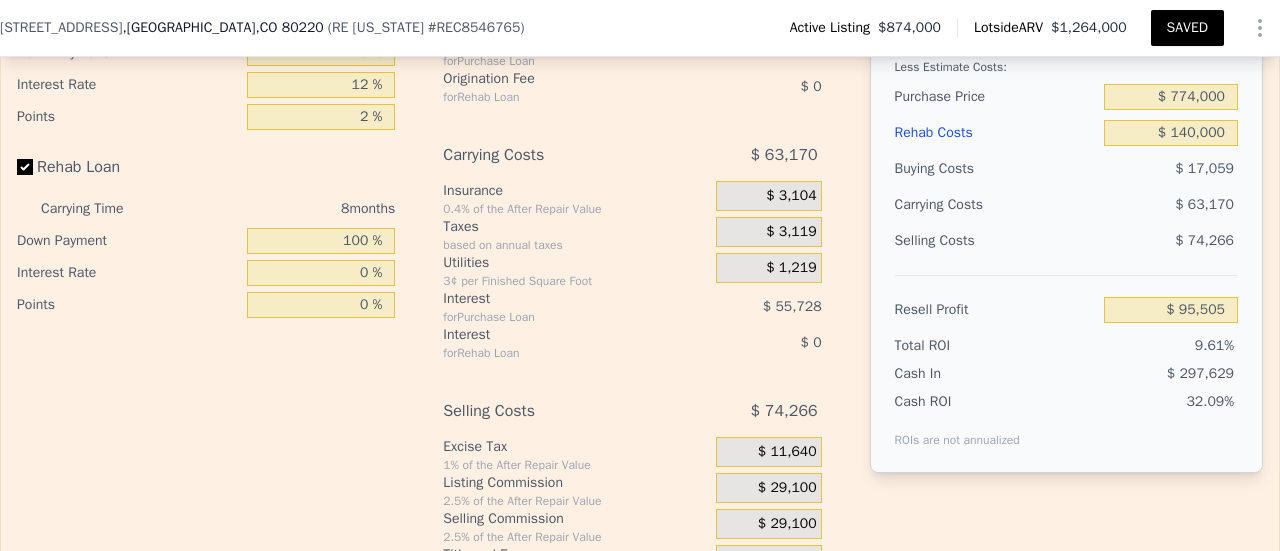 scroll, scrollTop: 3576, scrollLeft: 0, axis: vertical 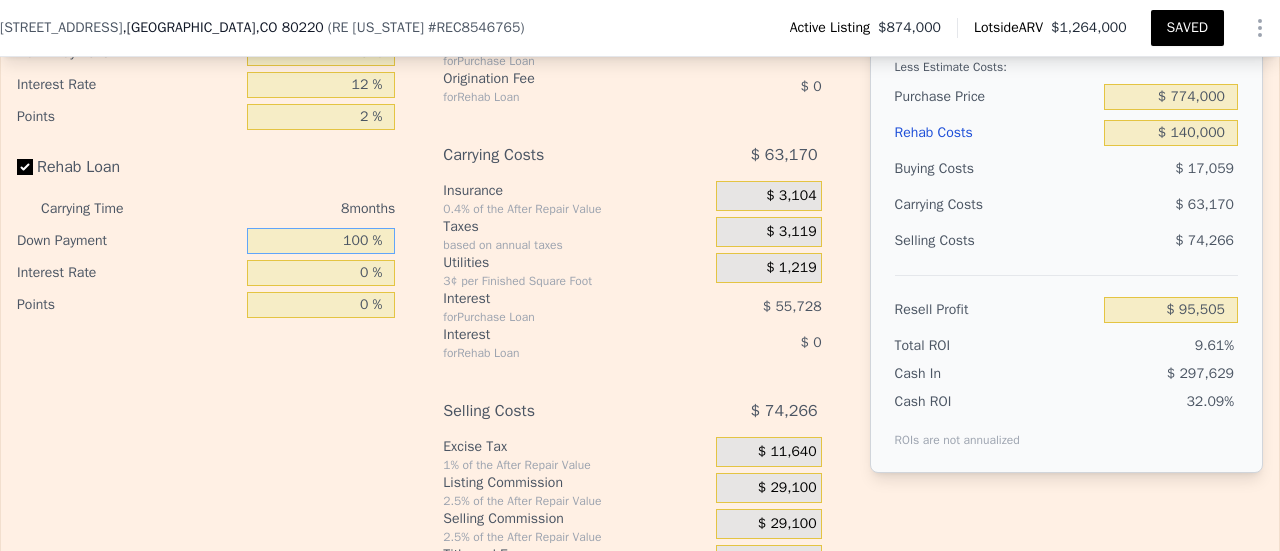 drag, startPoint x: 359, startPoint y: 257, endPoint x: 341, endPoint y: 257, distance: 18 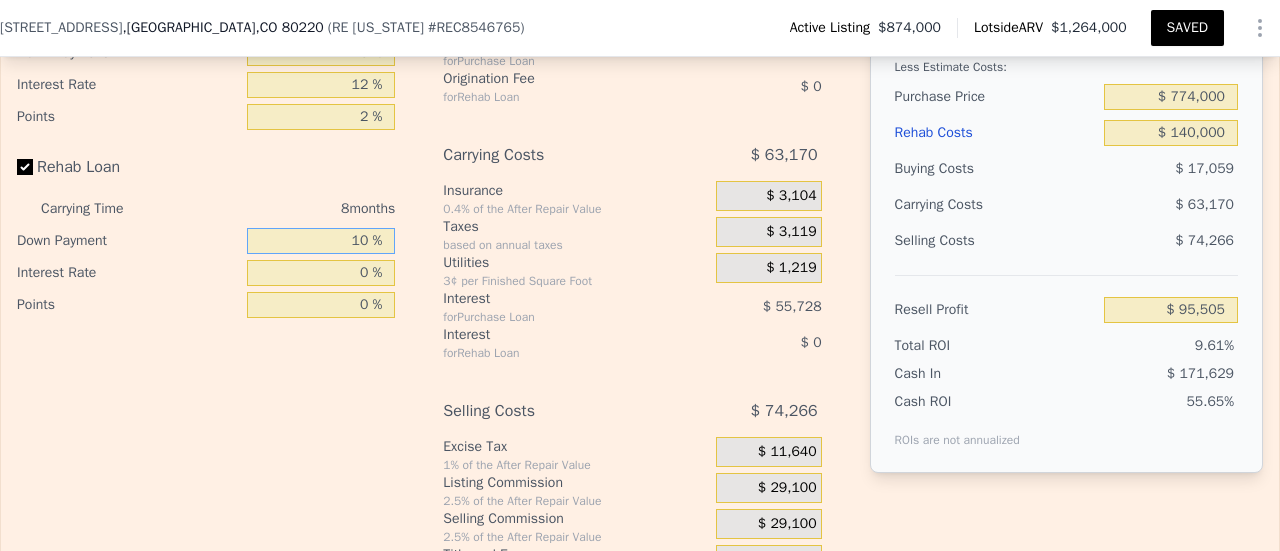 type on "10 %" 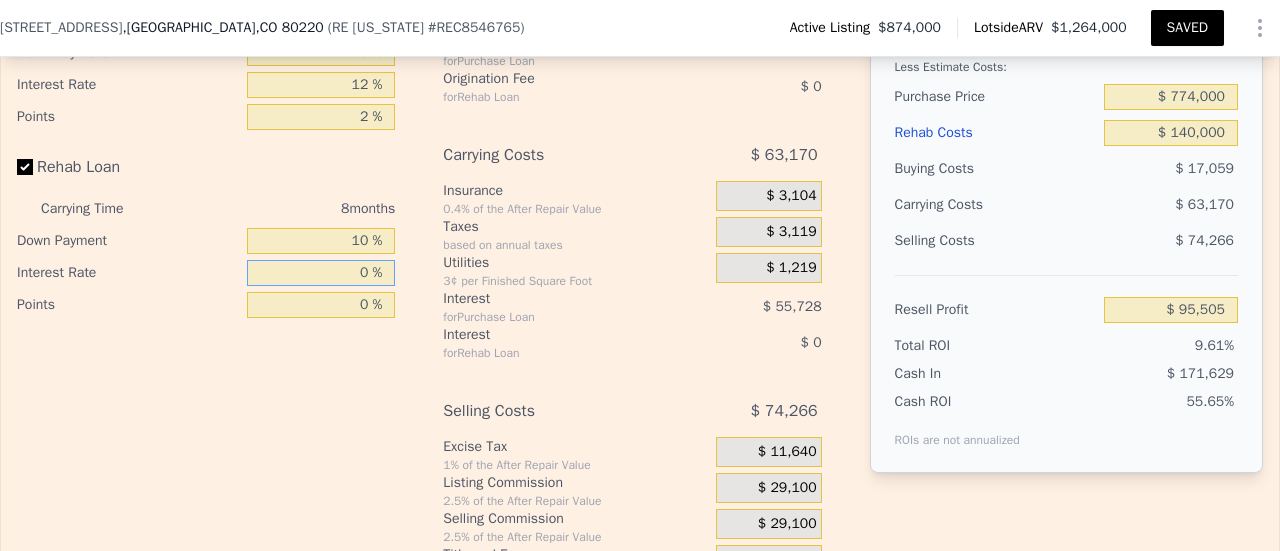 drag, startPoint x: 368, startPoint y: 284, endPoint x: 352, endPoint y: 281, distance: 16.27882 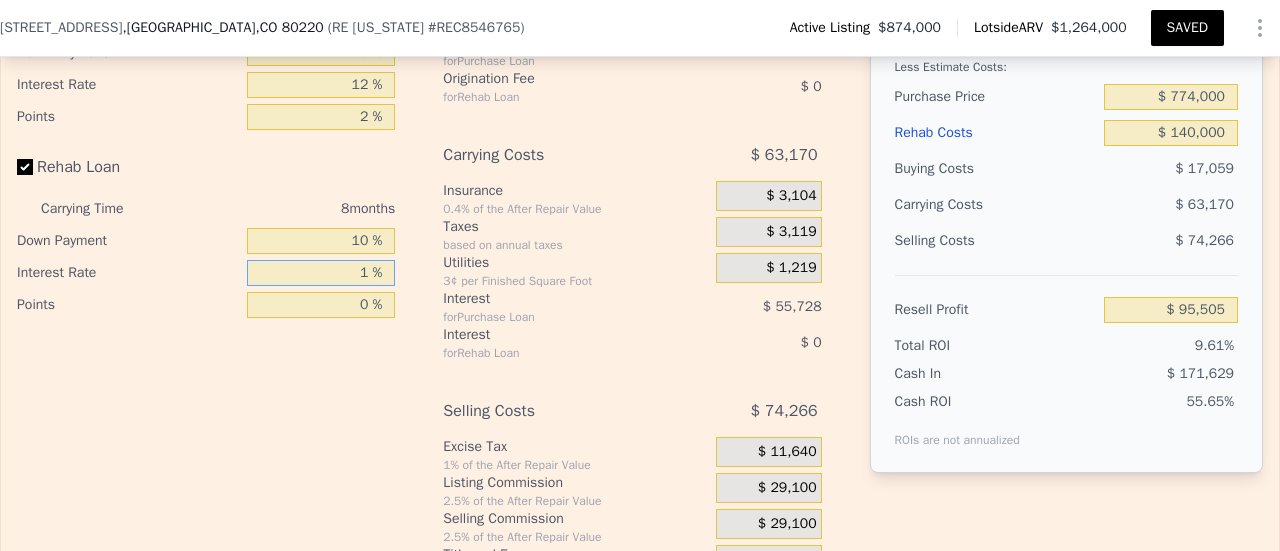 type on "12 %" 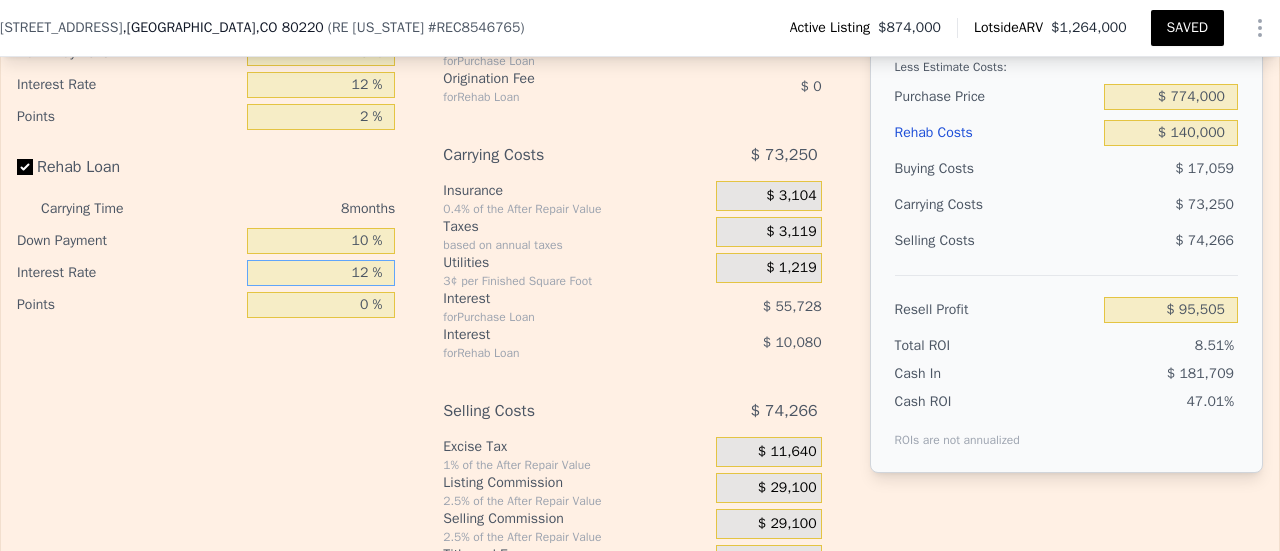 type on "$ 85,425" 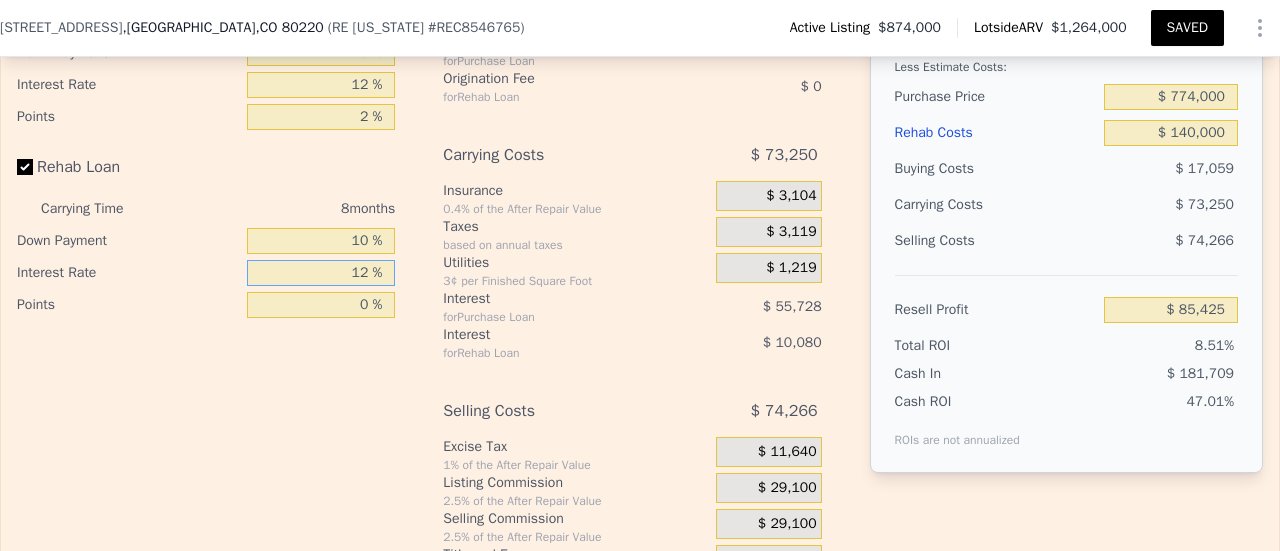 type on "12 %" 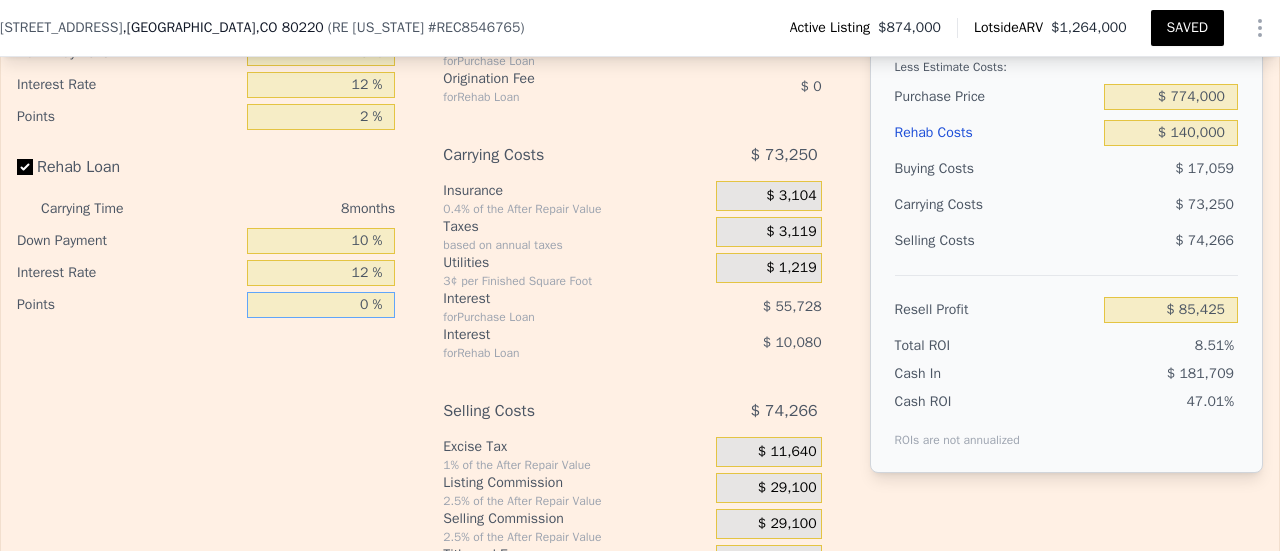 click on "0 %" at bounding box center (321, 305) 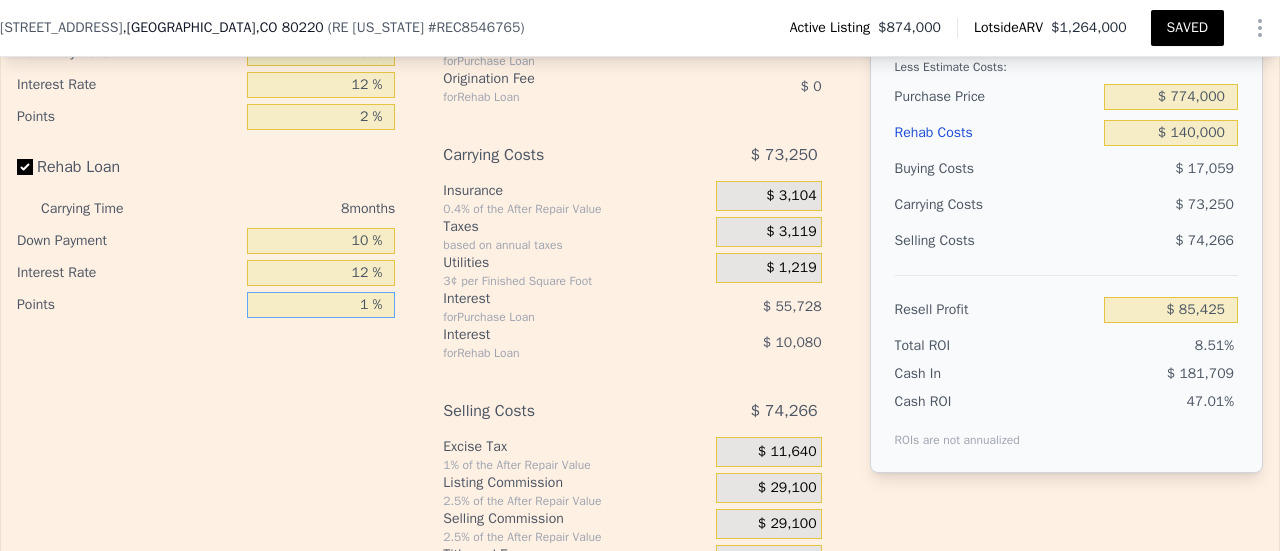 type on "$ 84,165" 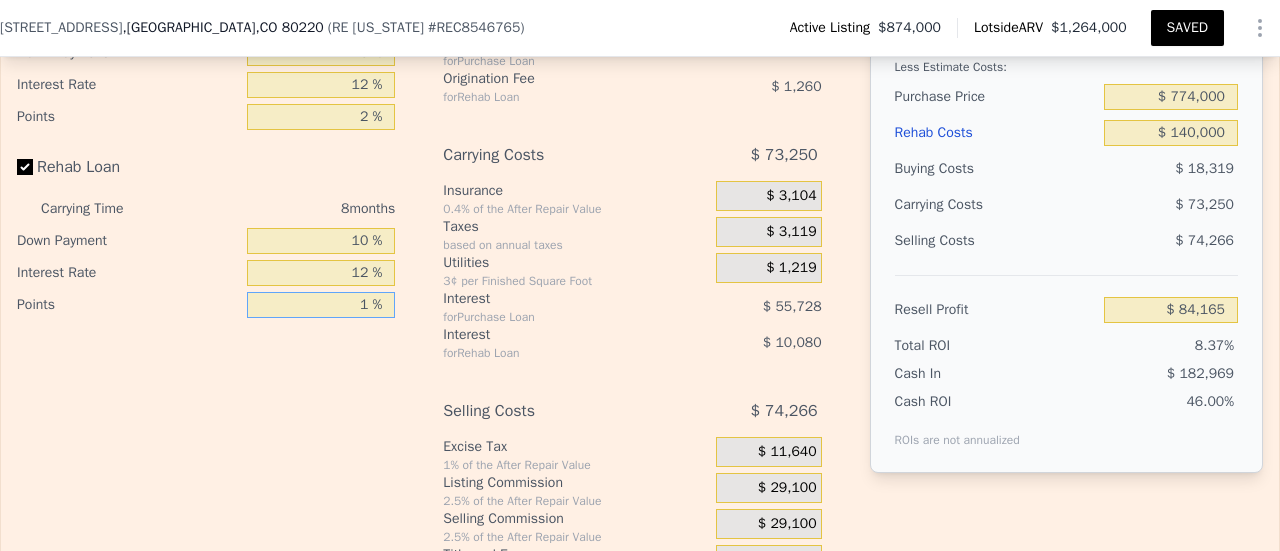 click on "1 %" at bounding box center (321, 305) 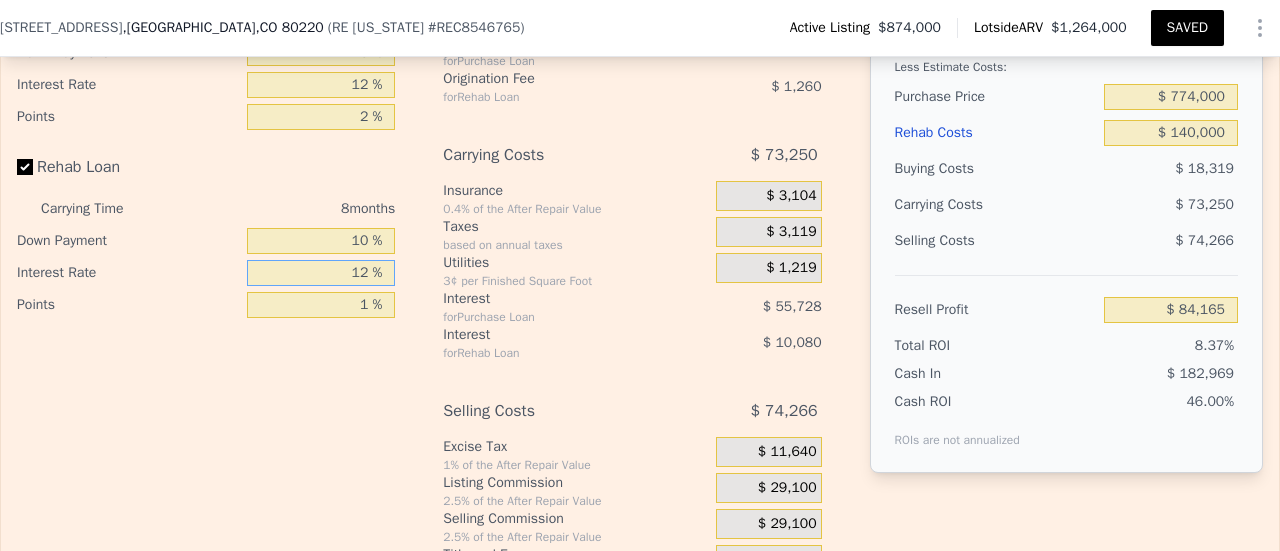 click on "12 %" at bounding box center (321, 273) 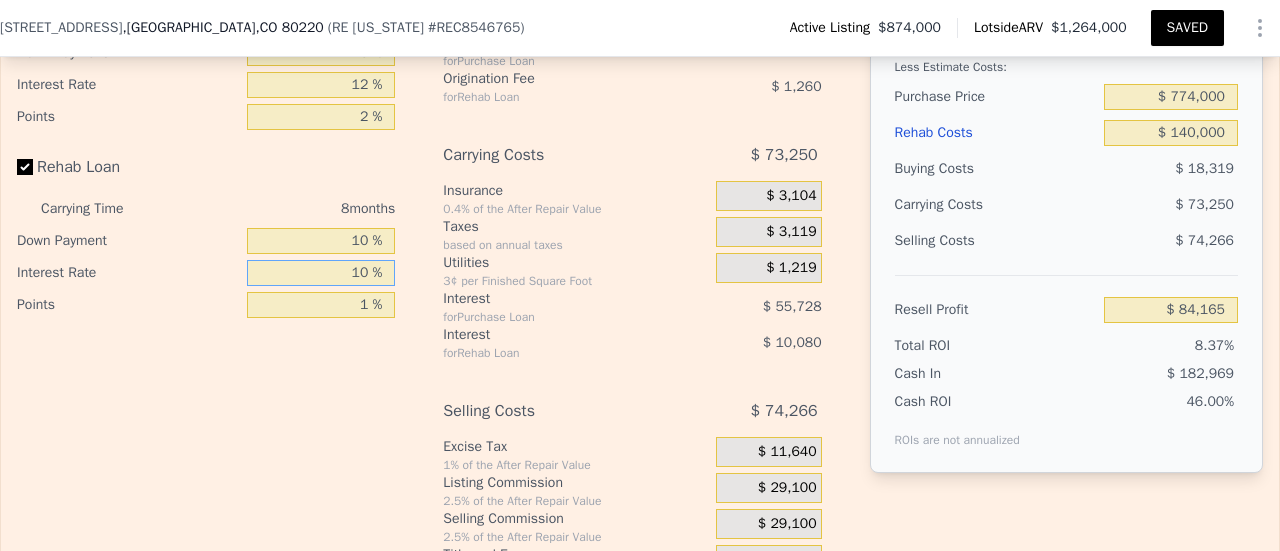 type on "$ 85,845" 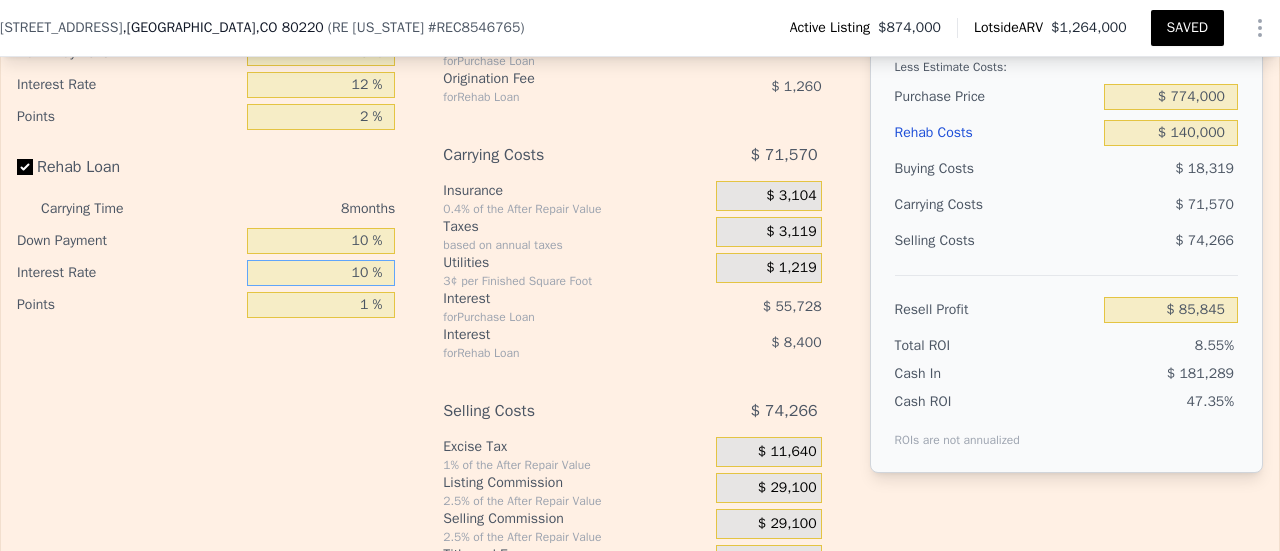 type on "10 %" 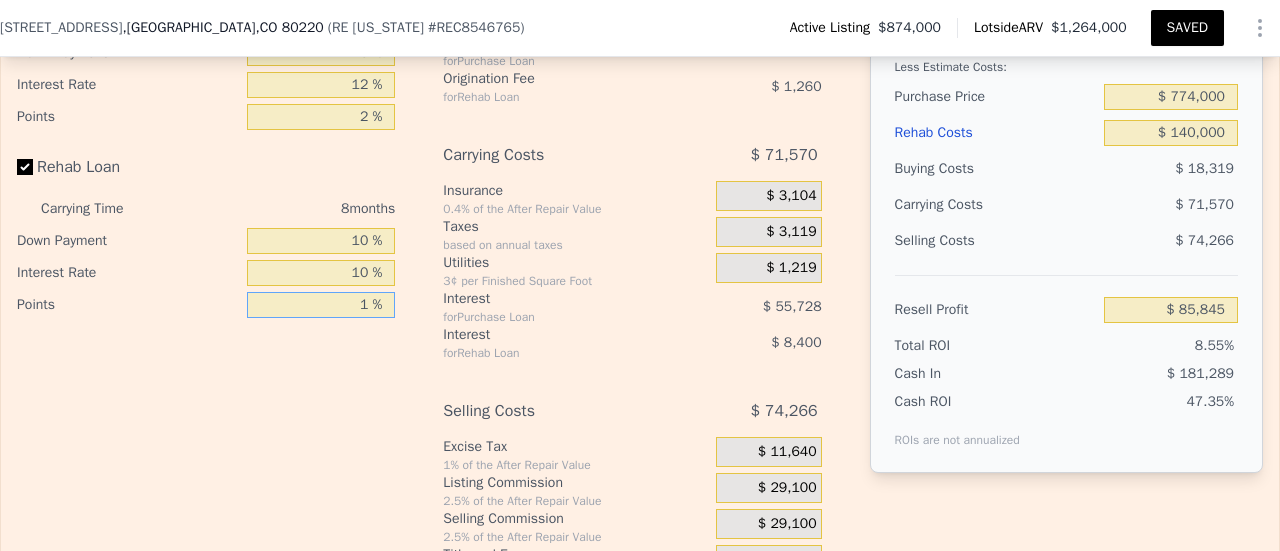 click on "1 %" at bounding box center [321, 305] 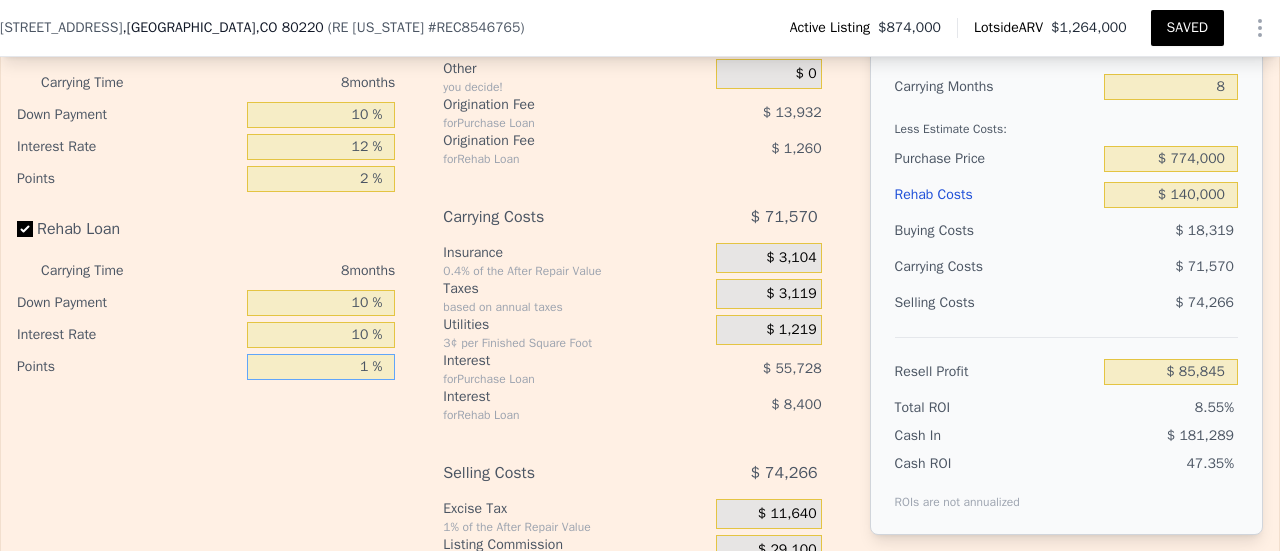 scroll, scrollTop: 3516, scrollLeft: 0, axis: vertical 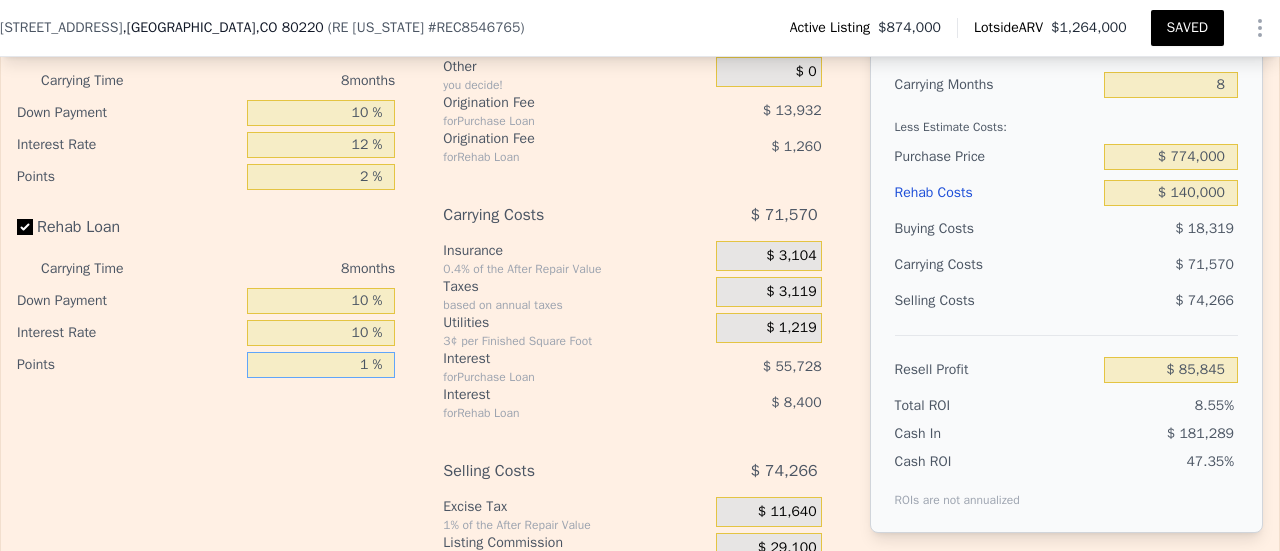 click on "1 %" at bounding box center [321, 365] 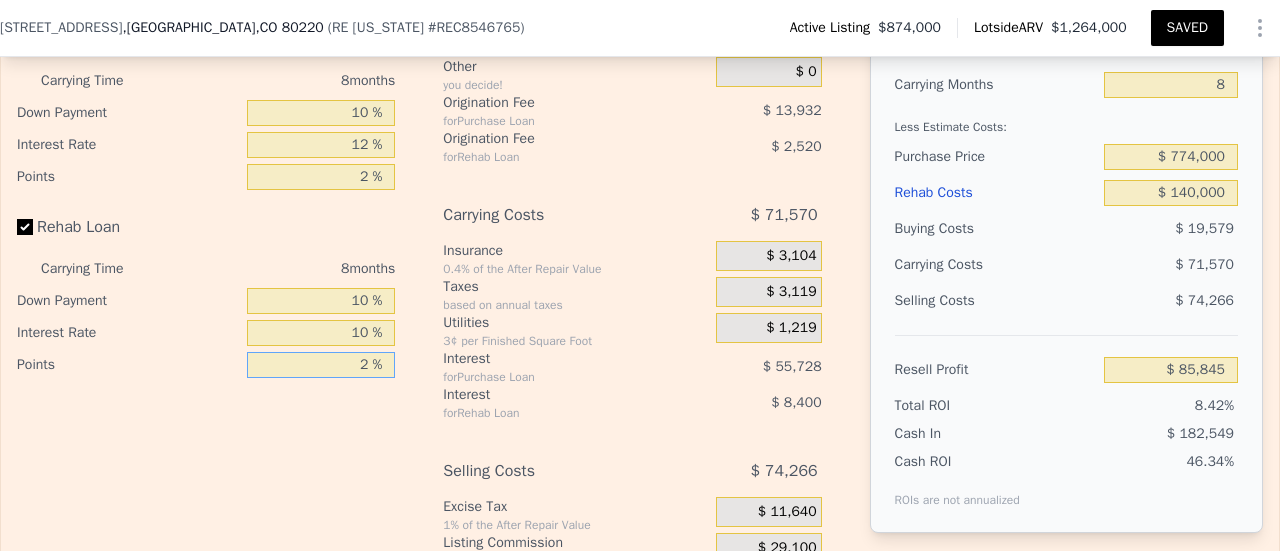 type on "$ 84,585" 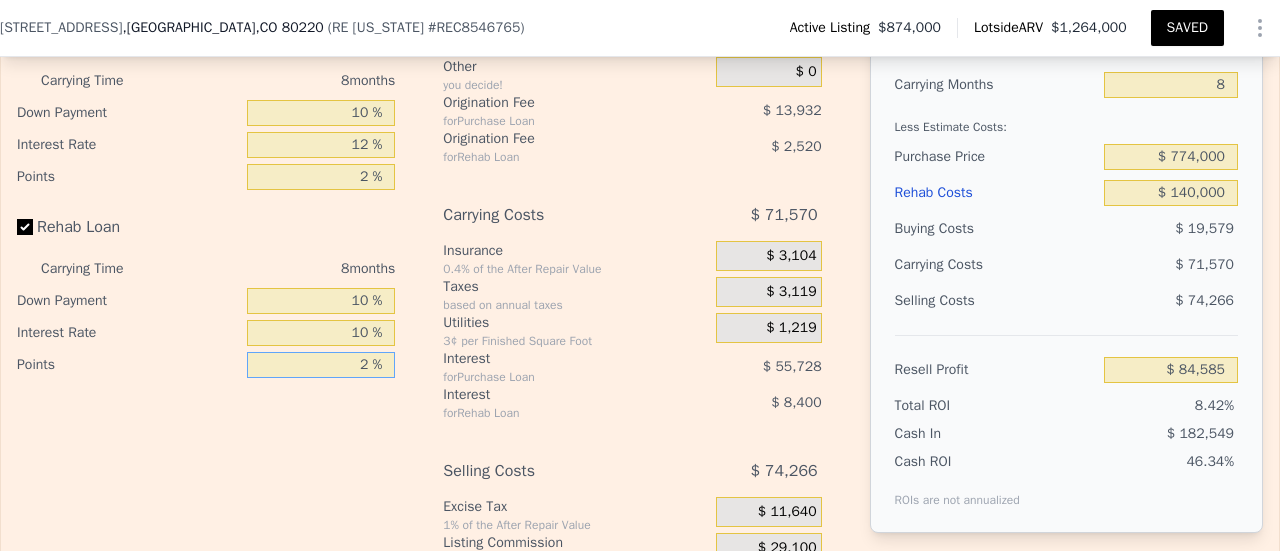 type on "2 %" 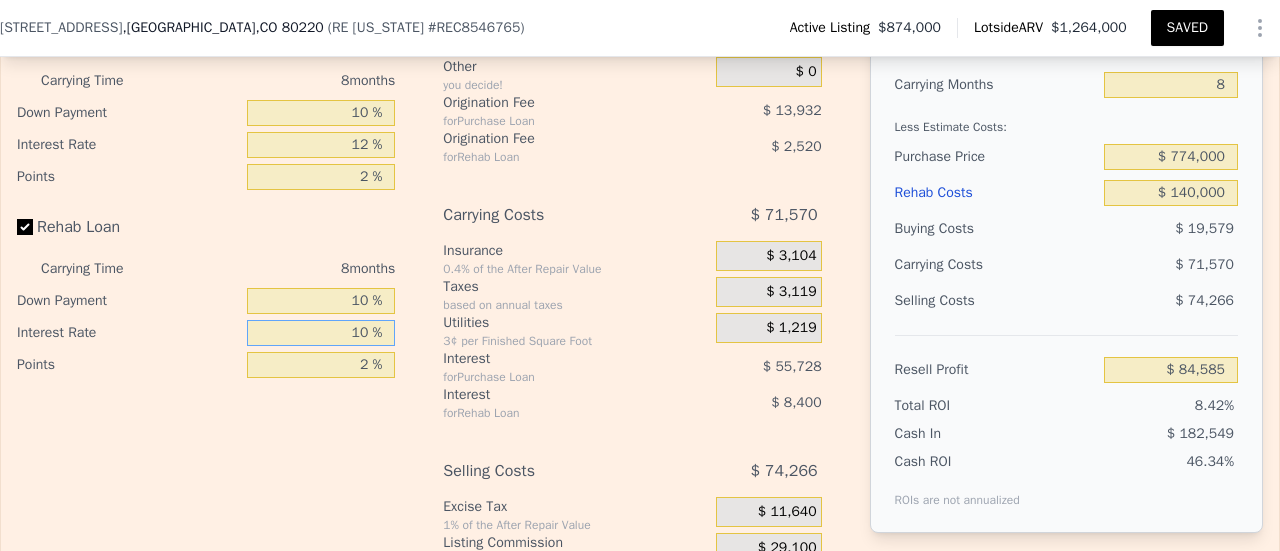 click on "10 %" at bounding box center [321, 333] 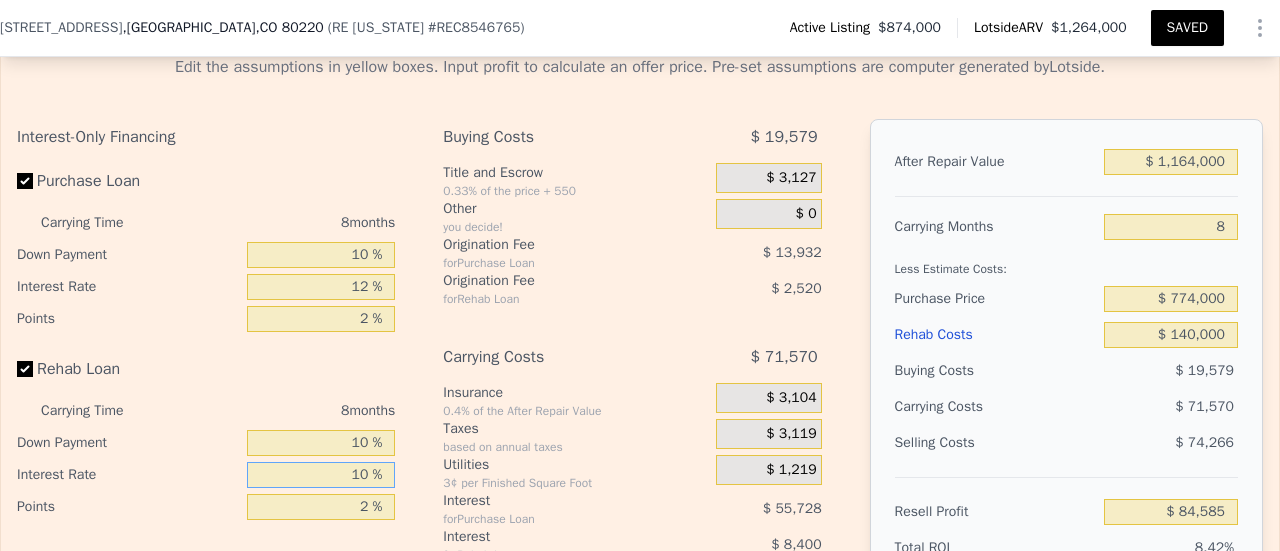 scroll, scrollTop: 3372, scrollLeft: 0, axis: vertical 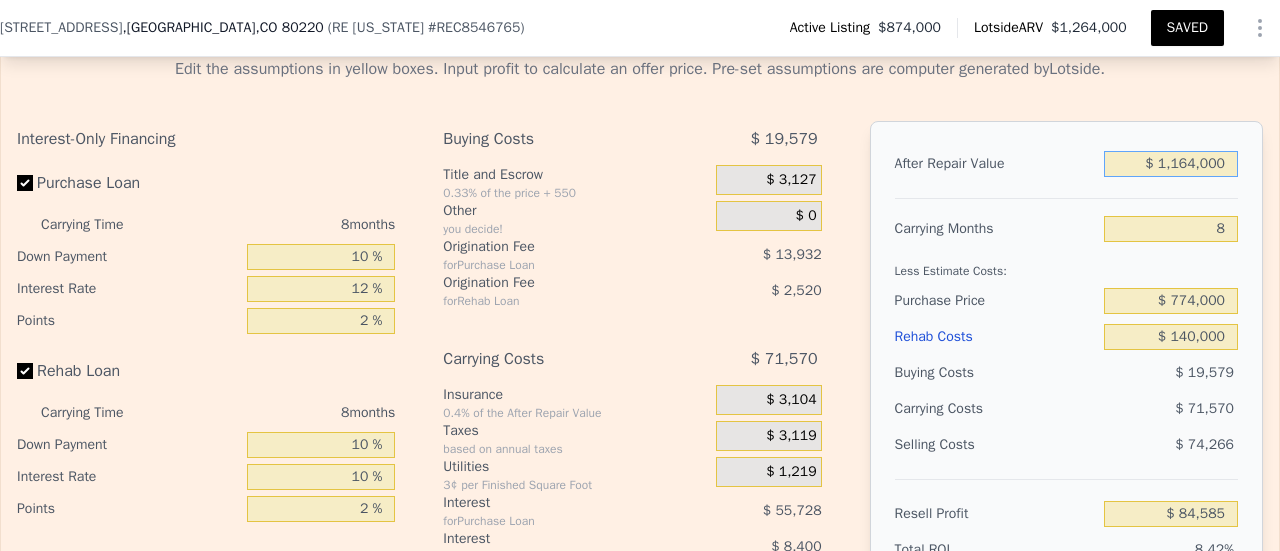 click on "$ 1,164,000" at bounding box center [1171, 164] 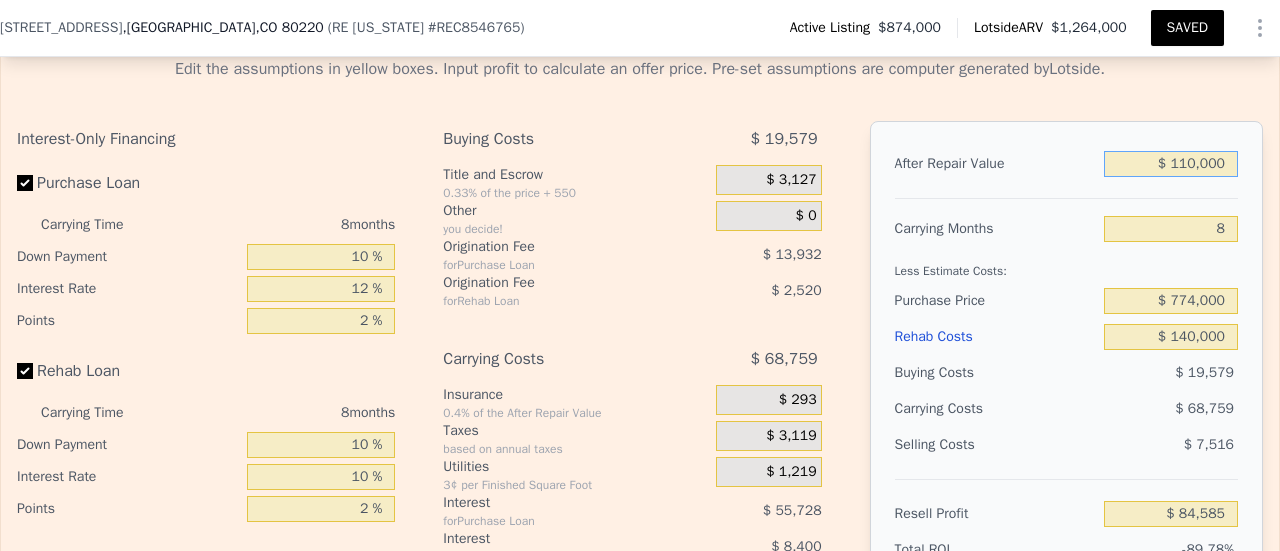 type on "$ 1,100,000" 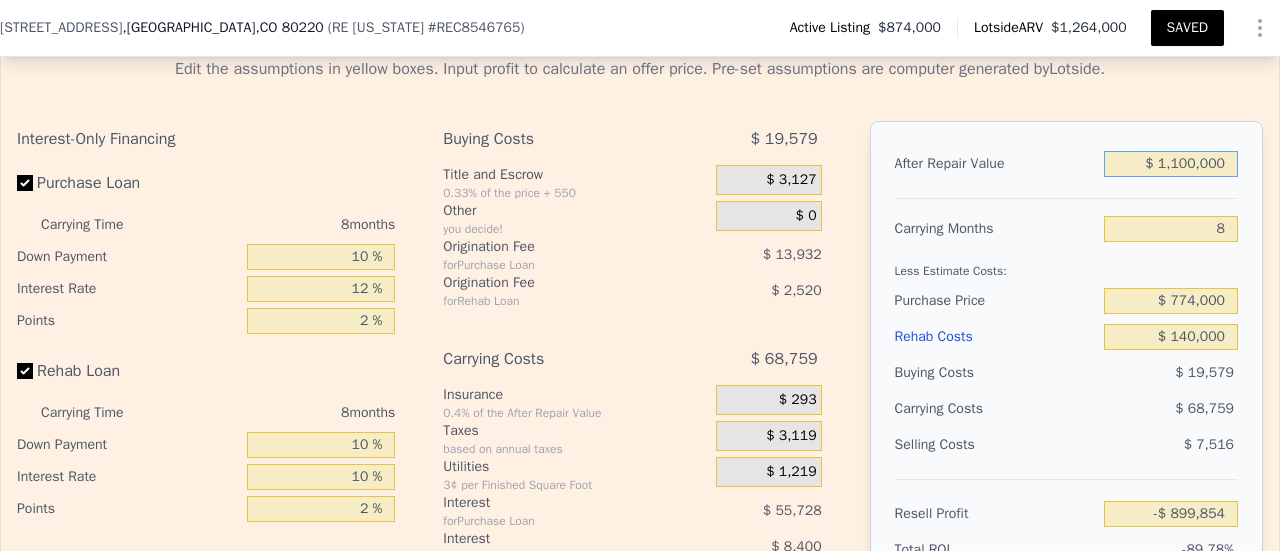 type on "$ 24,809" 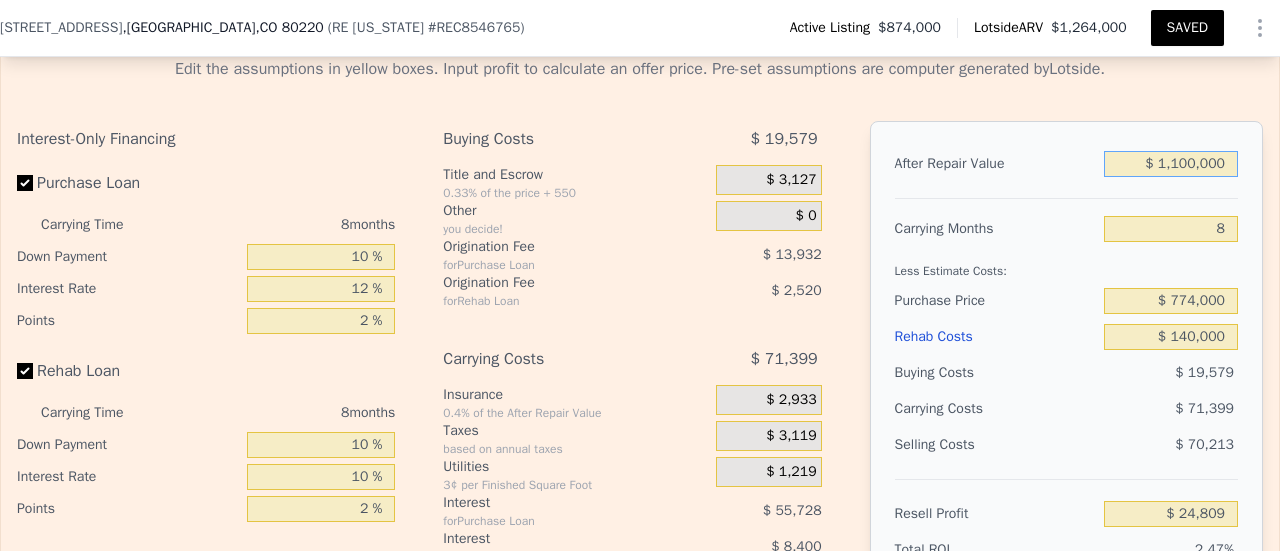 click on "$ 1,100,000" at bounding box center [1171, 164] 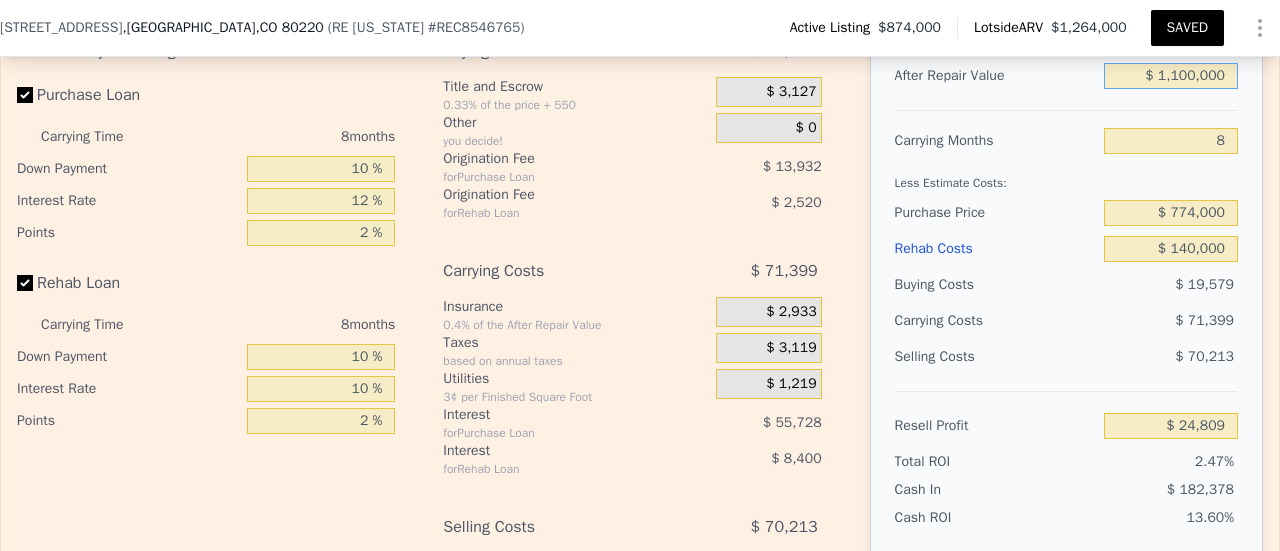 scroll, scrollTop: 3460, scrollLeft: 0, axis: vertical 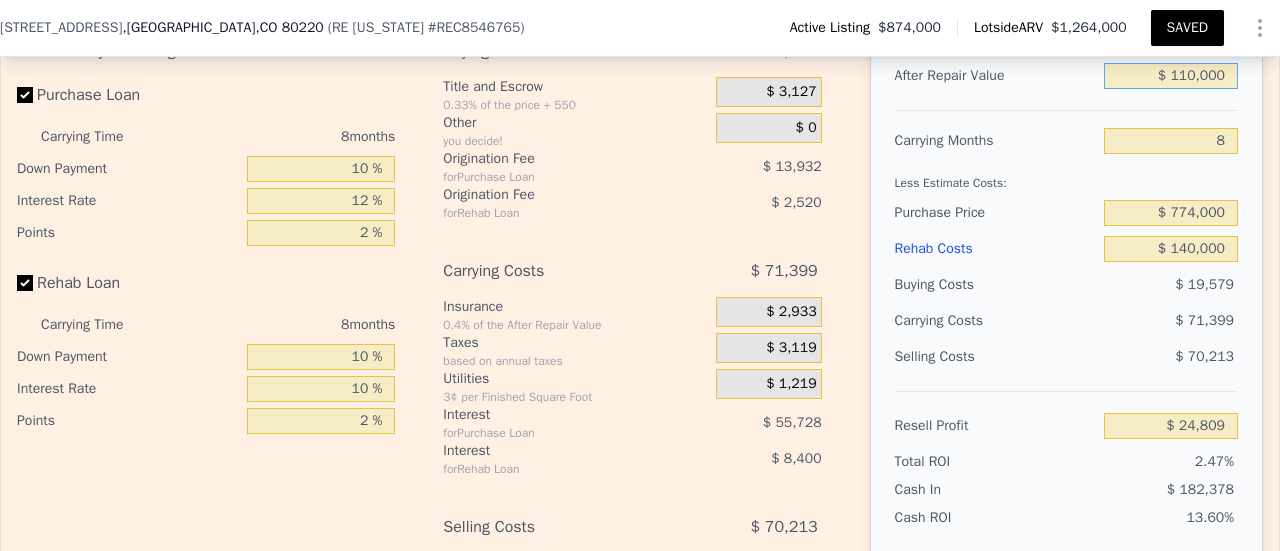 type on "-$ 899,854" 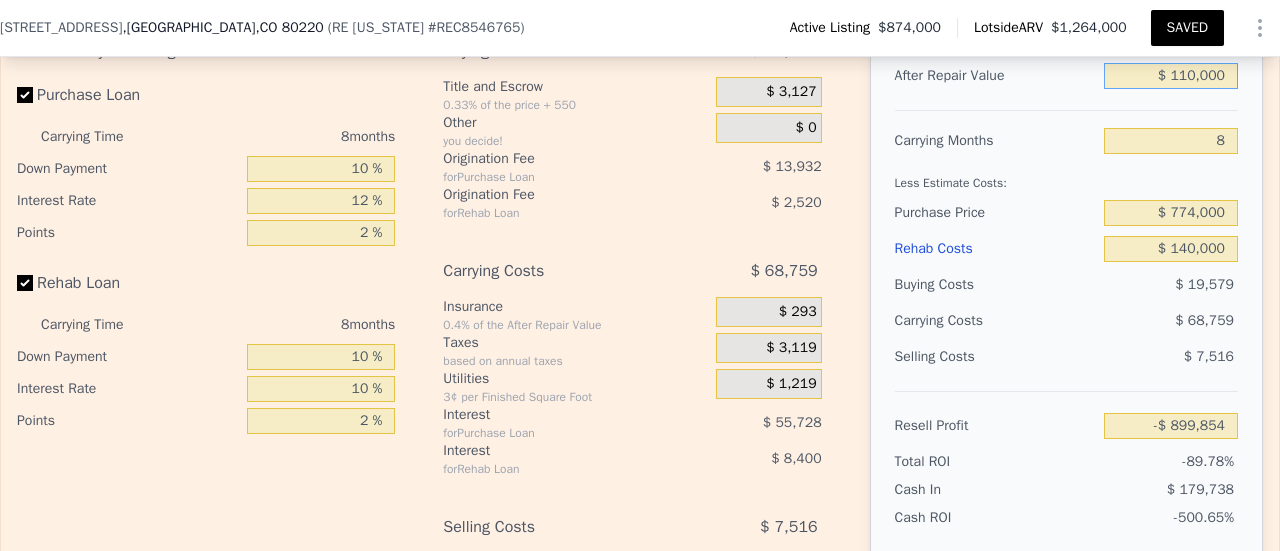 type on "$ 11,000" 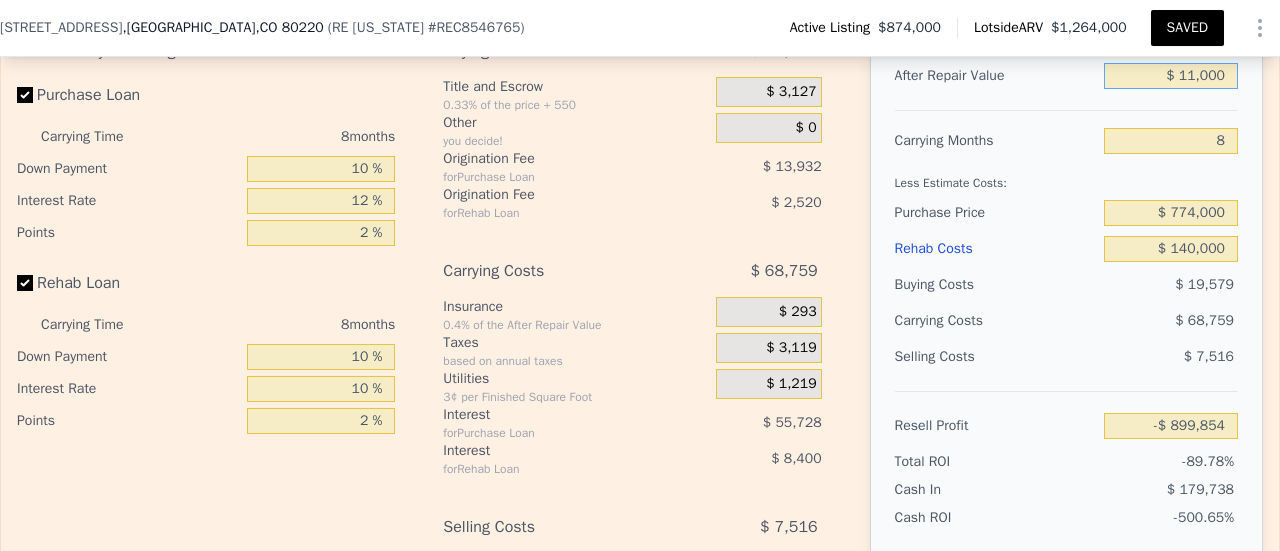 type on "-$ 992,321" 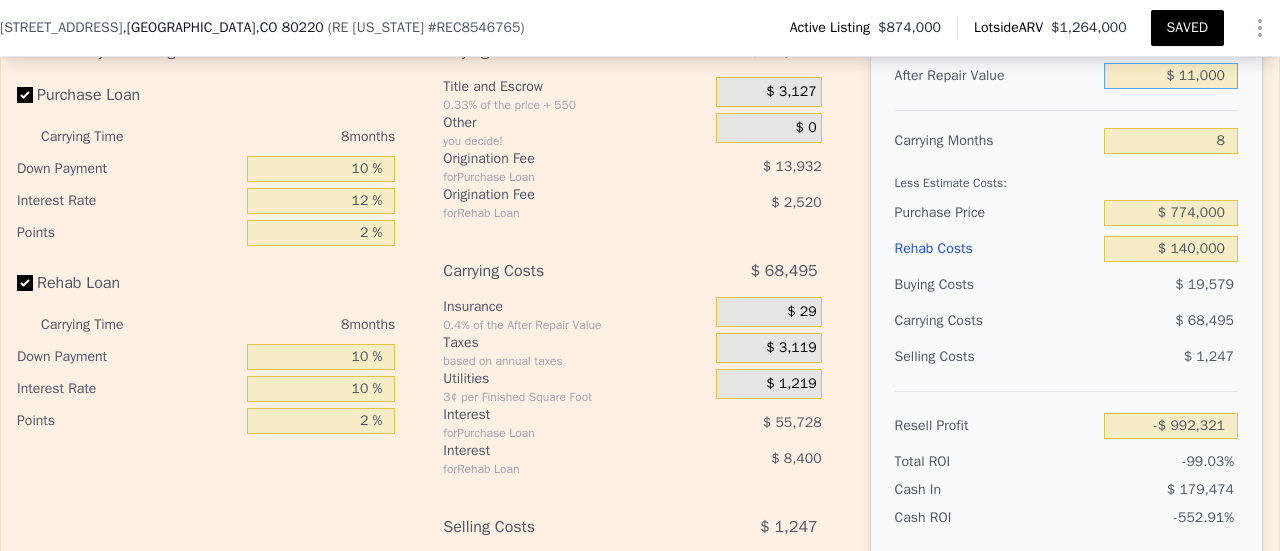 type on "$ 116,000" 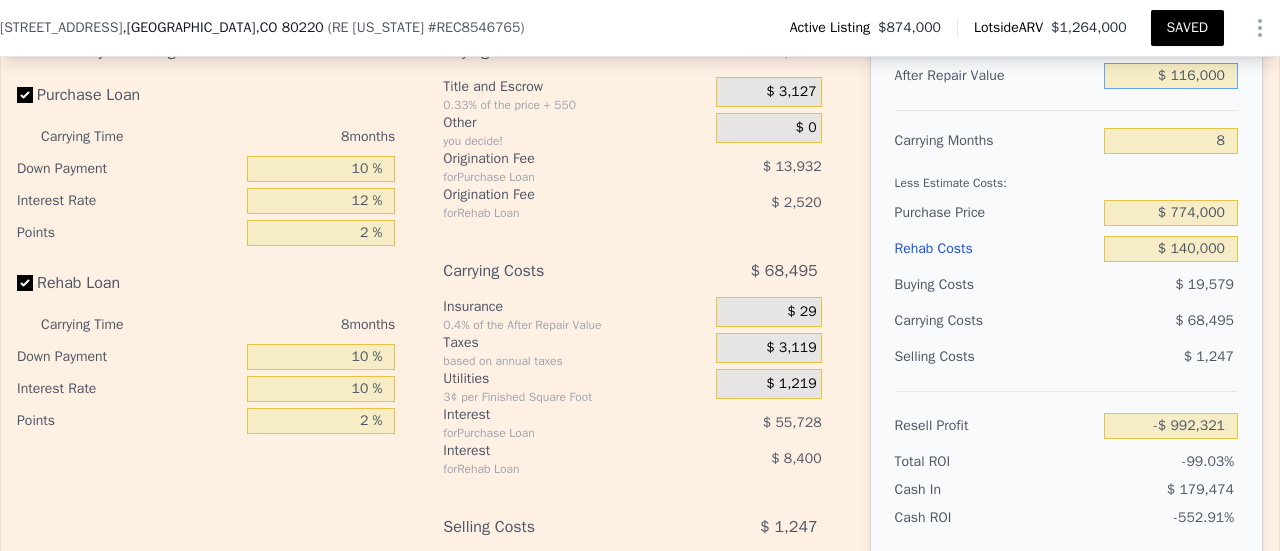 type on "-$ 894,250" 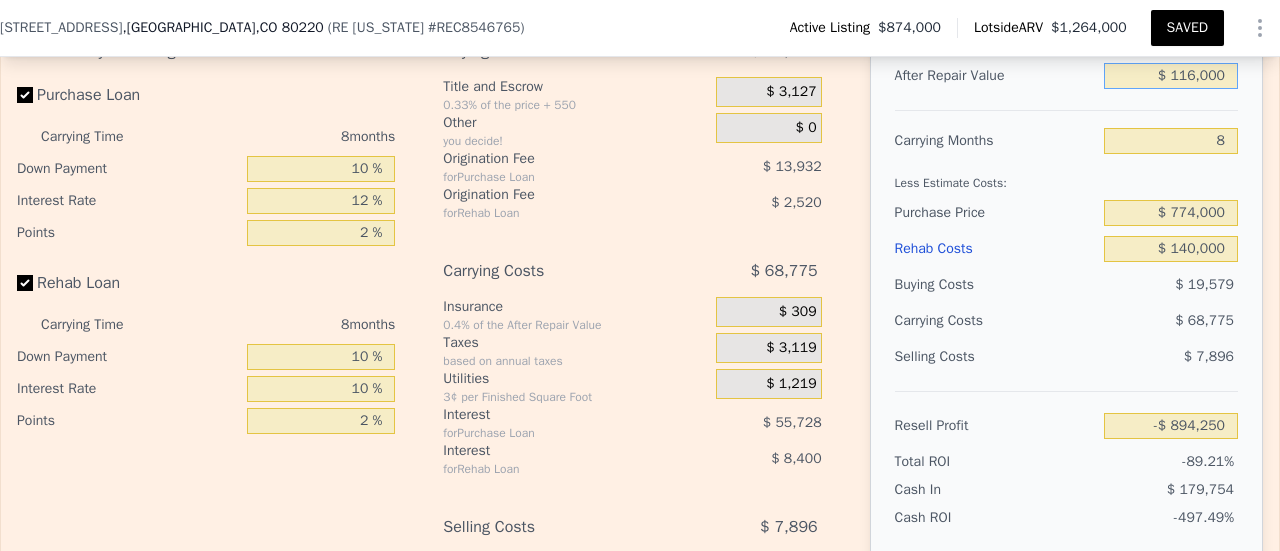type on "$ 1,160,000" 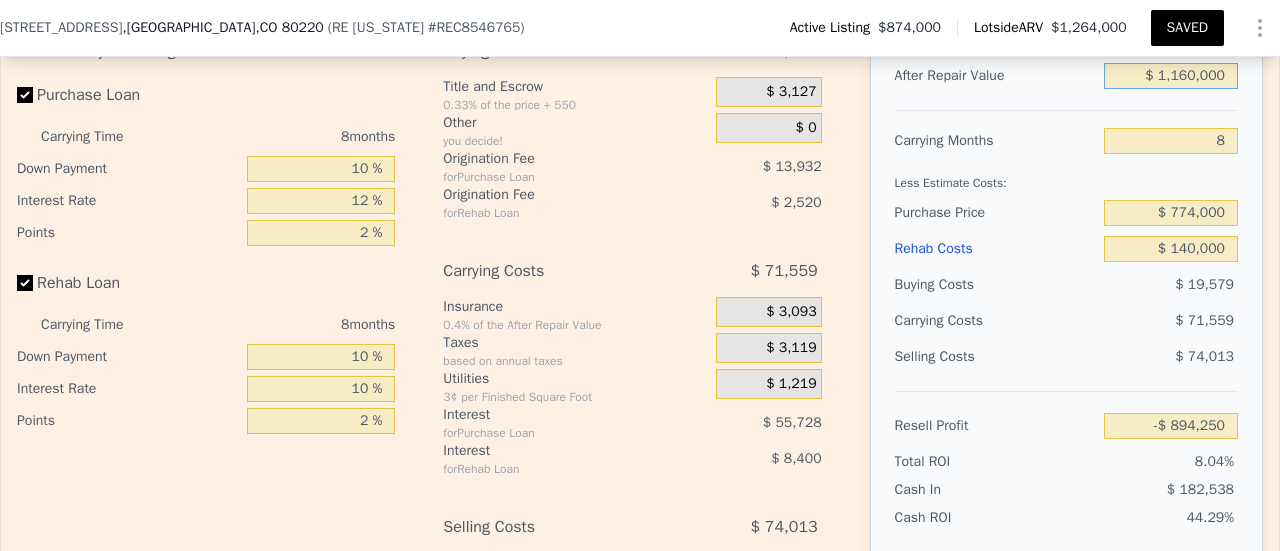 type on "$ 80,849" 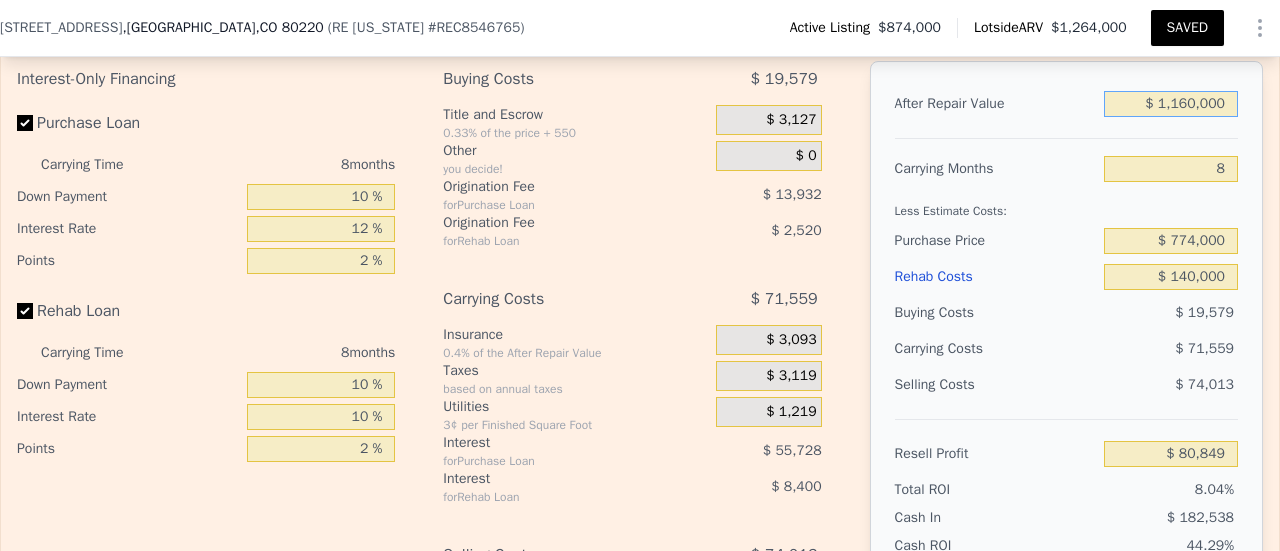 scroll, scrollTop: 3430, scrollLeft: 0, axis: vertical 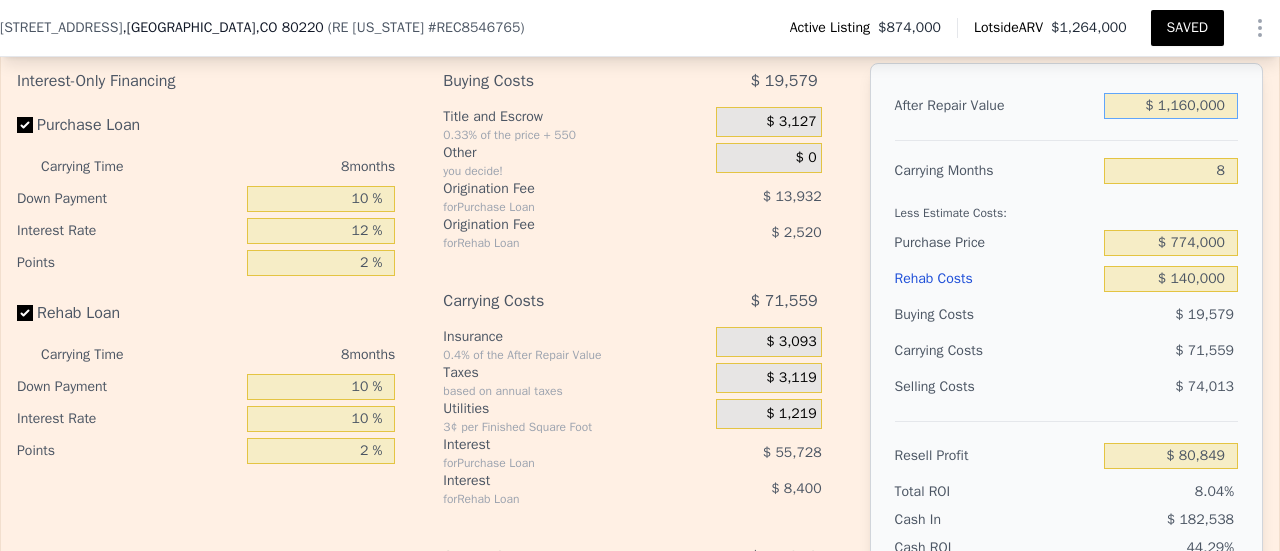 type on "$ 116,000" 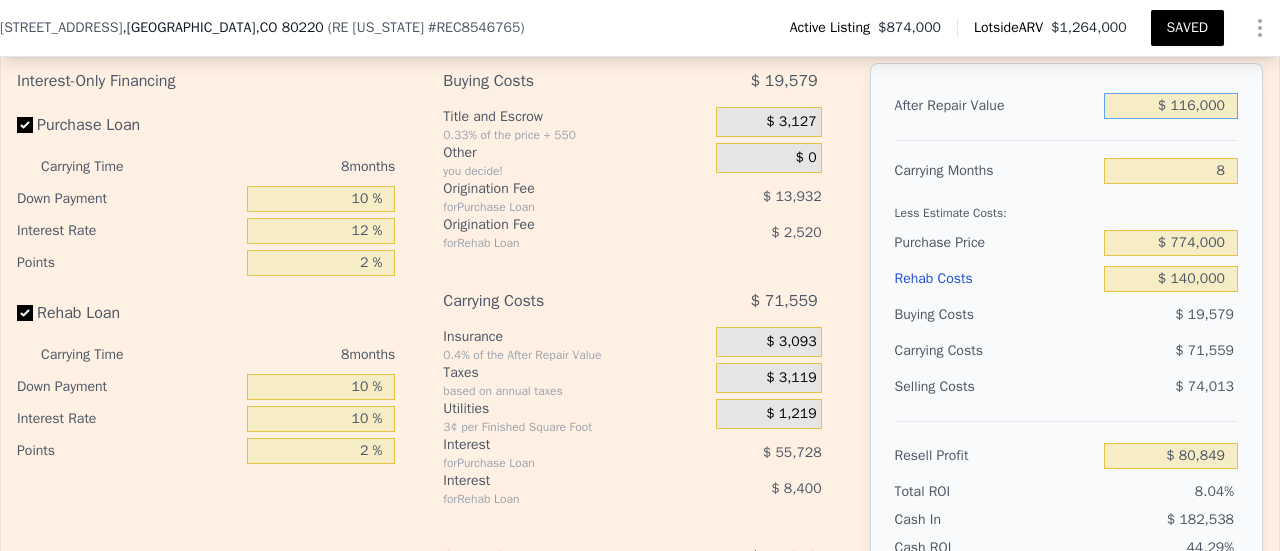 type on "-$ 894,250" 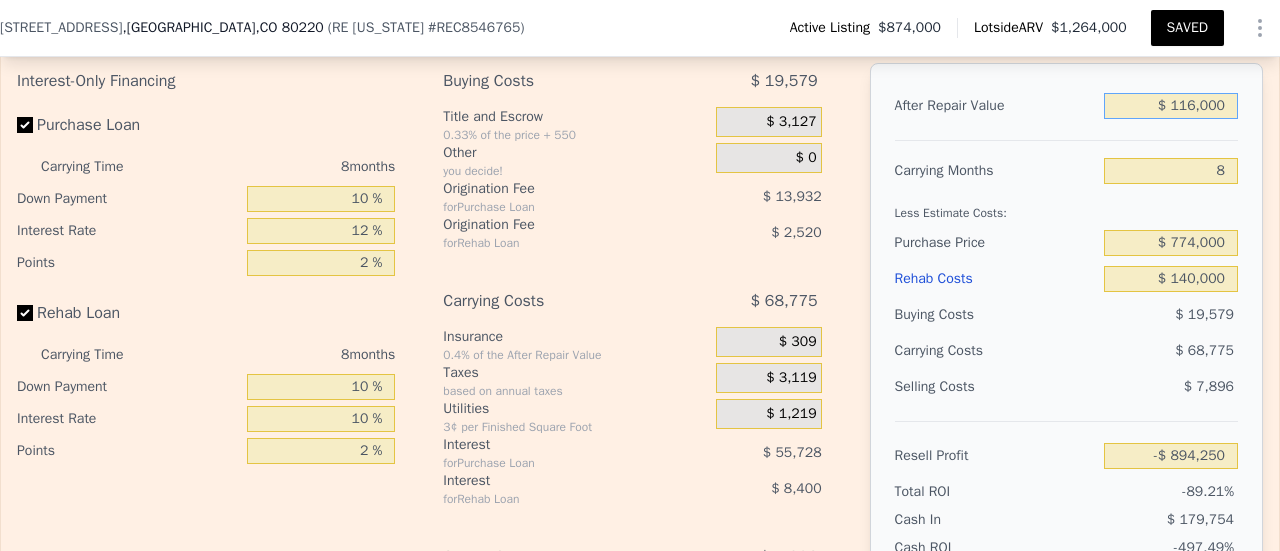 type on "$ 11,000" 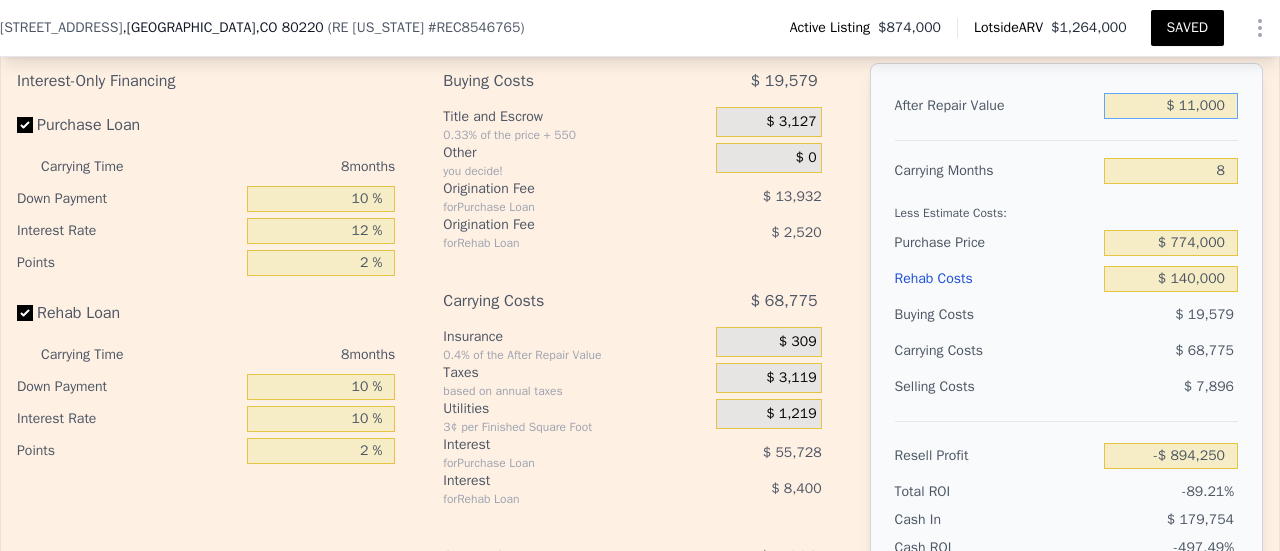 type on "-$ 992,321" 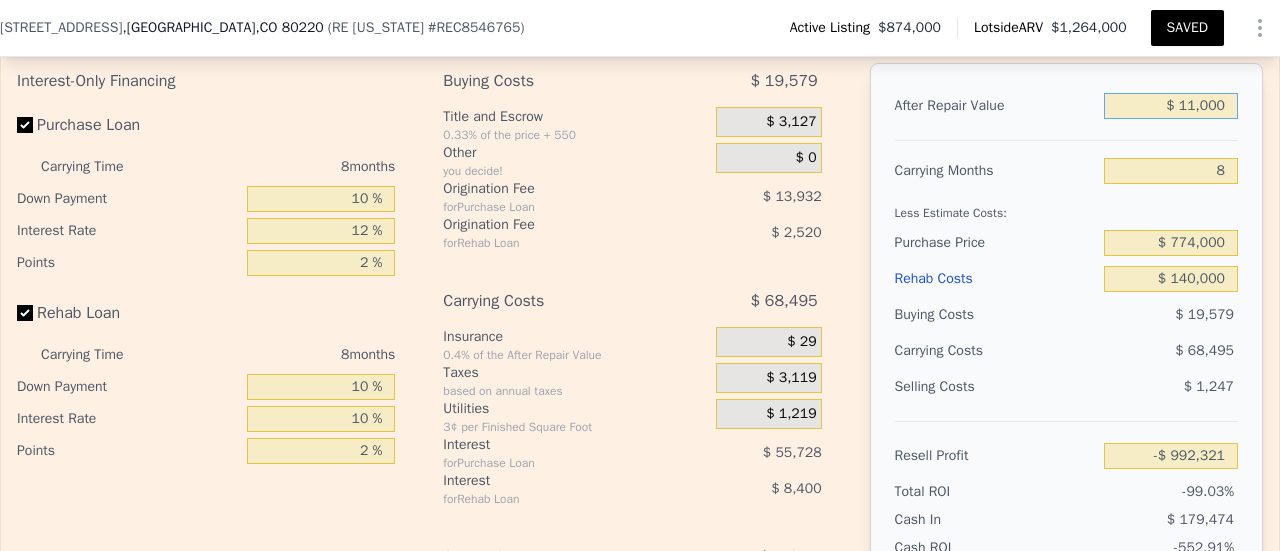 type on "$ 1,000" 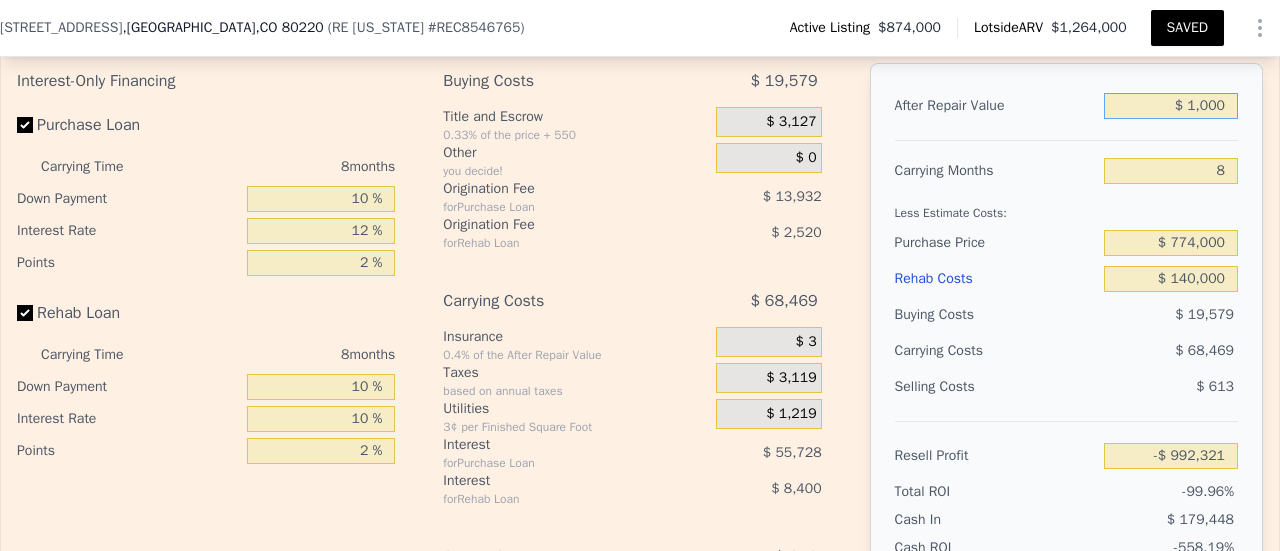 type on "-$ 1,001,661" 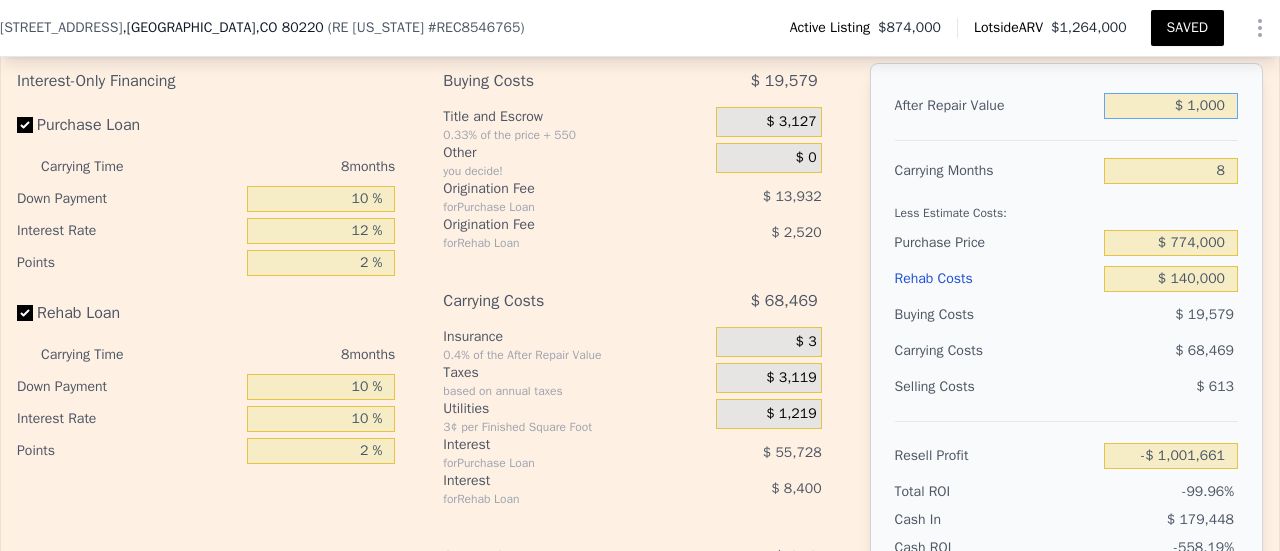 type on "$ 12,000" 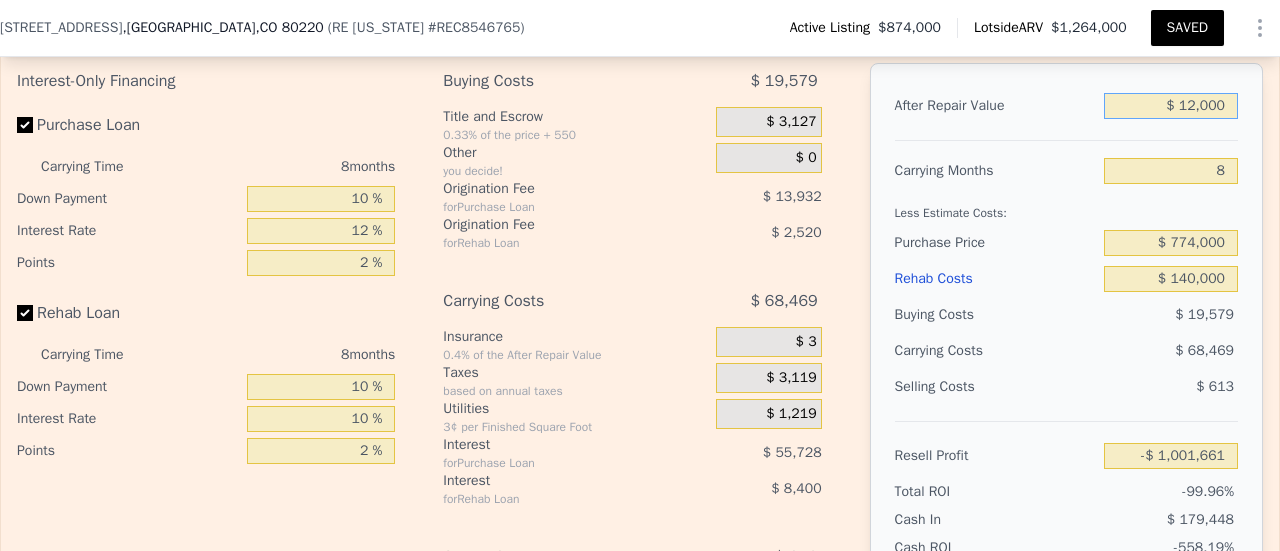 type on "-$ 991,387" 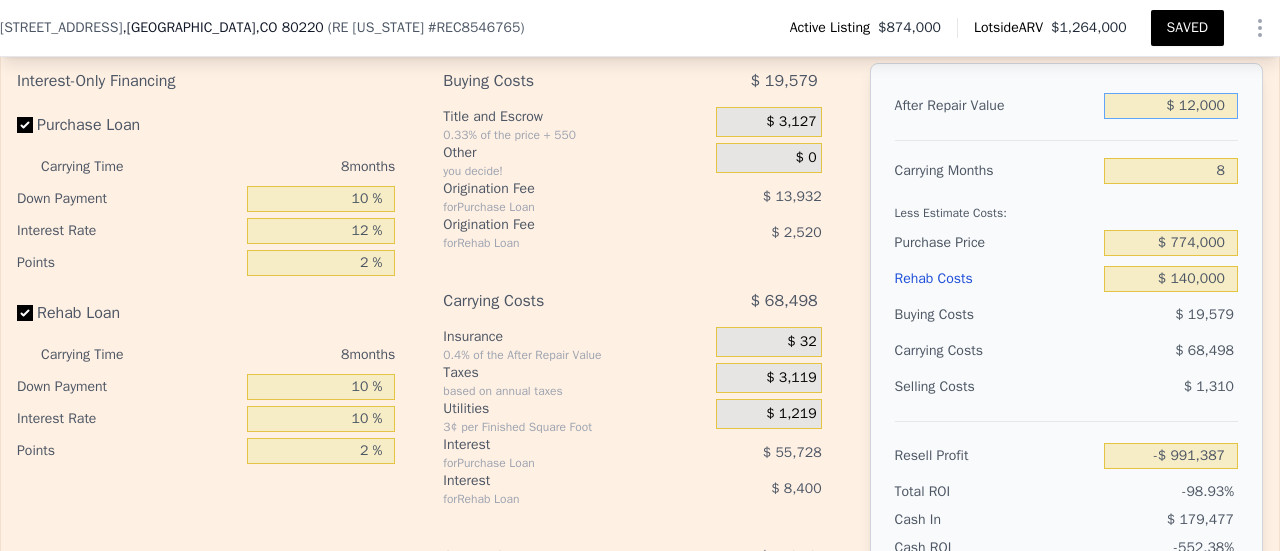 type on "$ 120,000" 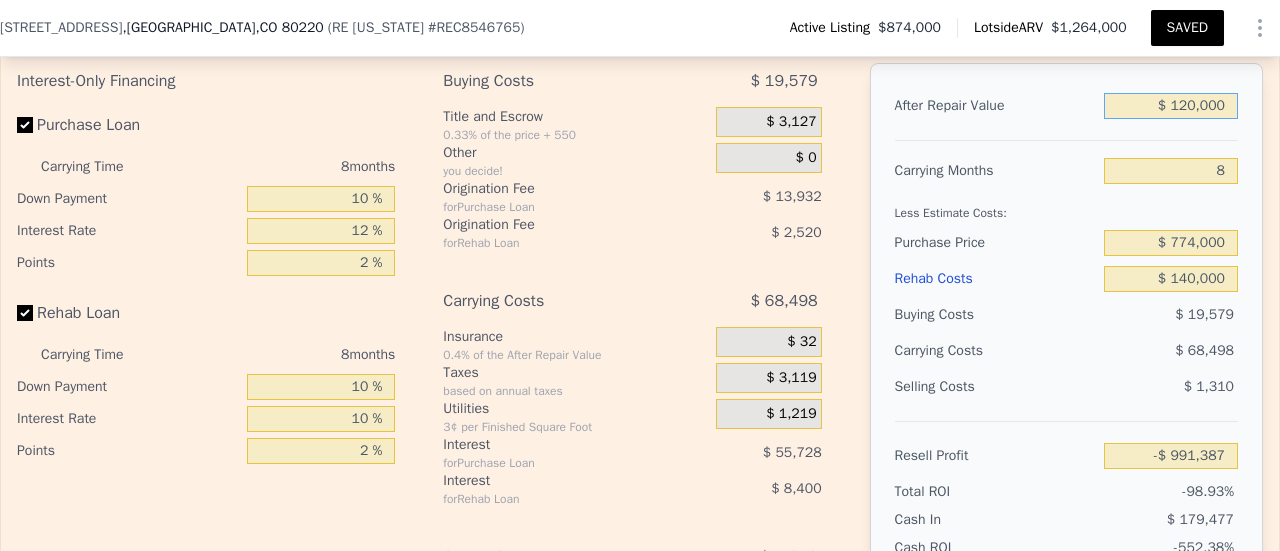 type on "-$ 890,515" 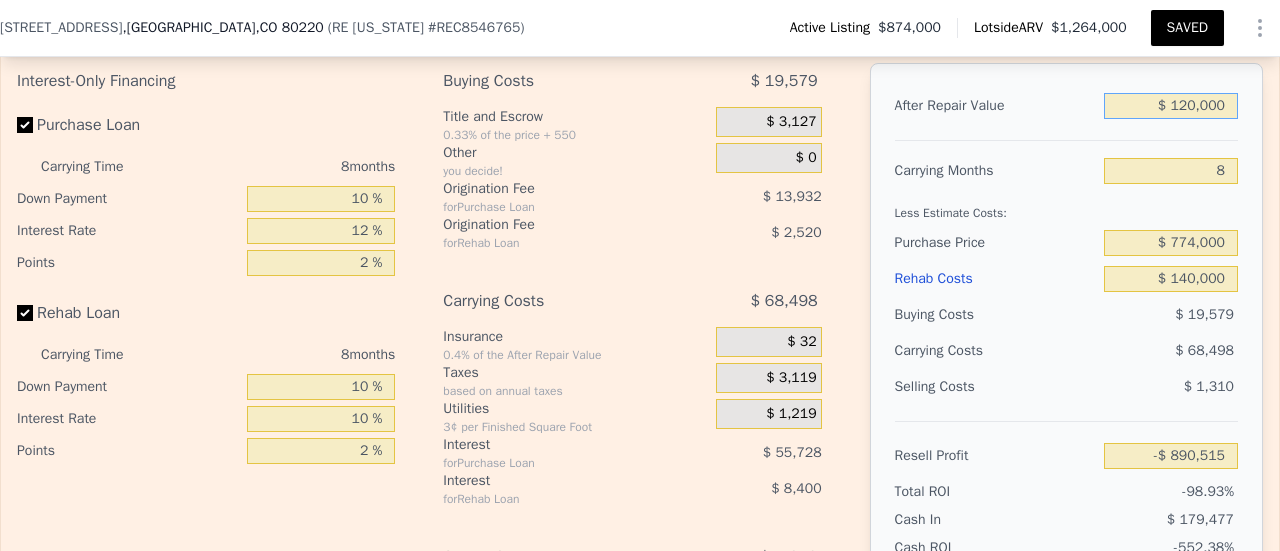 type on "$ 1,200,000" 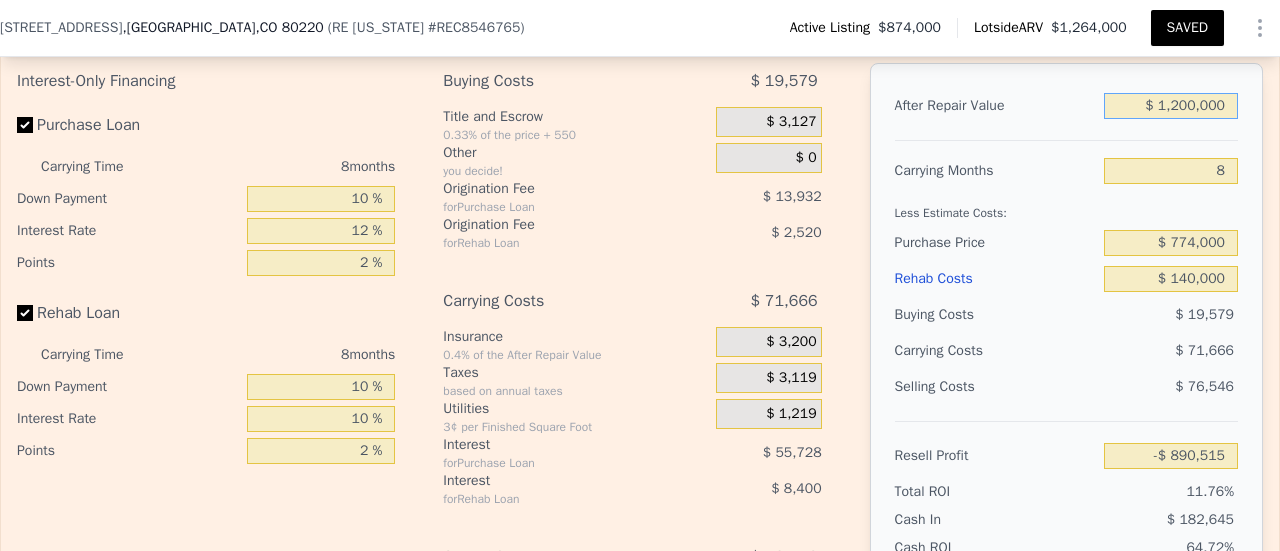 type on "$ 118,209" 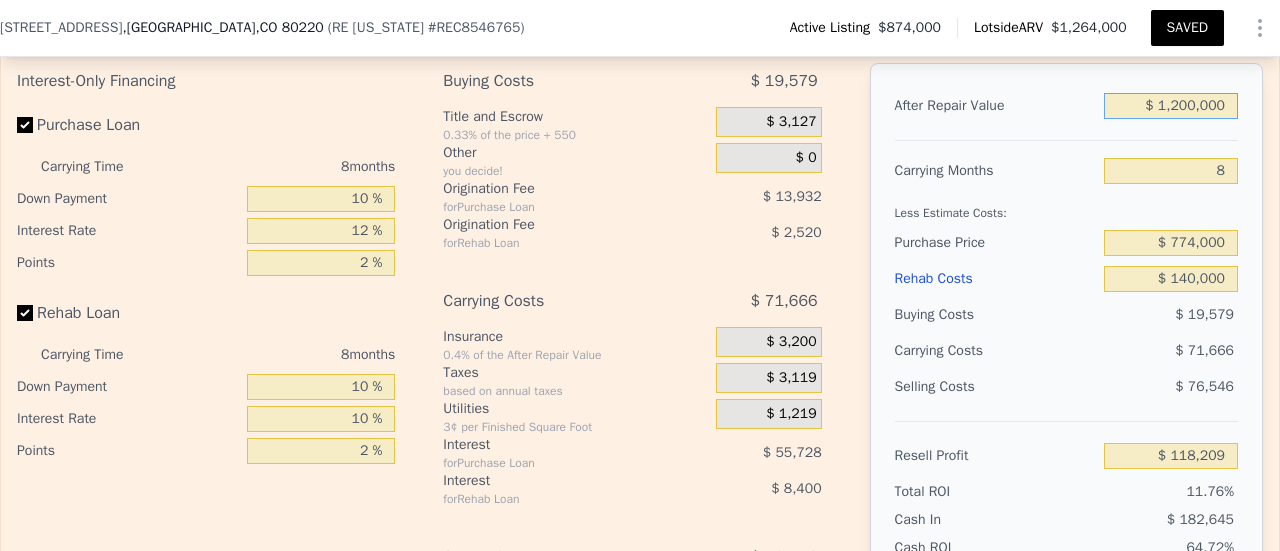 type on "$ 1,200,000" 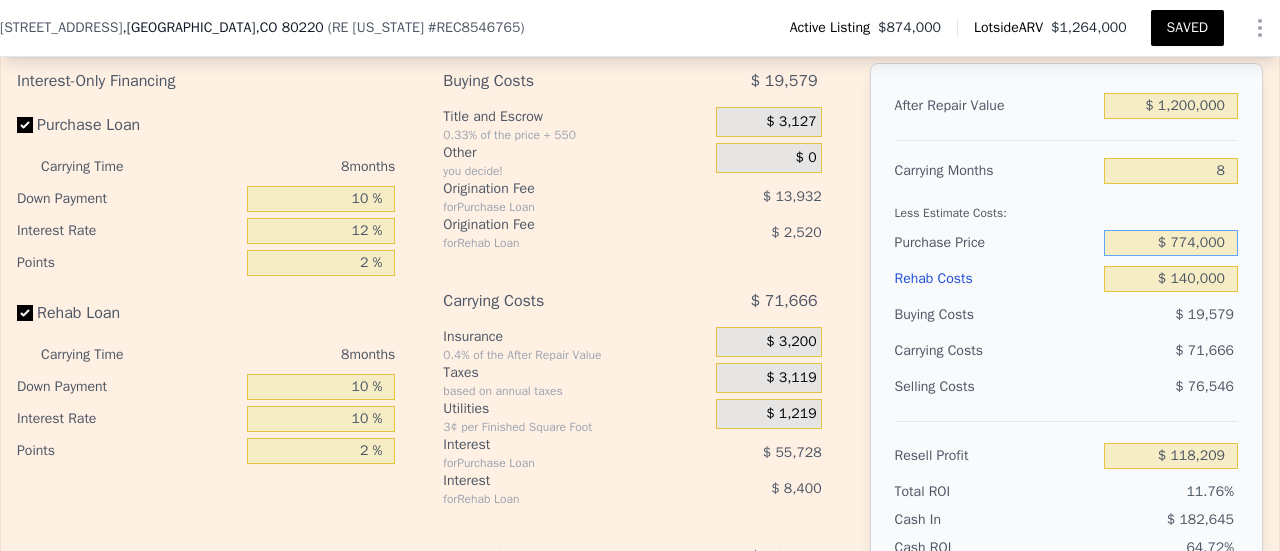 click on "$ 774,000" at bounding box center [1171, 243] 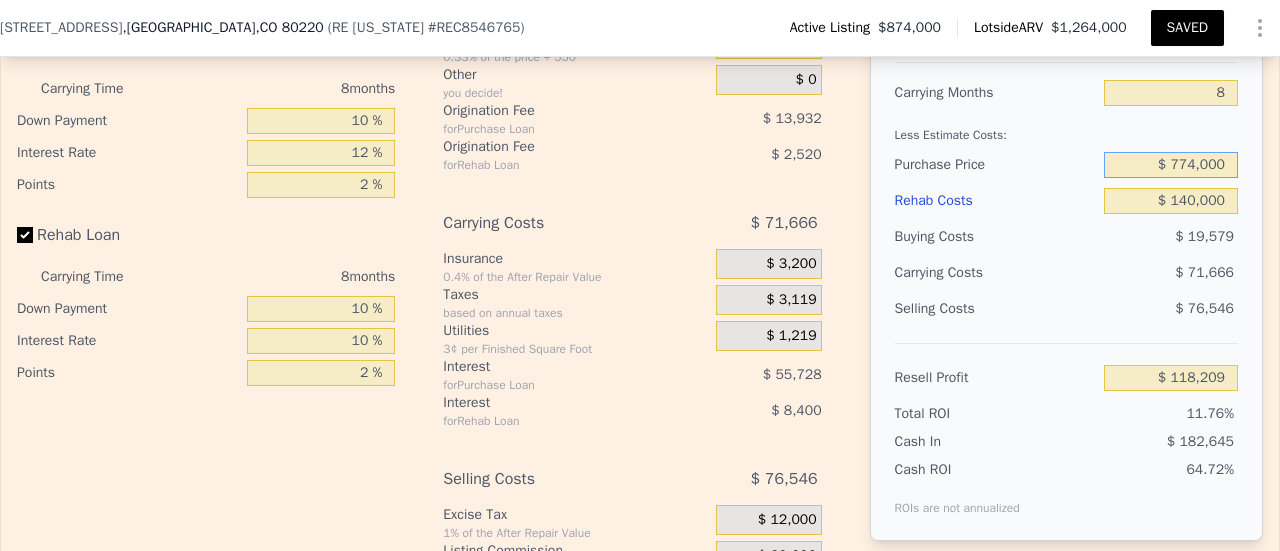 scroll, scrollTop: 3514, scrollLeft: 0, axis: vertical 